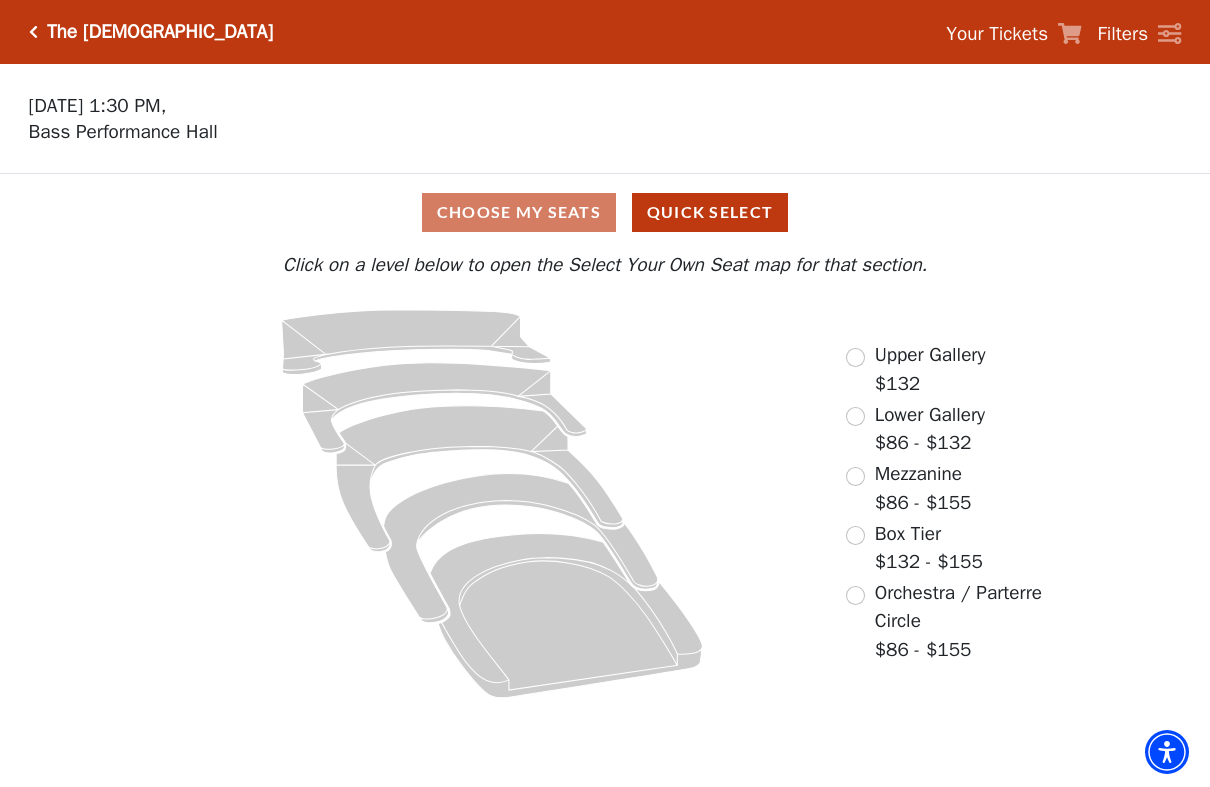 scroll, scrollTop: 0, scrollLeft: 0, axis: both 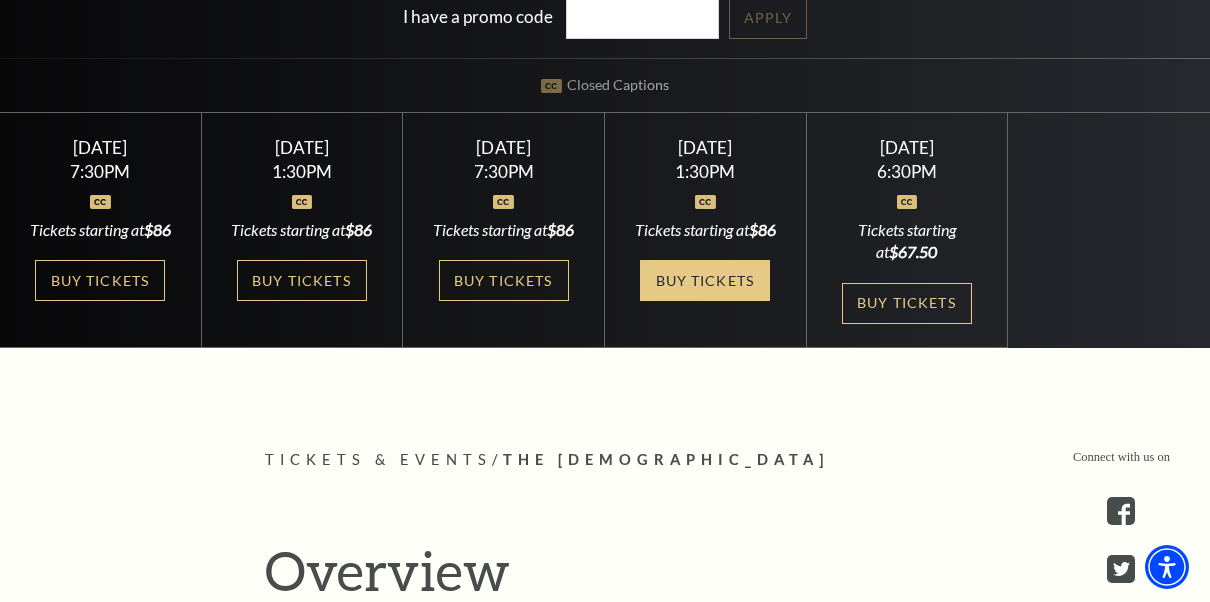click on "Buy Tickets" at bounding box center [705, 280] 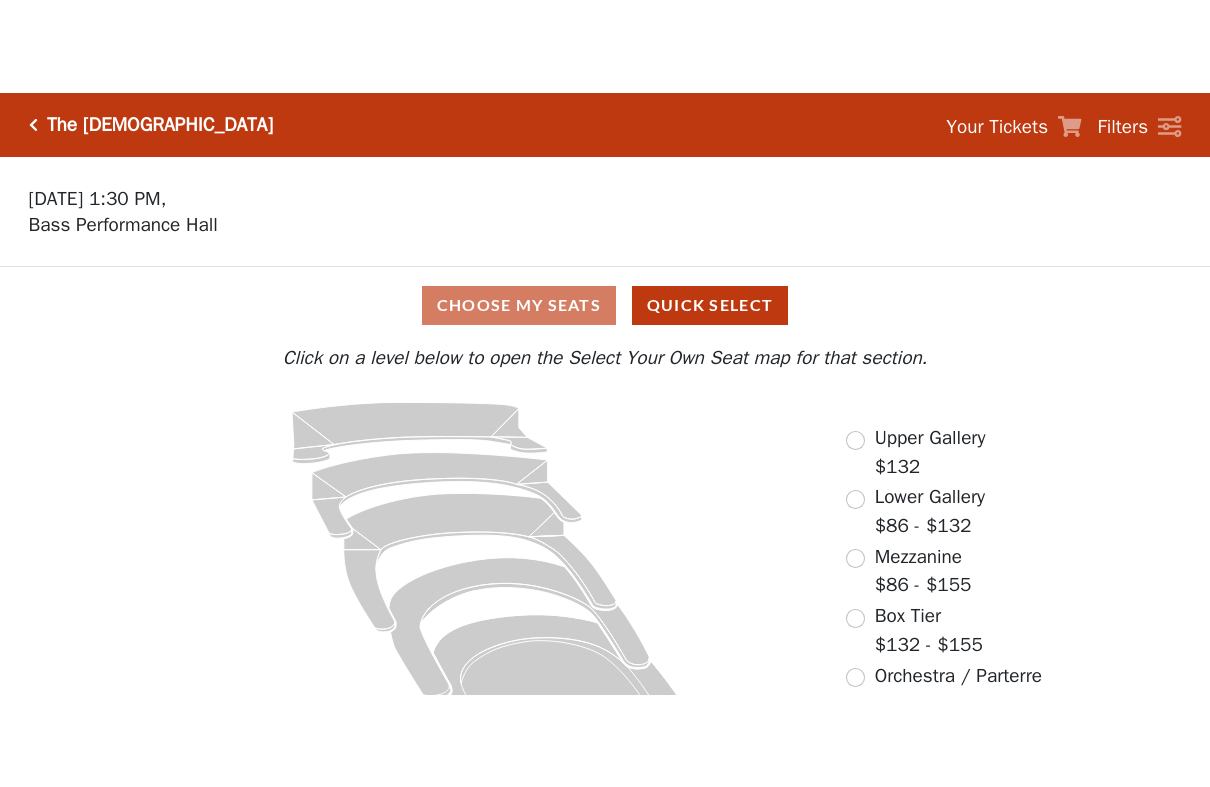 scroll, scrollTop: 0, scrollLeft: 0, axis: both 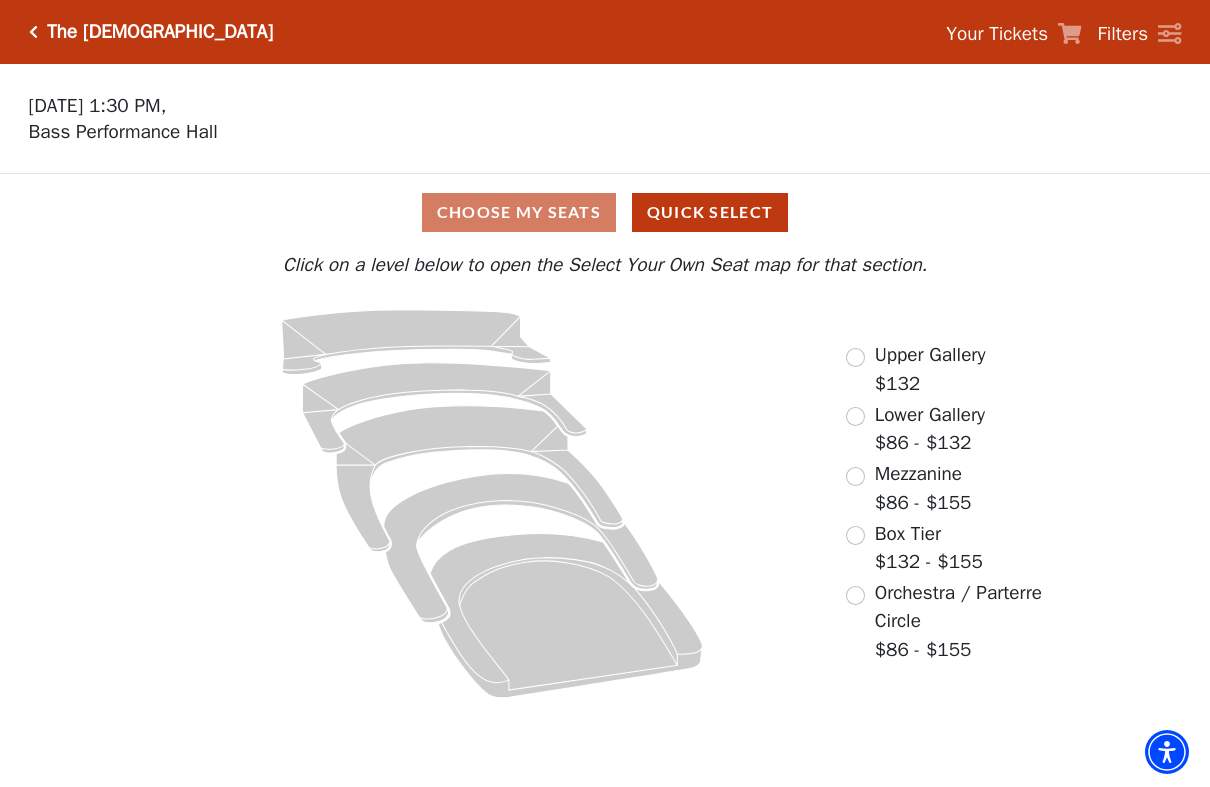 click at bounding box center [855, 595] 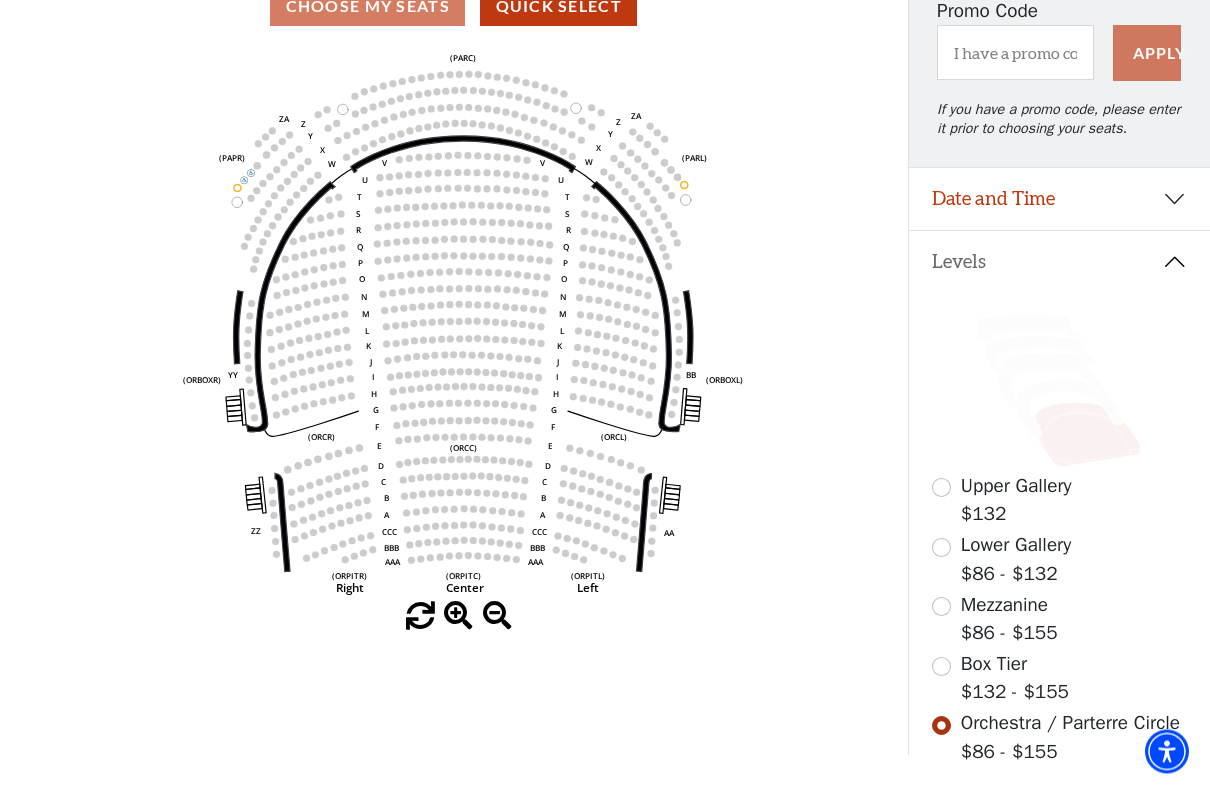 scroll, scrollTop: 224, scrollLeft: 0, axis: vertical 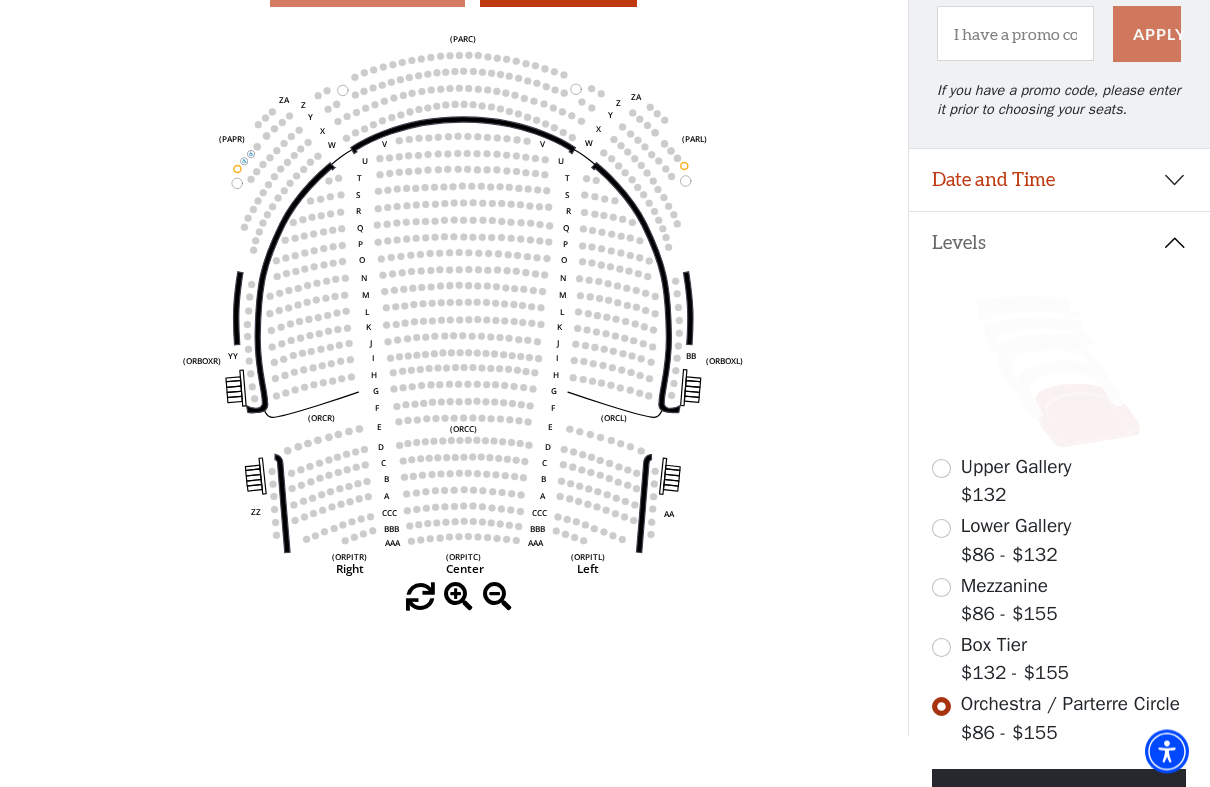 click at bounding box center [941, 648] 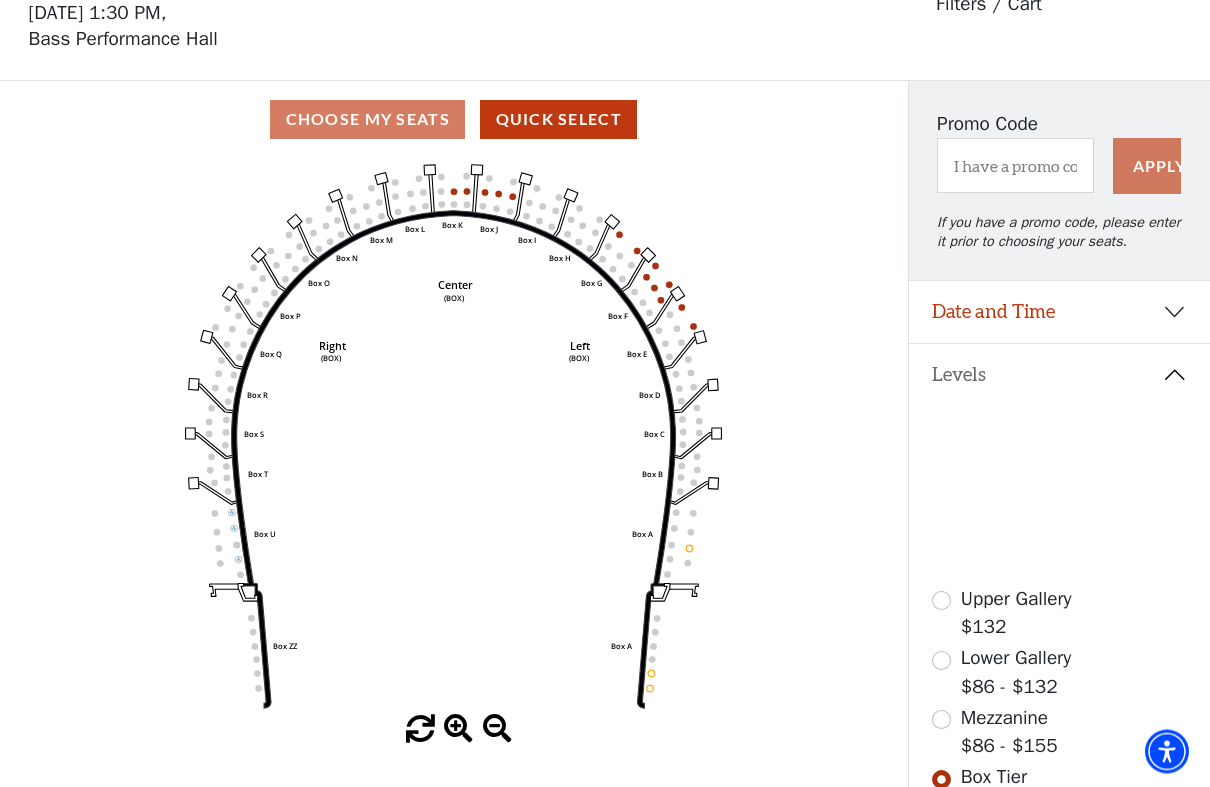 scroll, scrollTop: 93, scrollLeft: 0, axis: vertical 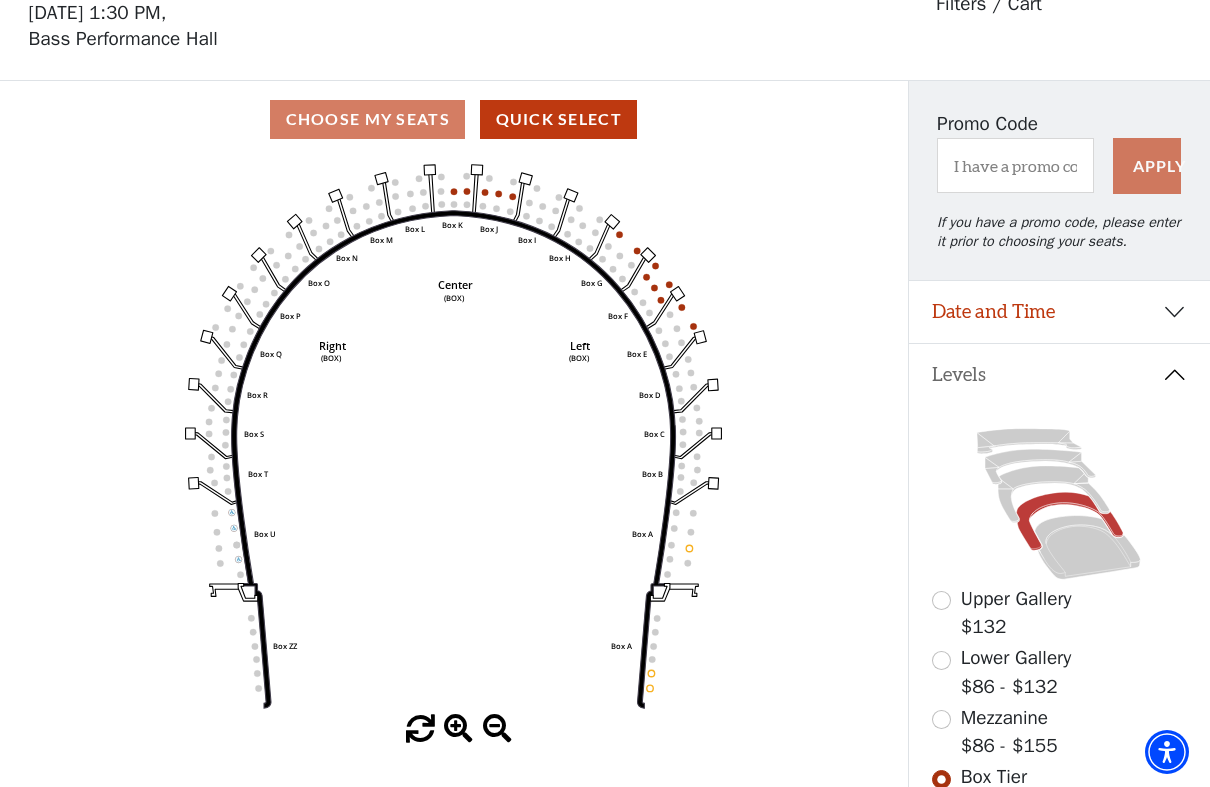 click at bounding box center [941, 719] 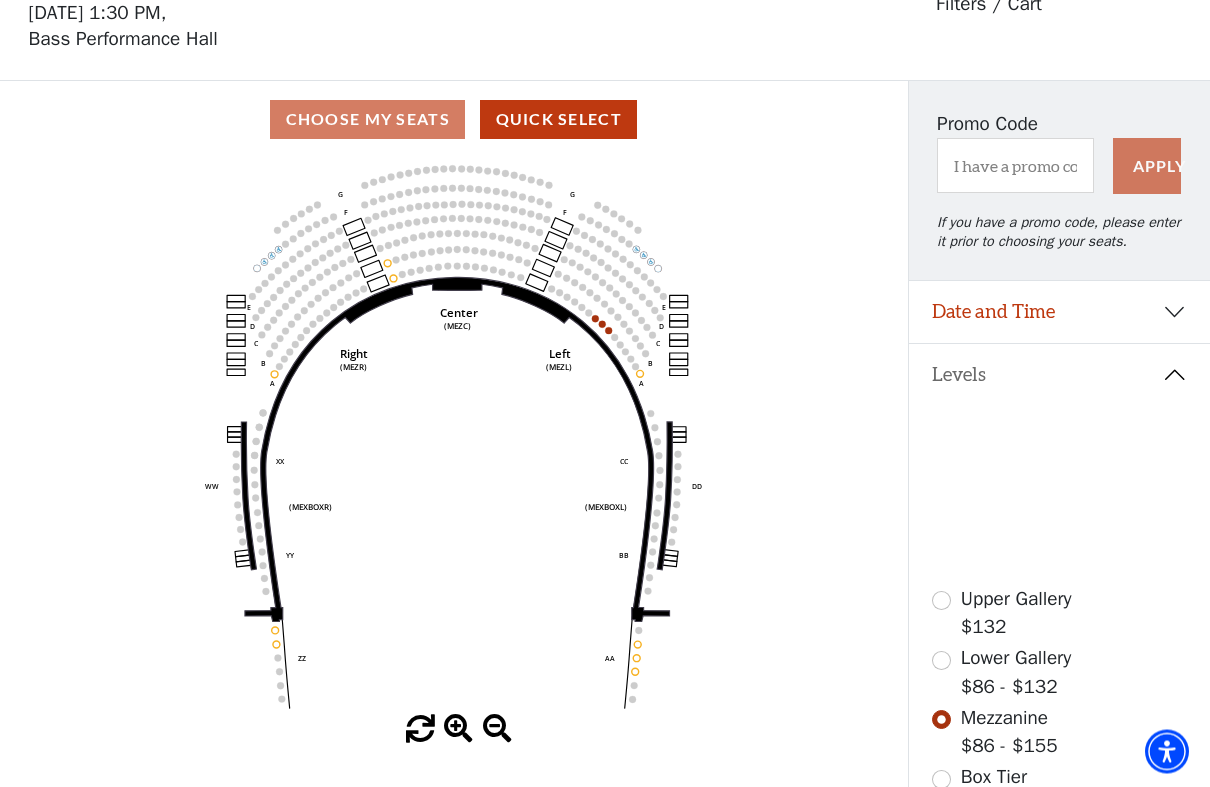 scroll, scrollTop: 93, scrollLeft: 0, axis: vertical 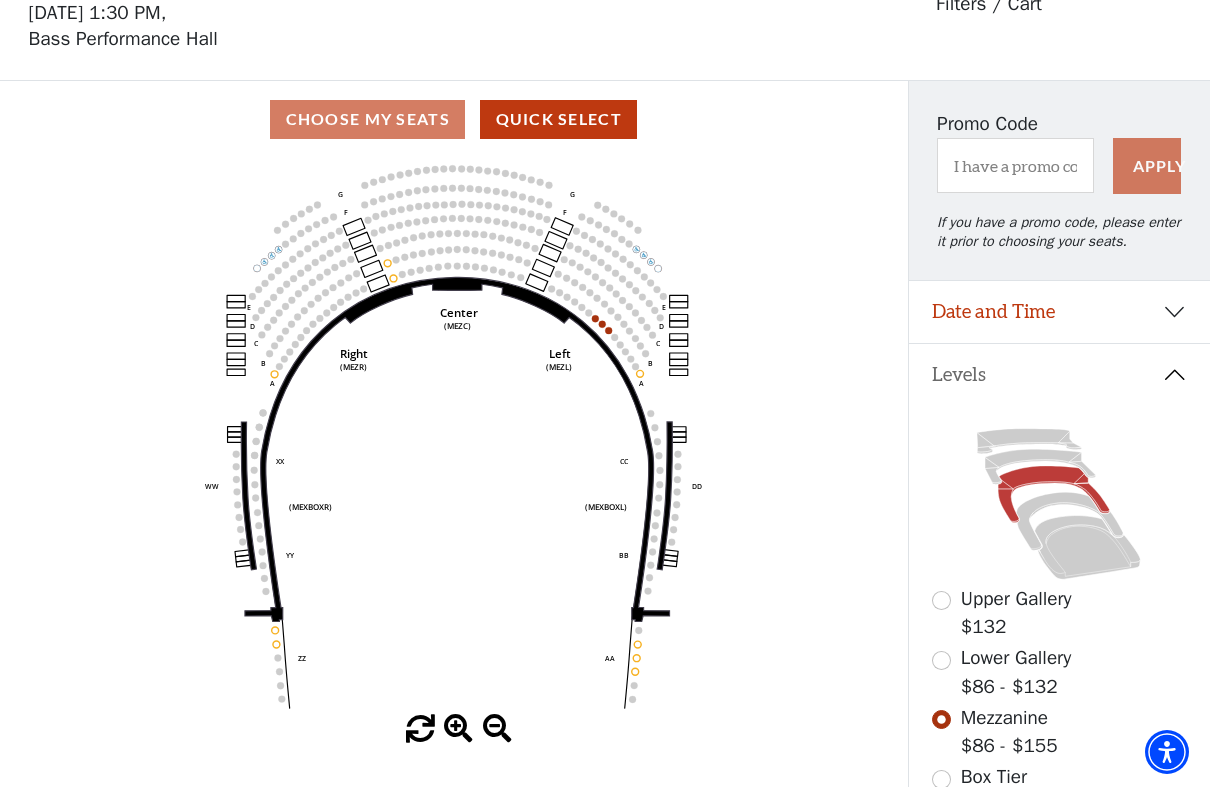 click at bounding box center [941, 660] 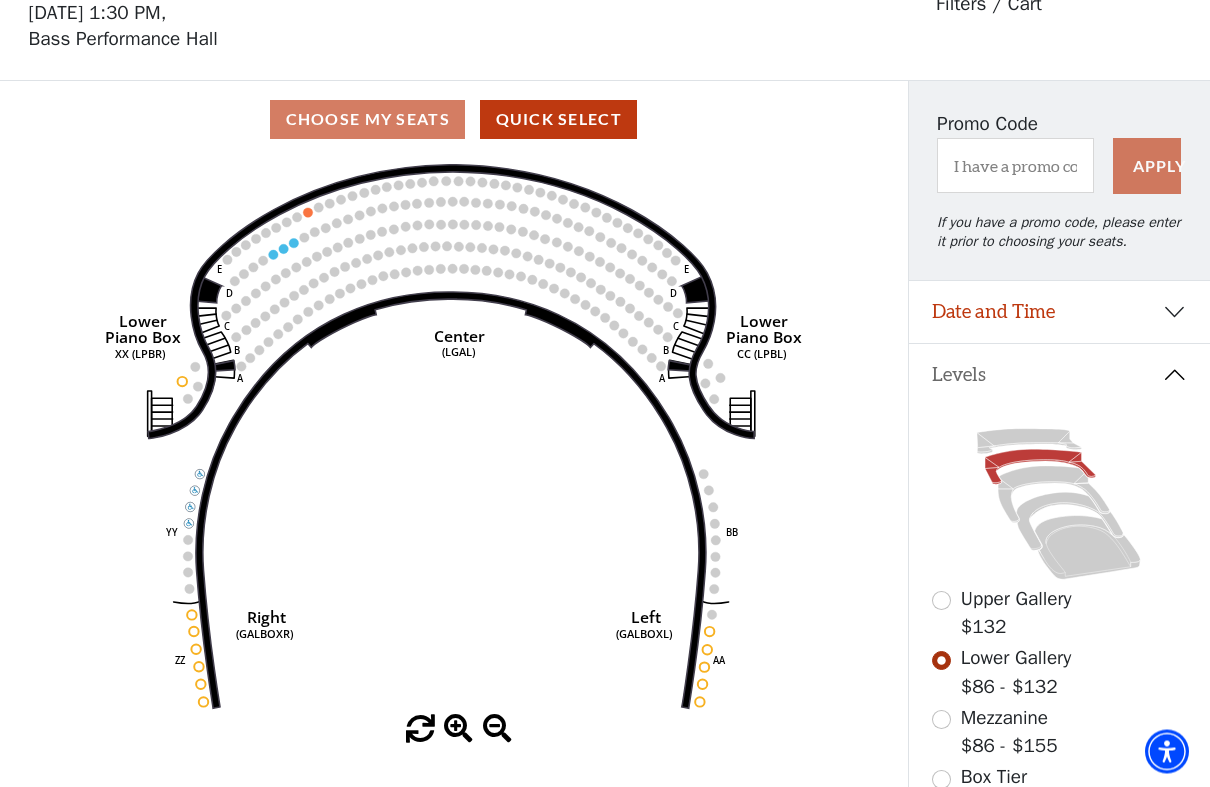 scroll, scrollTop: 93, scrollLeft: 0, axis: vertical 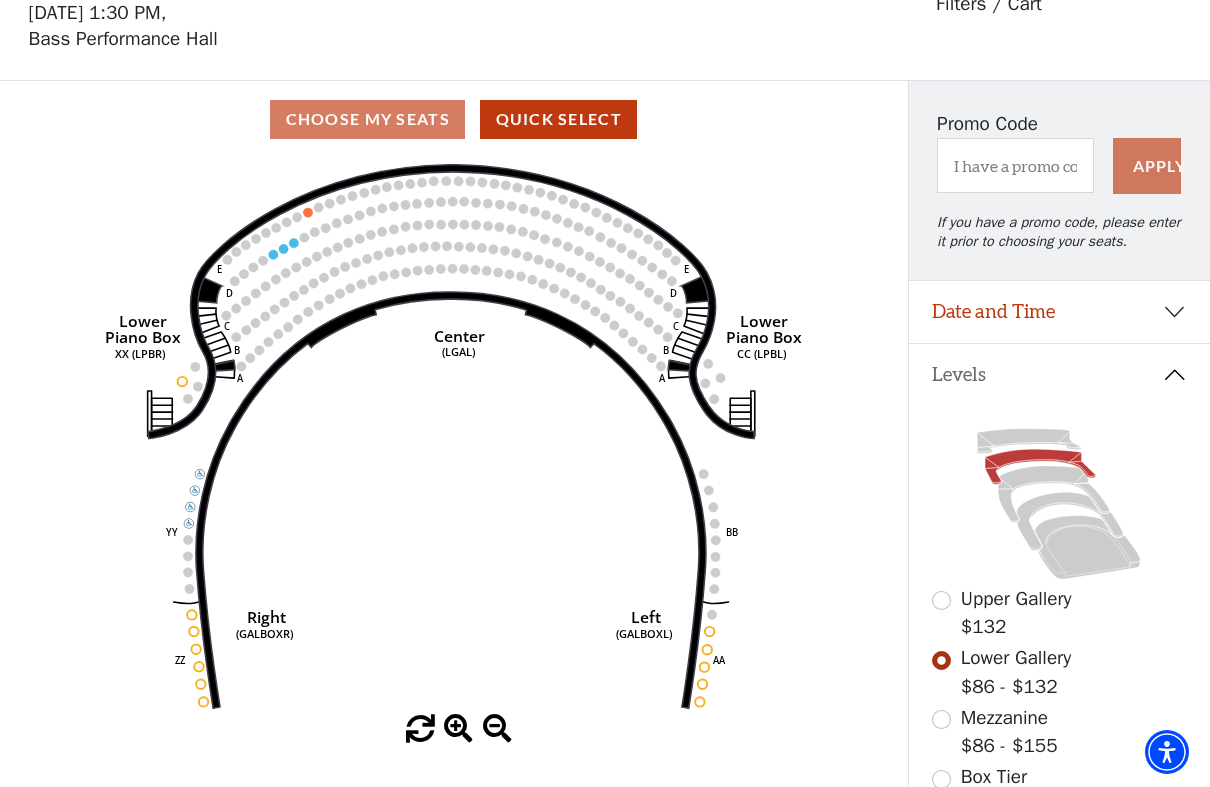 click at bounding box center [941, 600] 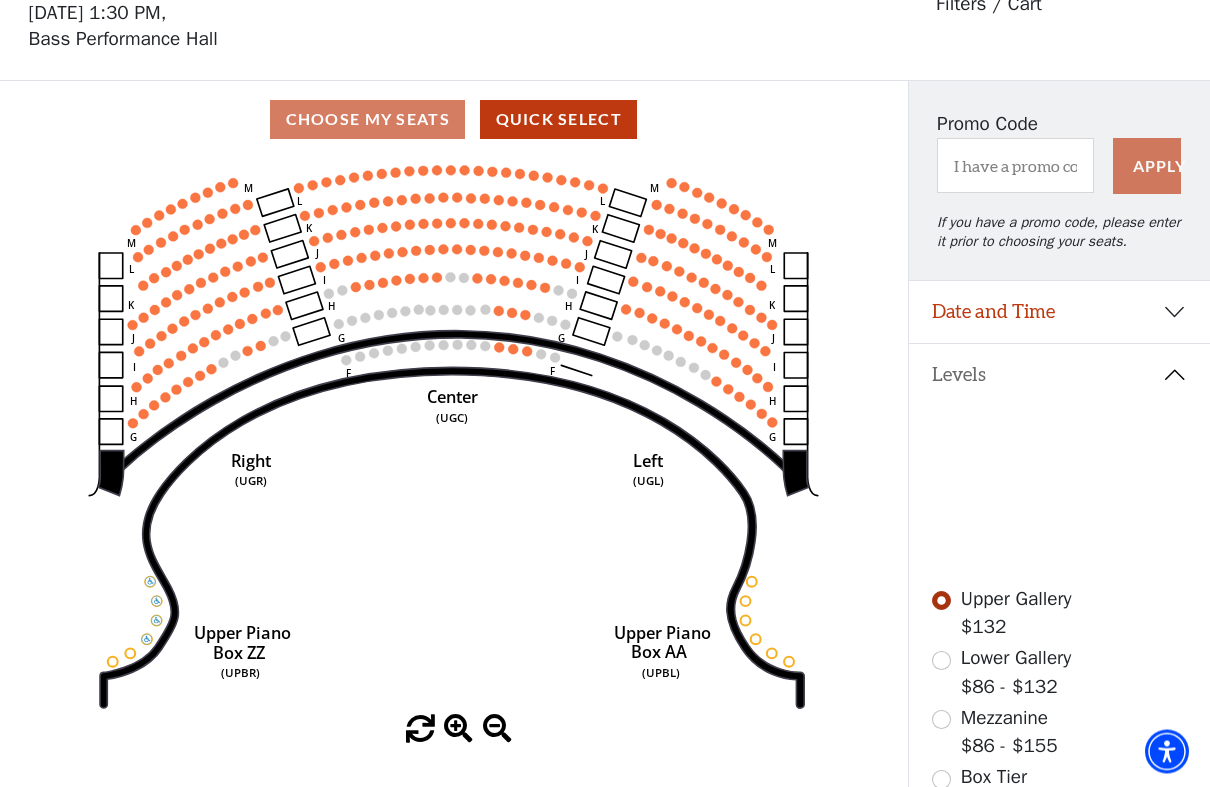 scroll, scrollTop: 93, scrollLeft: 0, axis: vertical 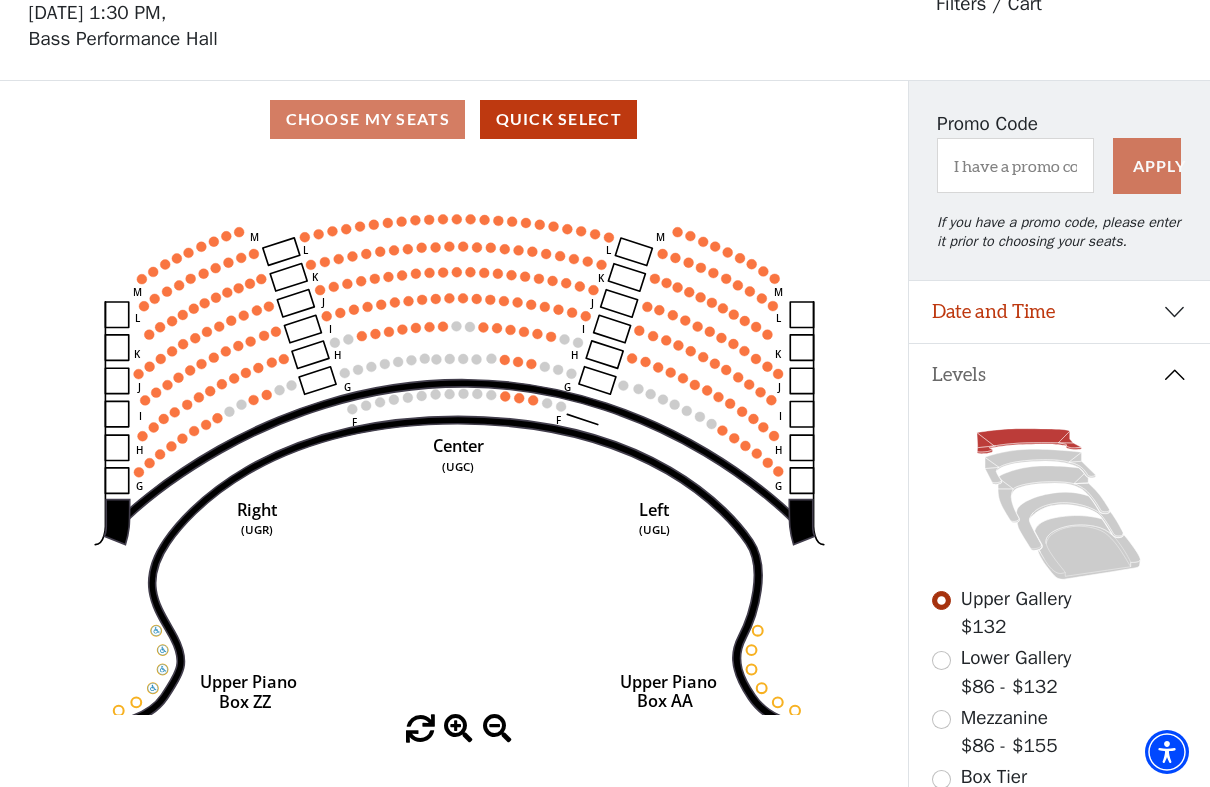 click on "Date and Time" at bounding box center [1060, 312] 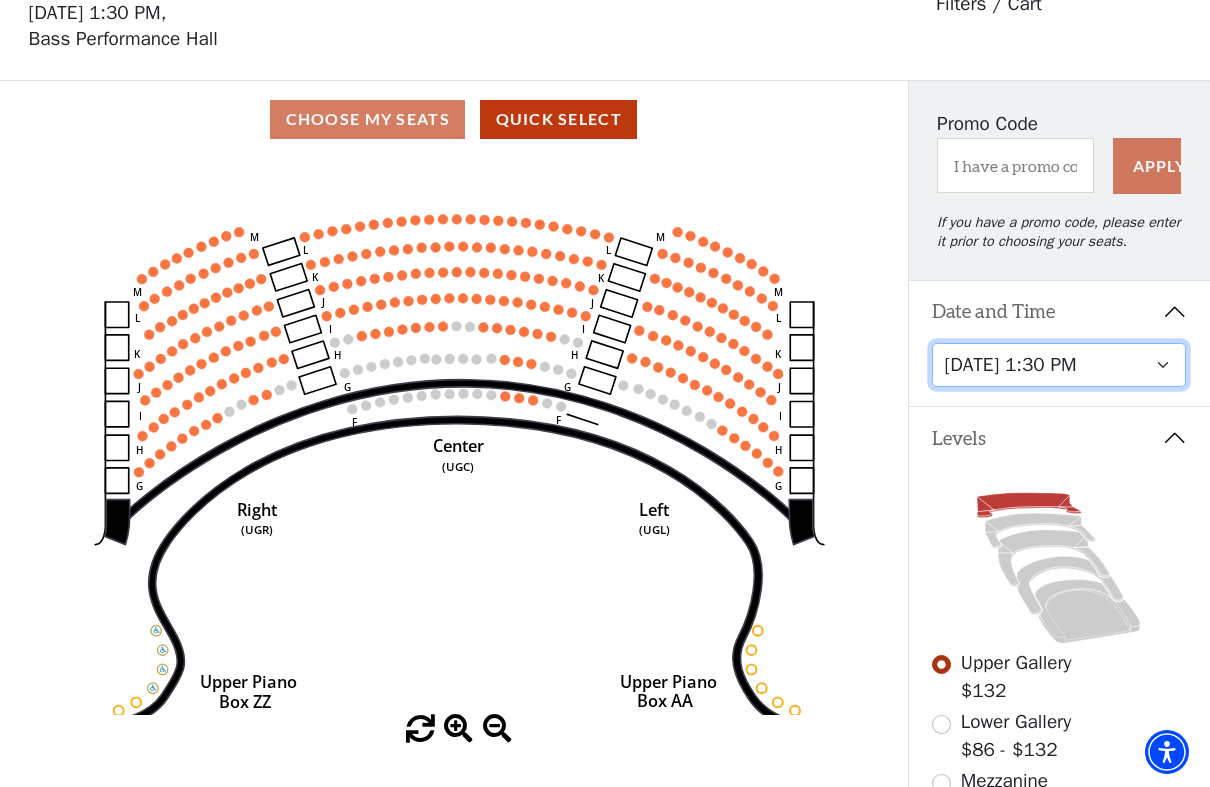click on "Friday, August 8 at 7:30 PM Saturday, August 9 at 1:30 PM Saturday, August 9 at 7:30 PM Sunday, August 10 at 1:30 PM Sunday, August 10 at 6:30 PM" at bounding box center [1059, 365] 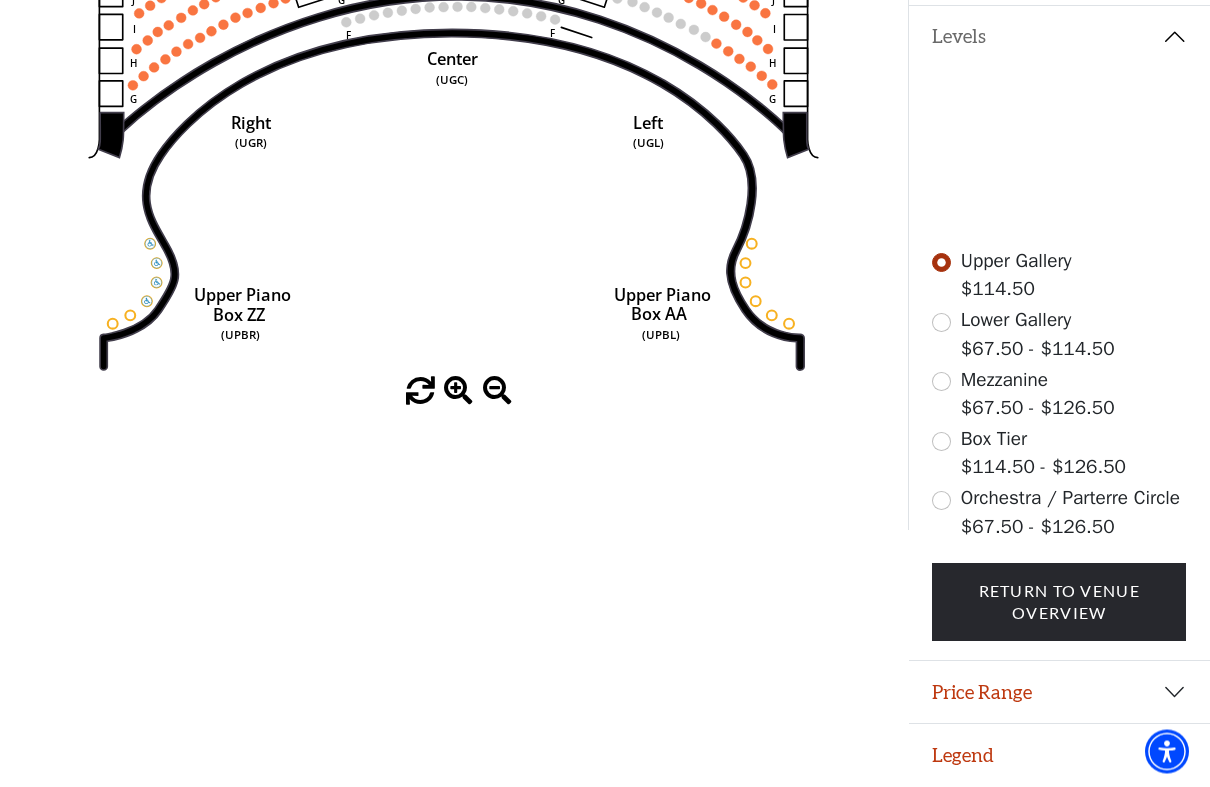 scroll, scrollTop: 445, scrollLeft: 0, axis: vertical 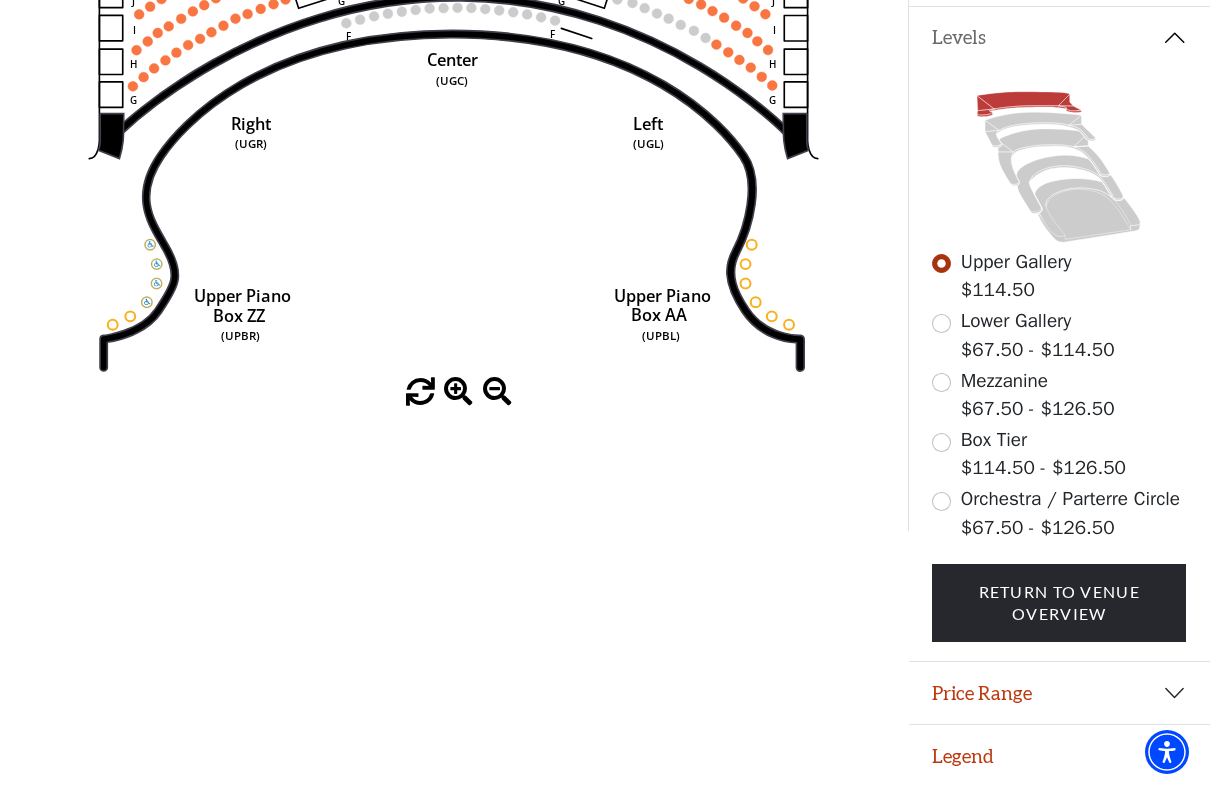 click on "Orchestra / Parterre Circle $67.50 - $126.50" at bounding box center [1059, 513] 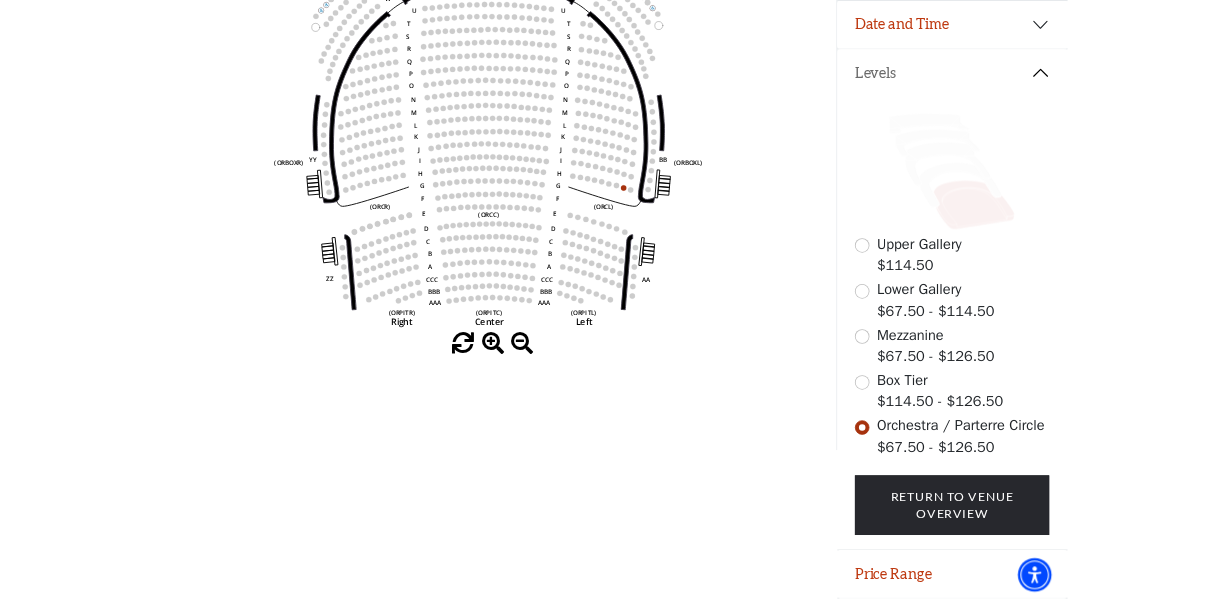 scroll, scrollTop: 369, scrollLeft: 0, axis: vertical 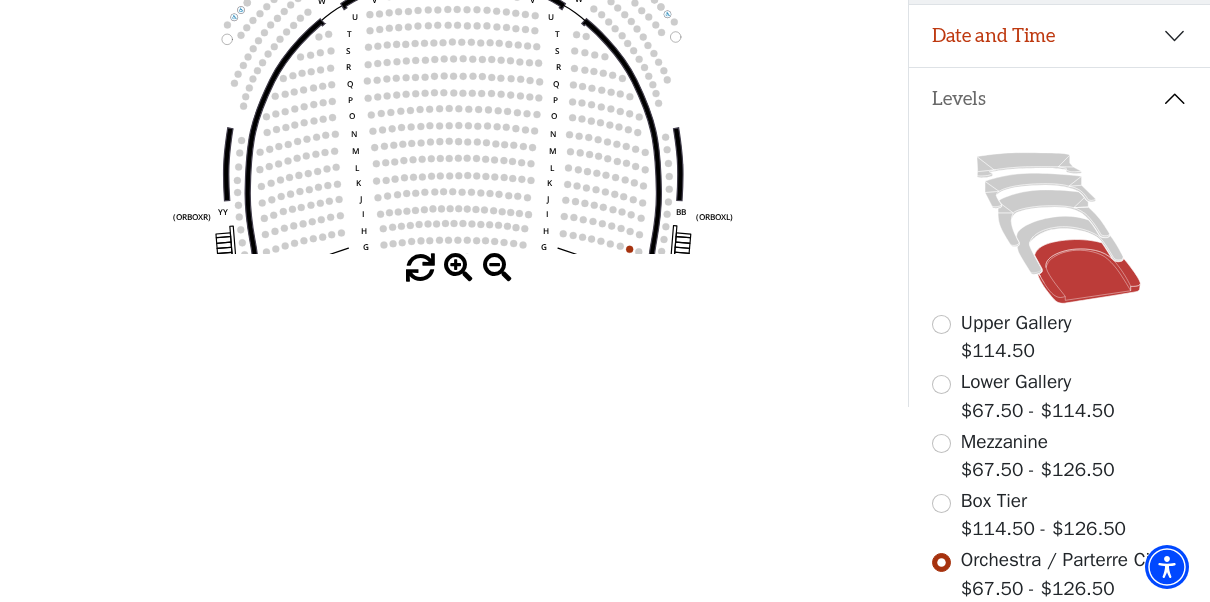 click at bounding box center (941, 503) 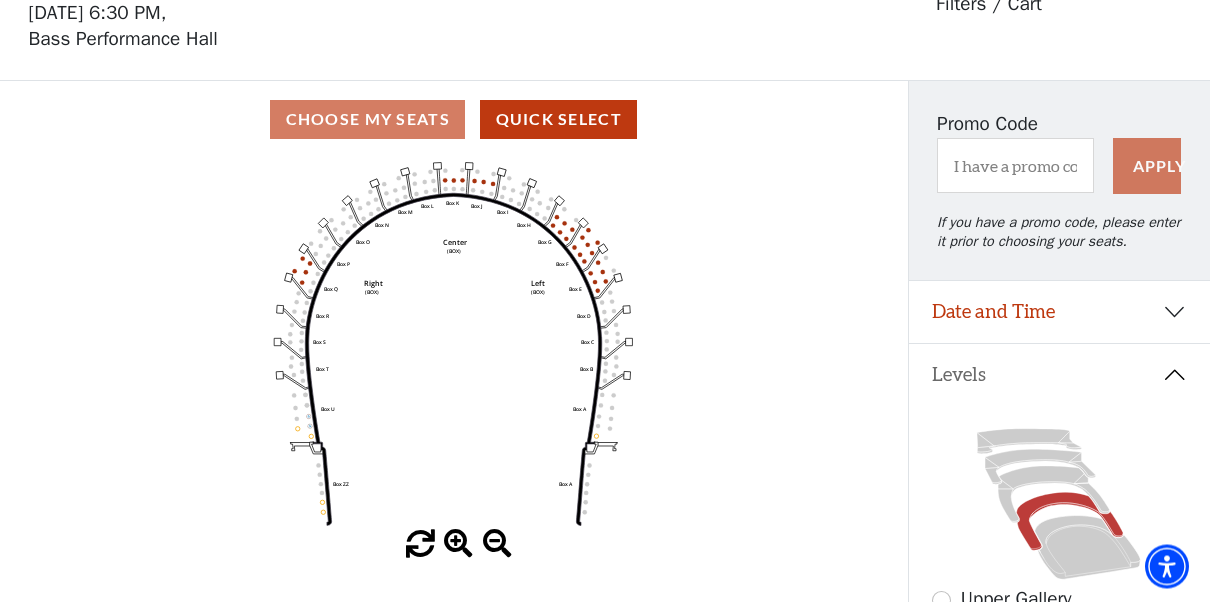 scroll, scrollTop: 93, scrollLeft: 0, axis: vertical 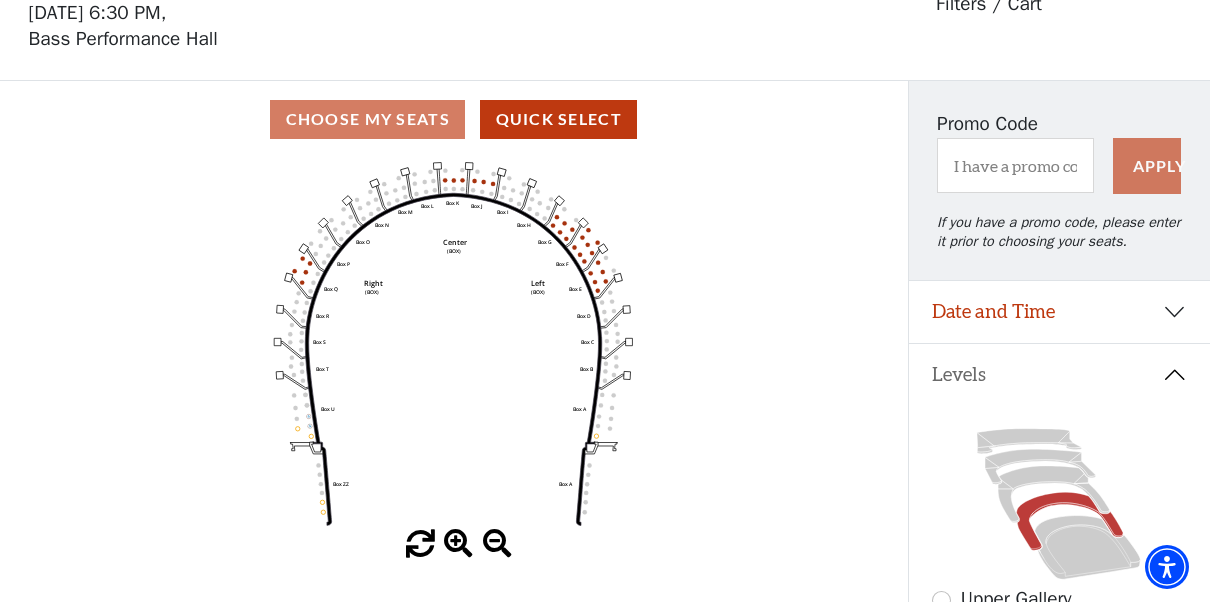 click 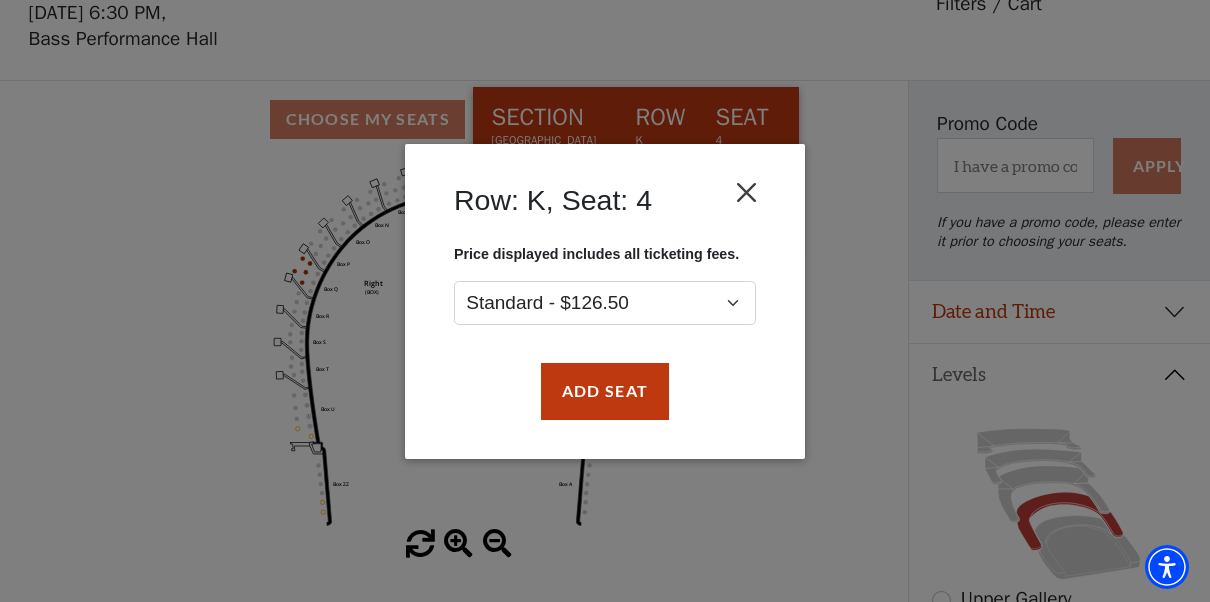 click at bounding box center (747, 192) 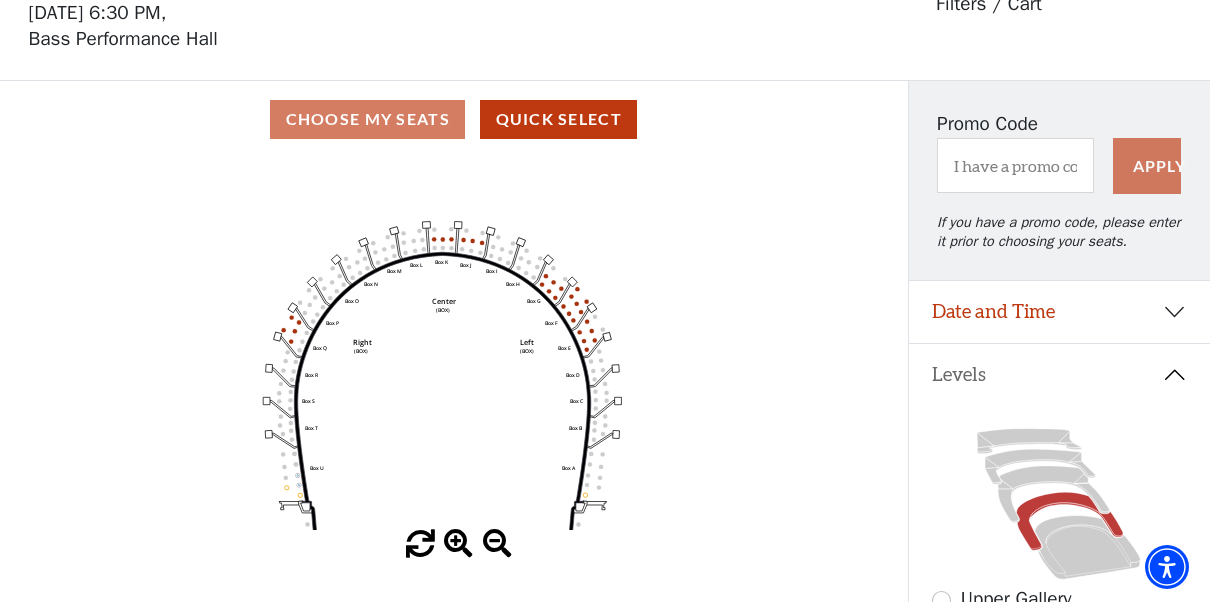 click 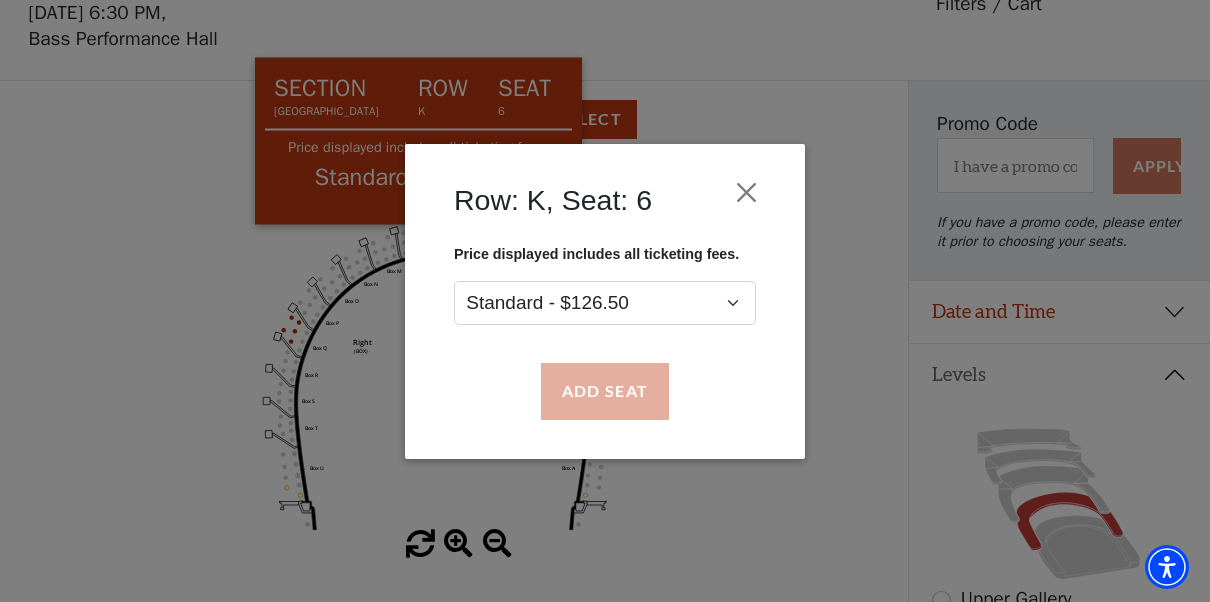 click on "Add Seat" at bounding box center (605, 391) 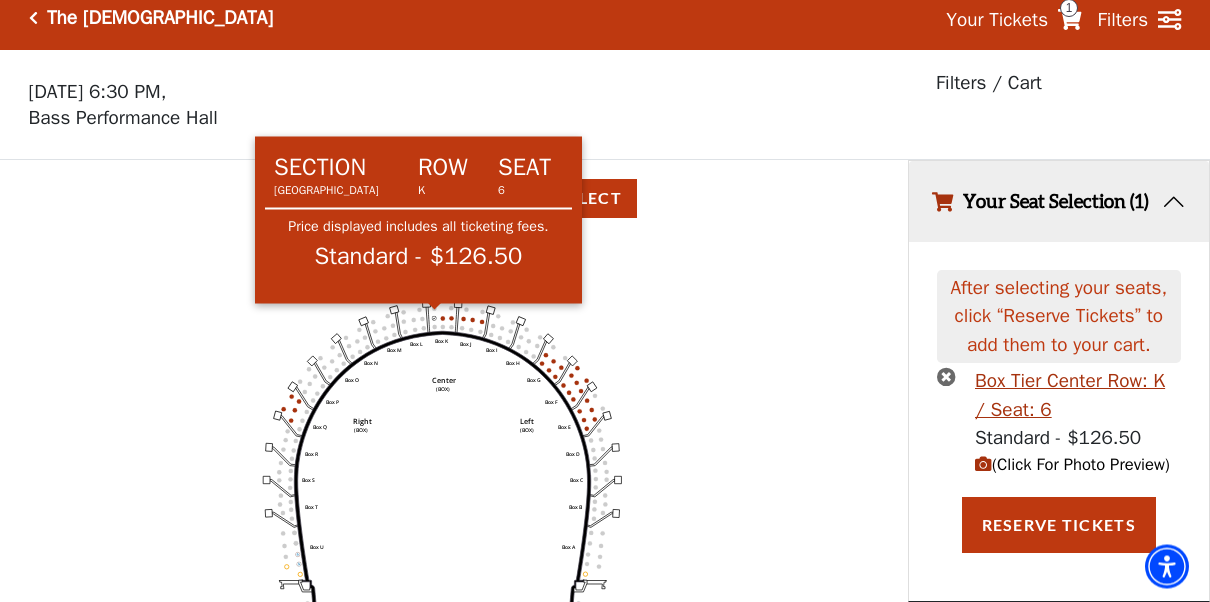 scroll, scrollTop: 9, scrollLeft: 0, axis: vertical 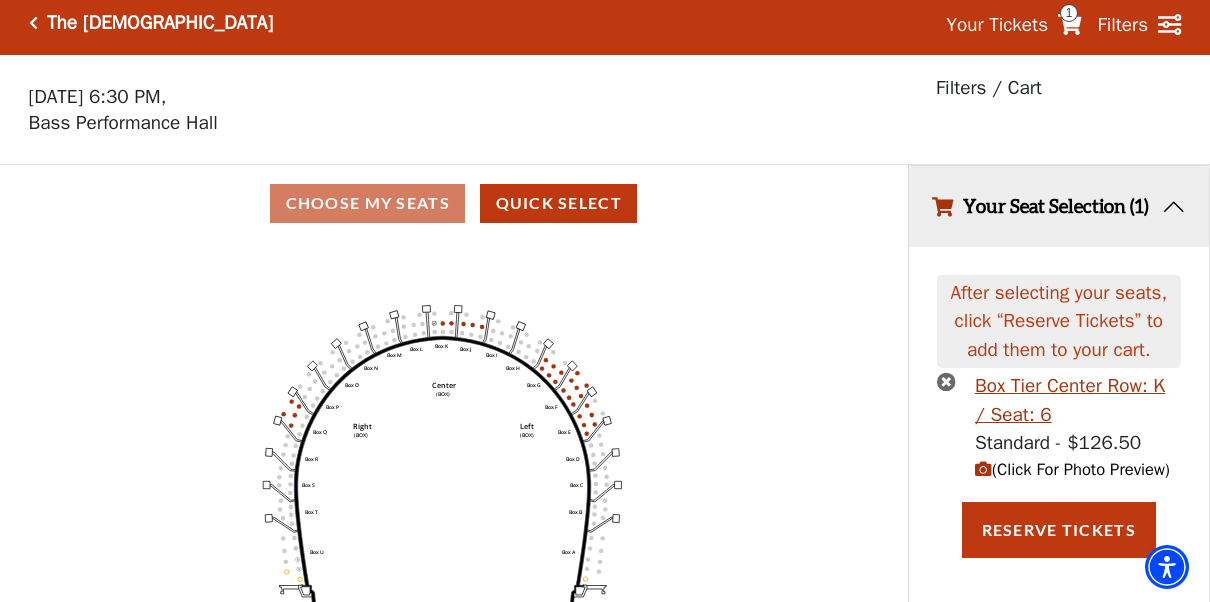 click 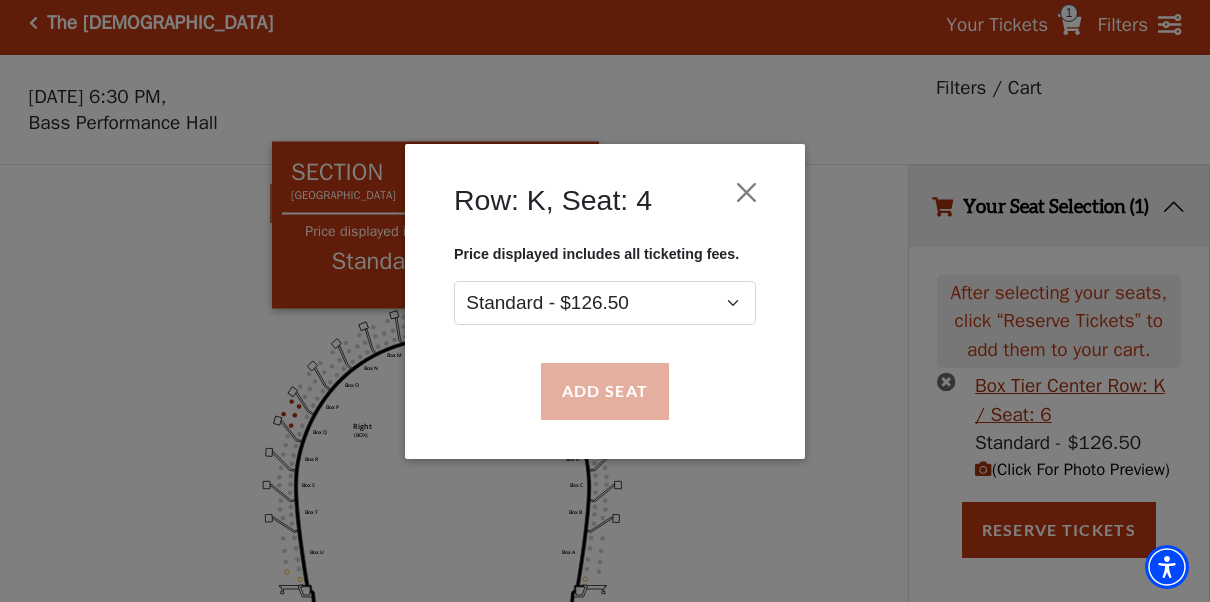 click on "Add Seat" at bounding box center [605, 391] 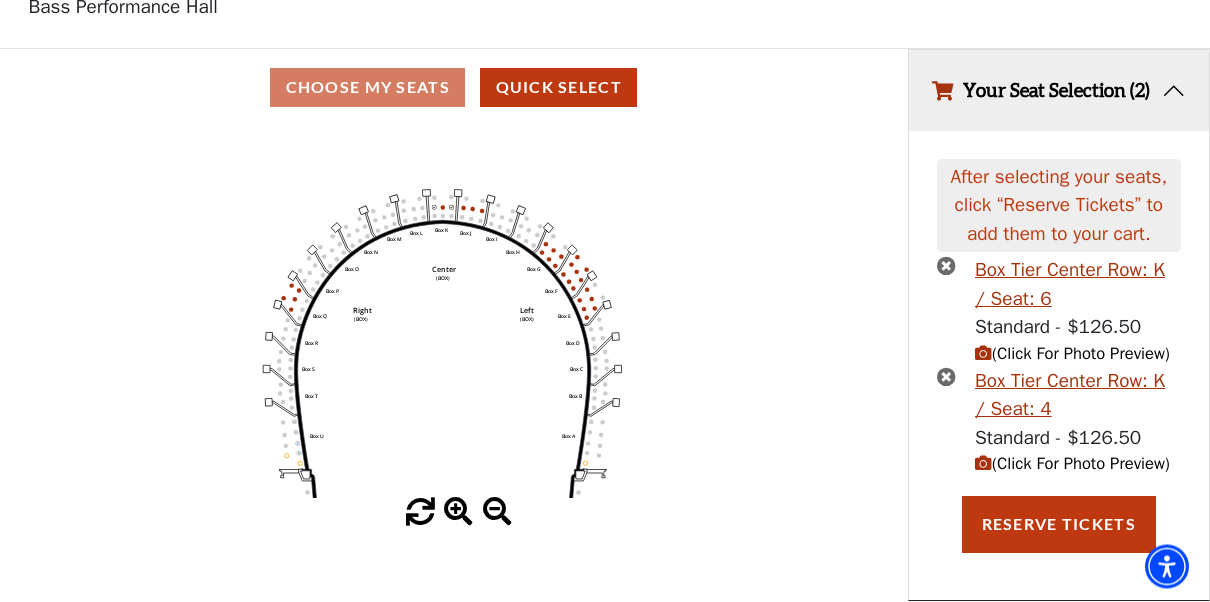 scroll, scrollTop: 161, scrollLeft: 0, axis: vertical 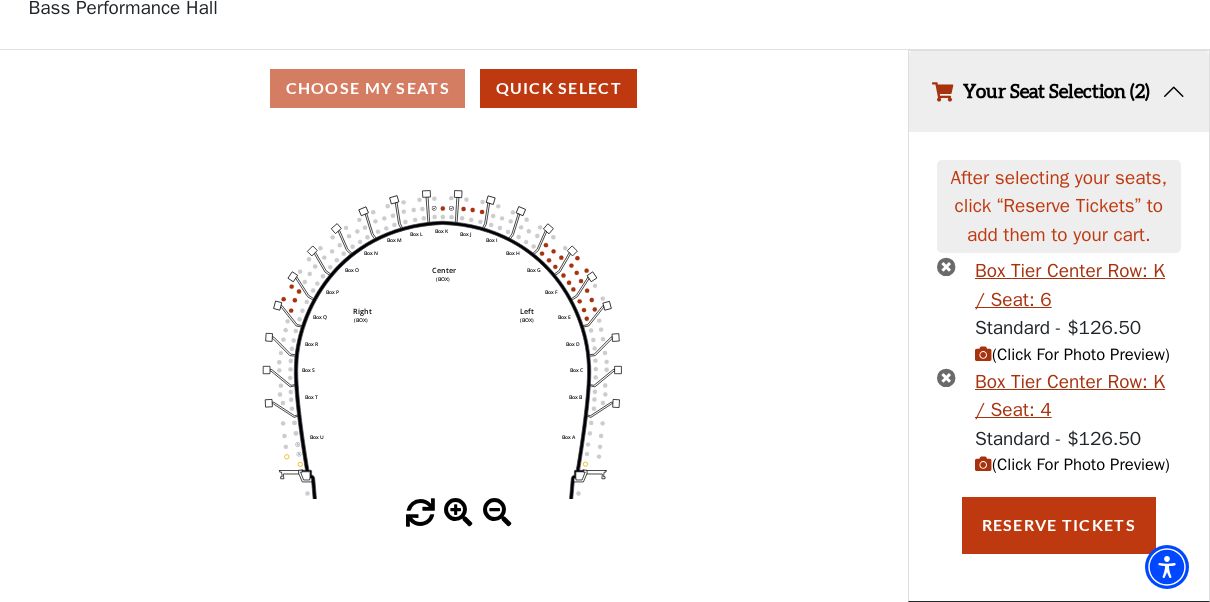 click at bounding box center (946, 377) 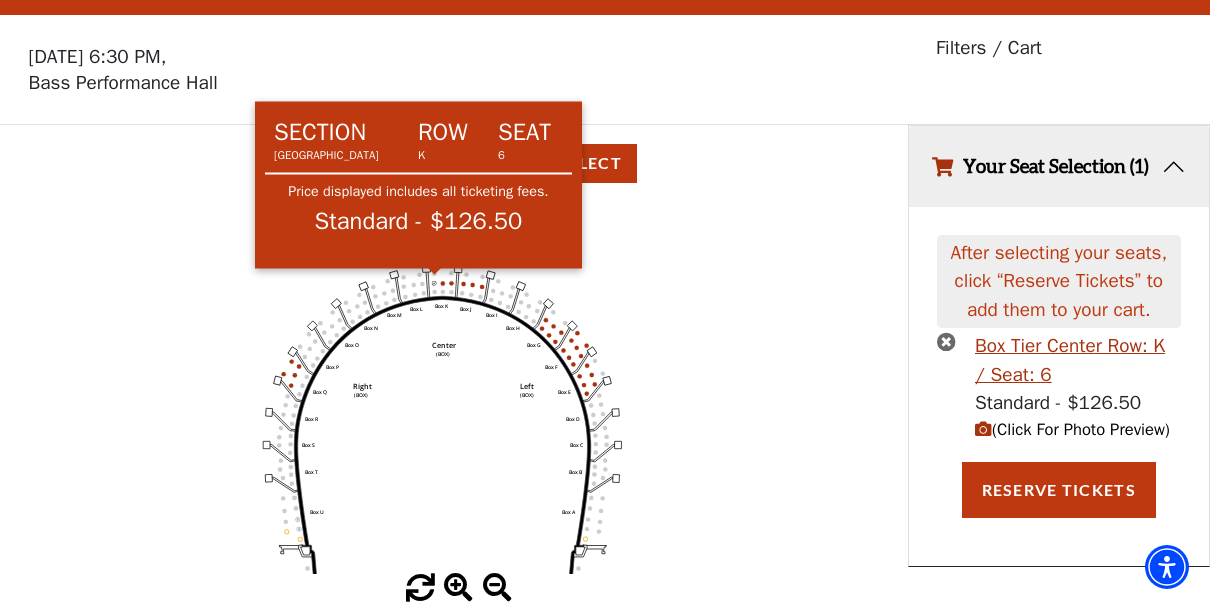click 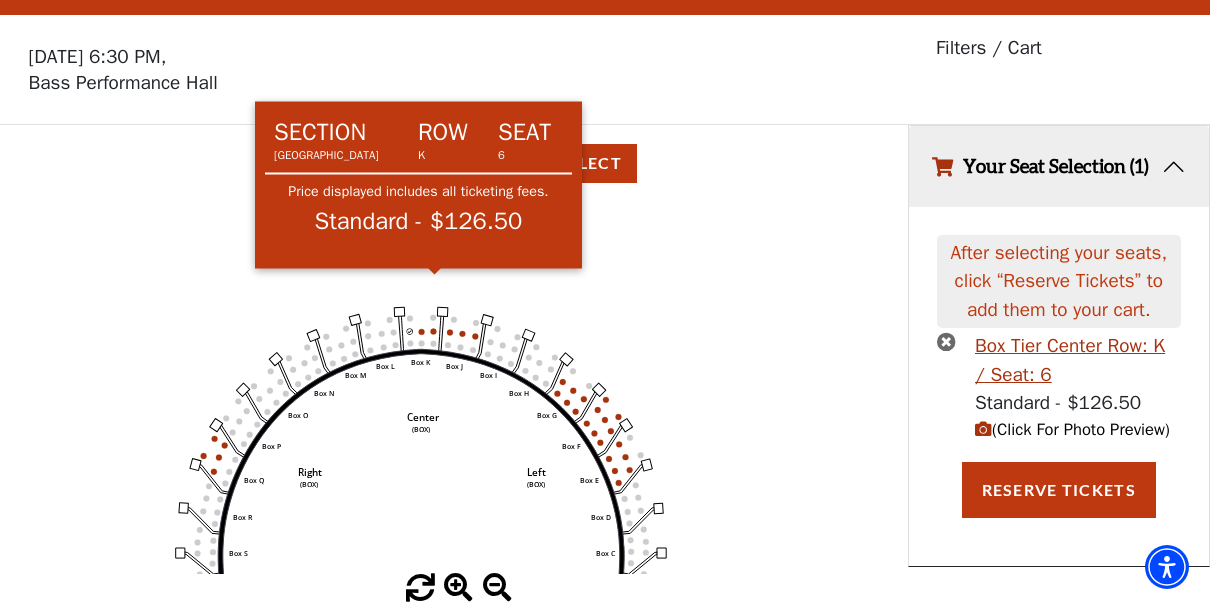 click on "Left   (BOX)   Right   (BOX)   Center   (BOX)   Box ZZ   Box U   Box T   Box S   Box R   Box Q   Box P   Box O   Box N   Box M   Box L   Box A   Box A   Box B   Box C   Box D   Box E   Box F   Box G   Box H   Box I   Box J   Box K" 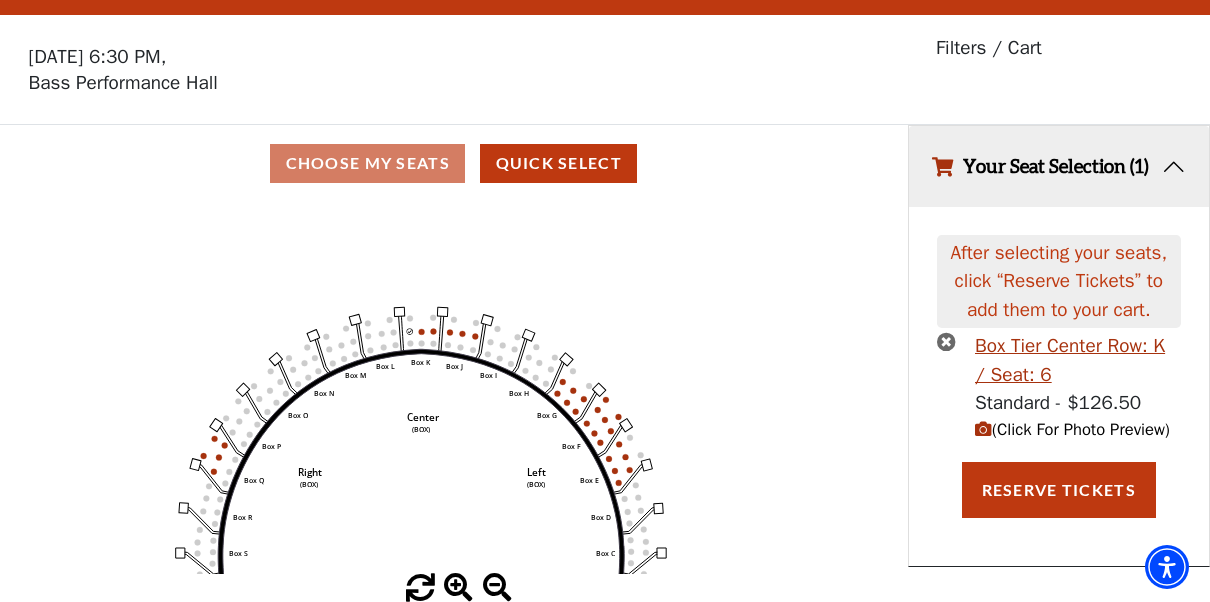click on "Left   (BOX)   Right   (BOX)   Center   (BOX)   Box ZZ   Box U   Box T   Box S   Box R   Box Q   Box P   Box O   Box N   Box M   Box L   Box A   Box A   Box B   Box C   Box D   Box E   Box F   Box G   Box H   Box I   Box J   Box K" 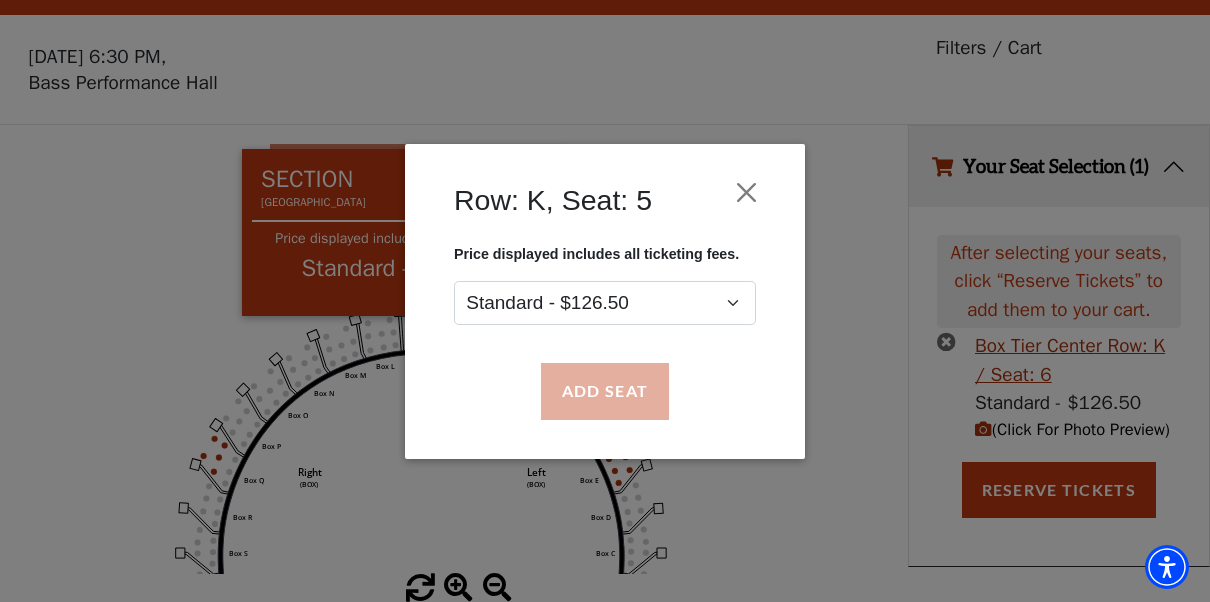 click on "Add Seat" at bounding box center (605, 391) 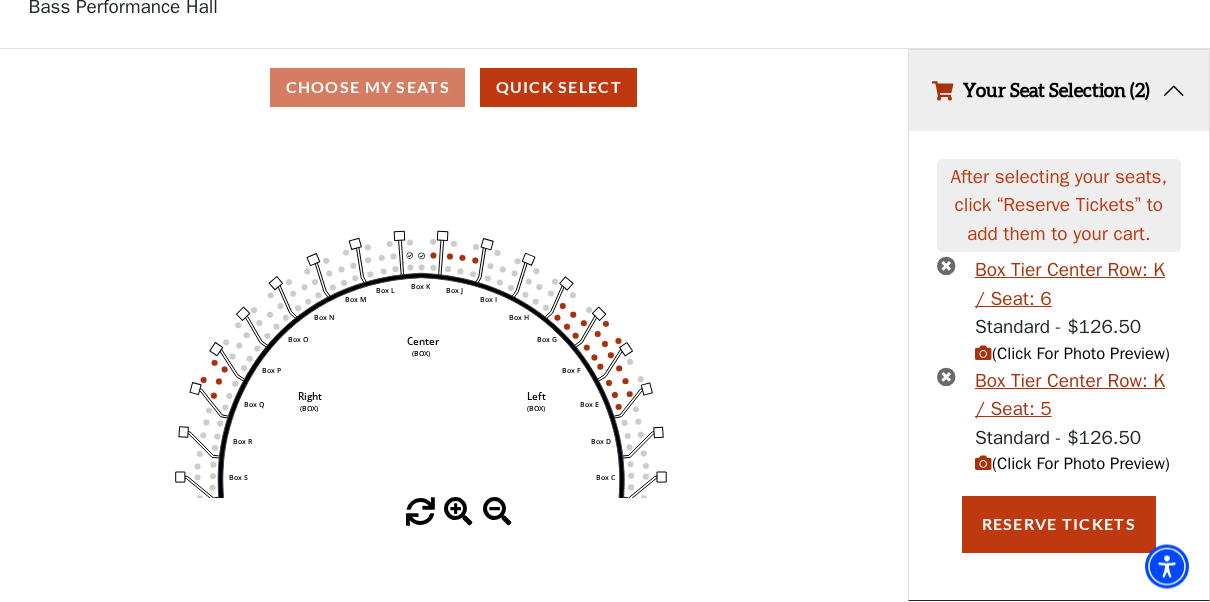 scroll, scrollTop: 161, scrollLeft: 0, axis: vertical 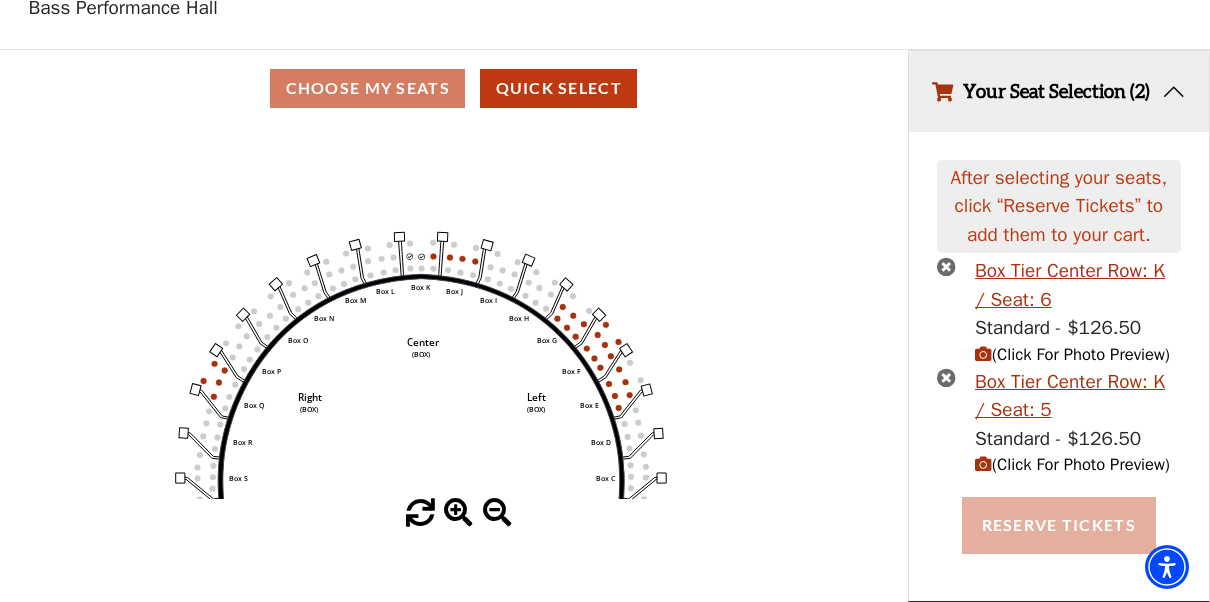 click on "Reserve Tickets" at bounding box center [1059, 525] 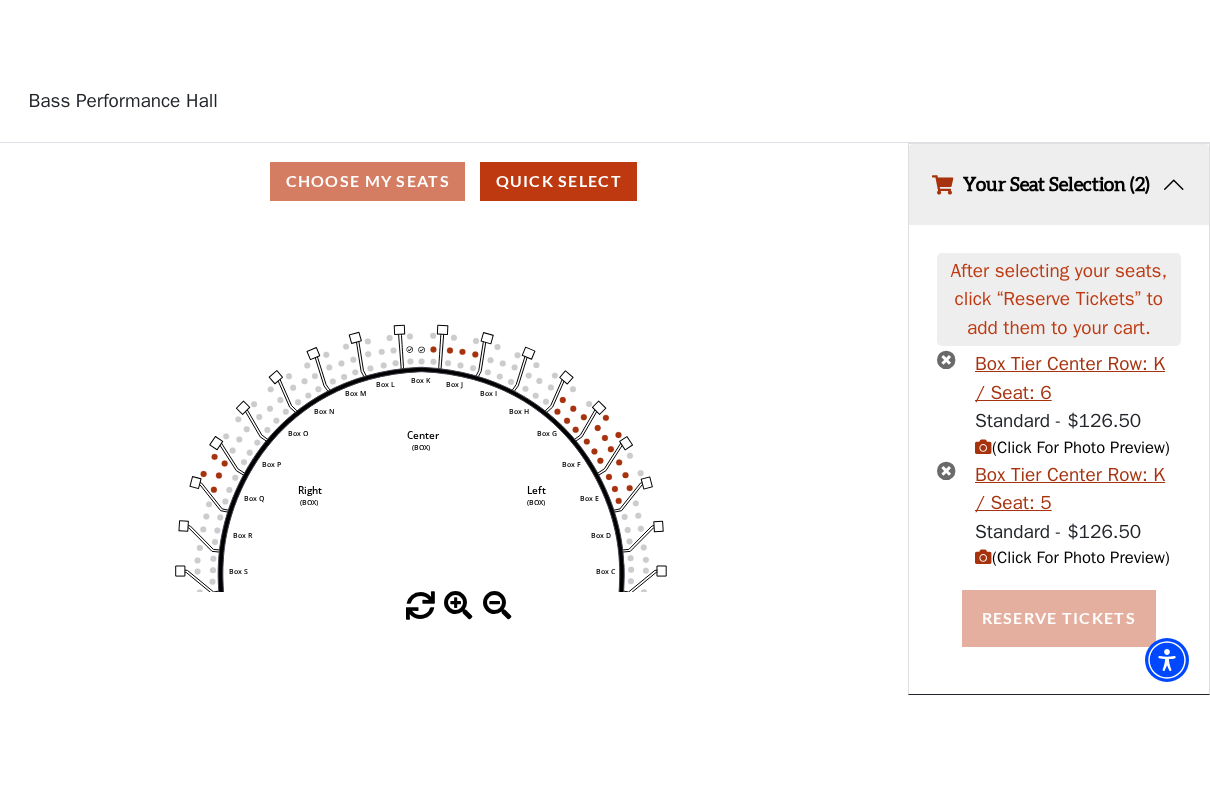 scroll, scrollTop: 44, scrollLeft: 0, axis: vertical 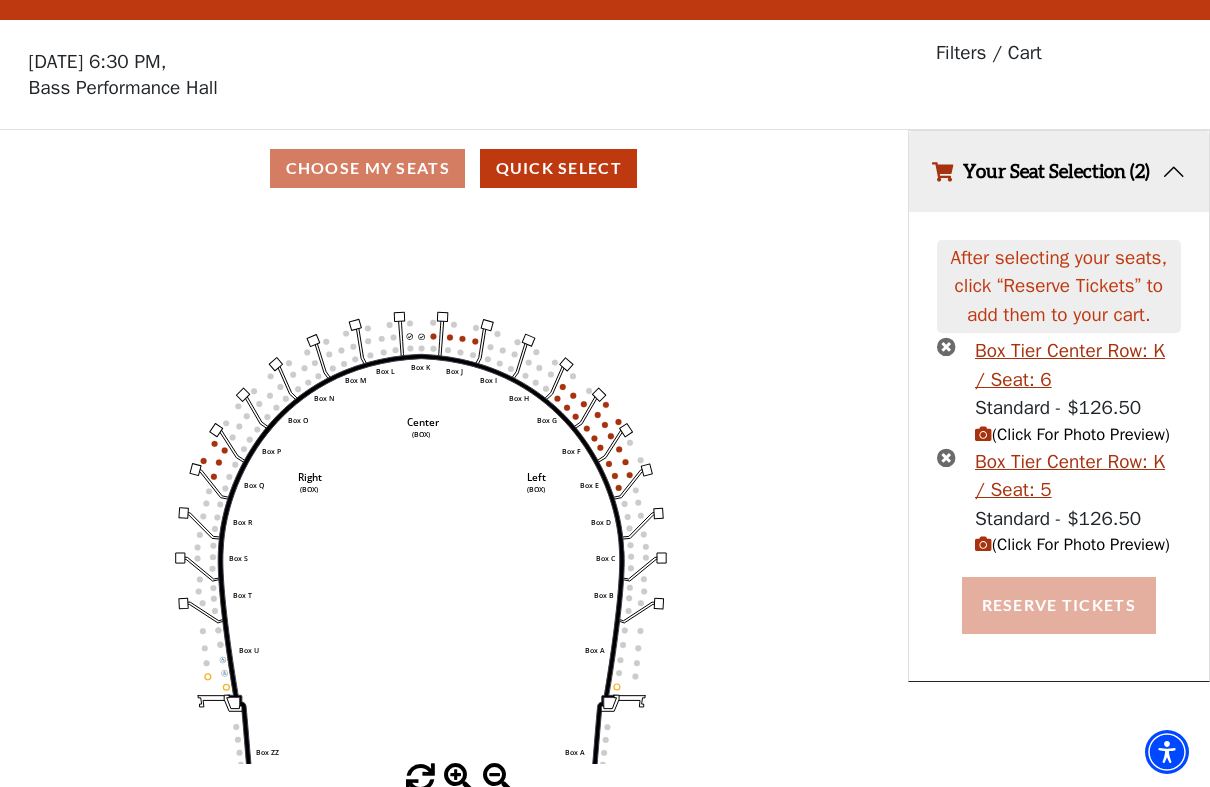 click on "Reserve Tickets" at bounding box center [1059, 605] 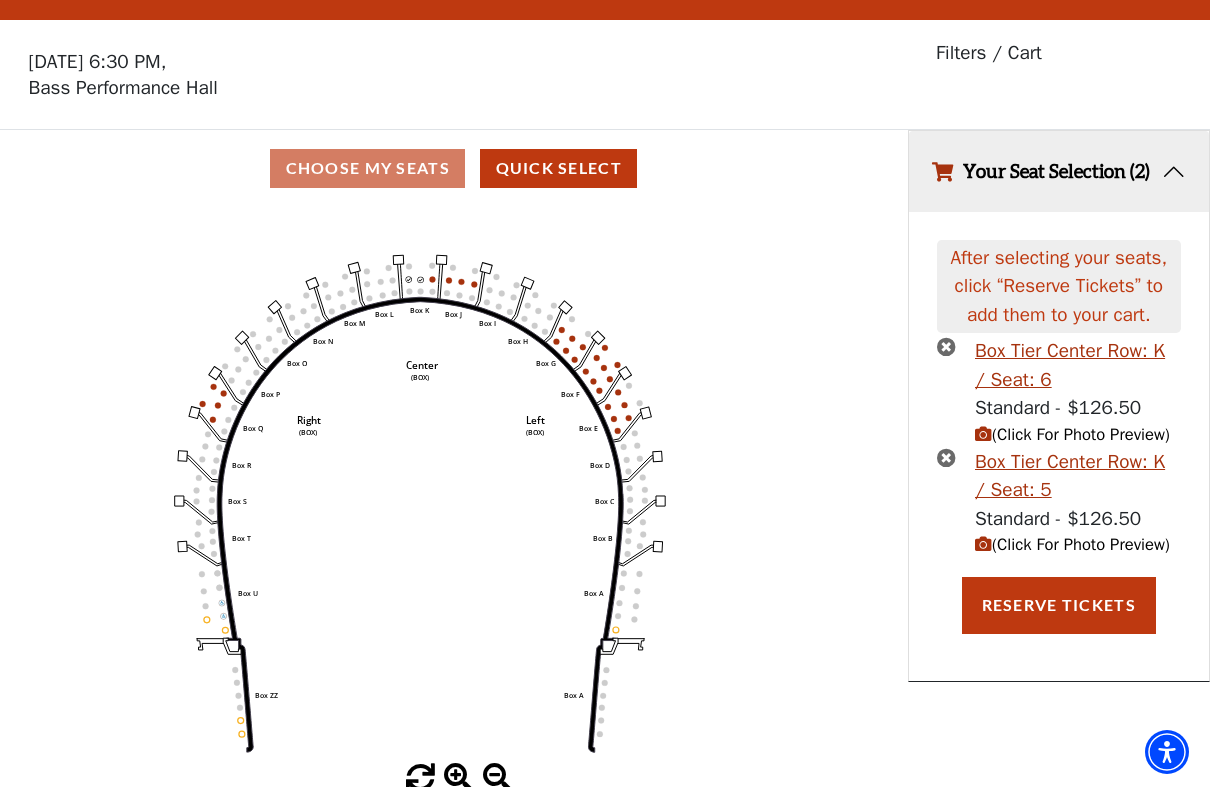 click on "Your Seat Selection (2)" at bounding box center (1059, 171) 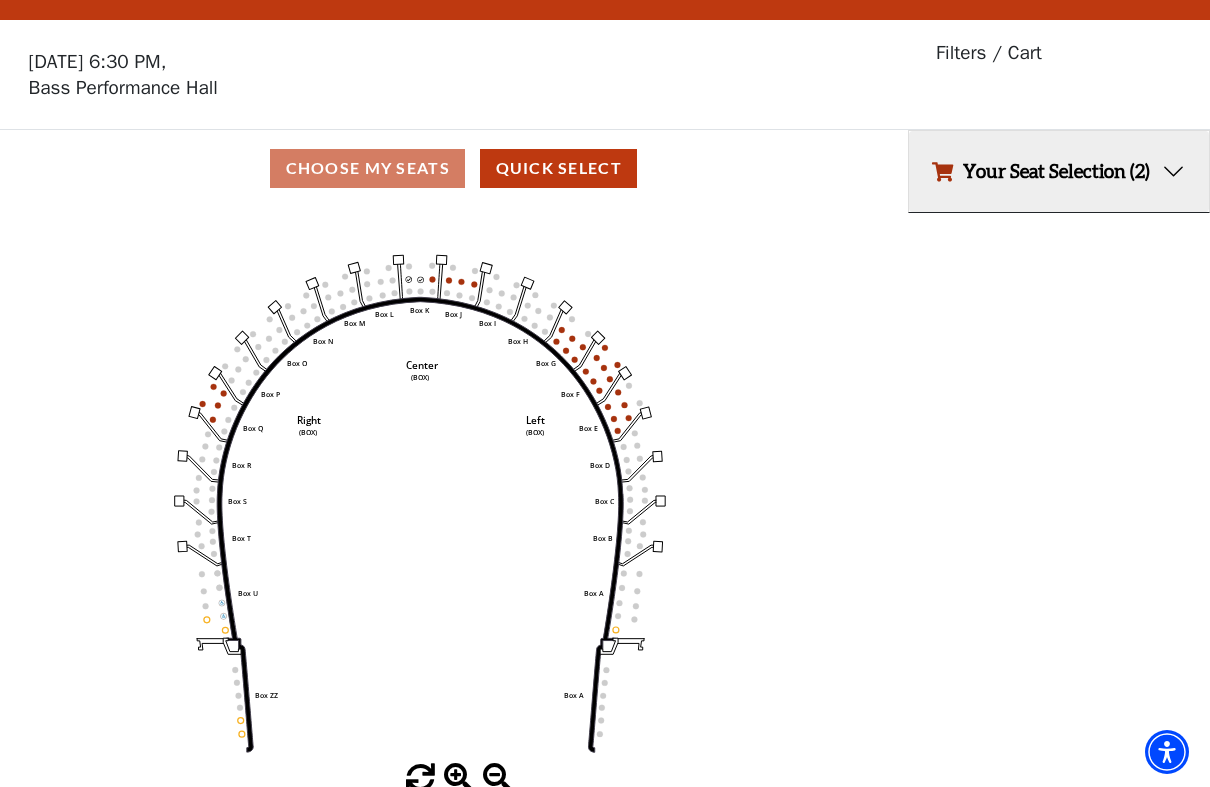 click on "Your Seat Selection (2)" at bounding box center [1059, 171] 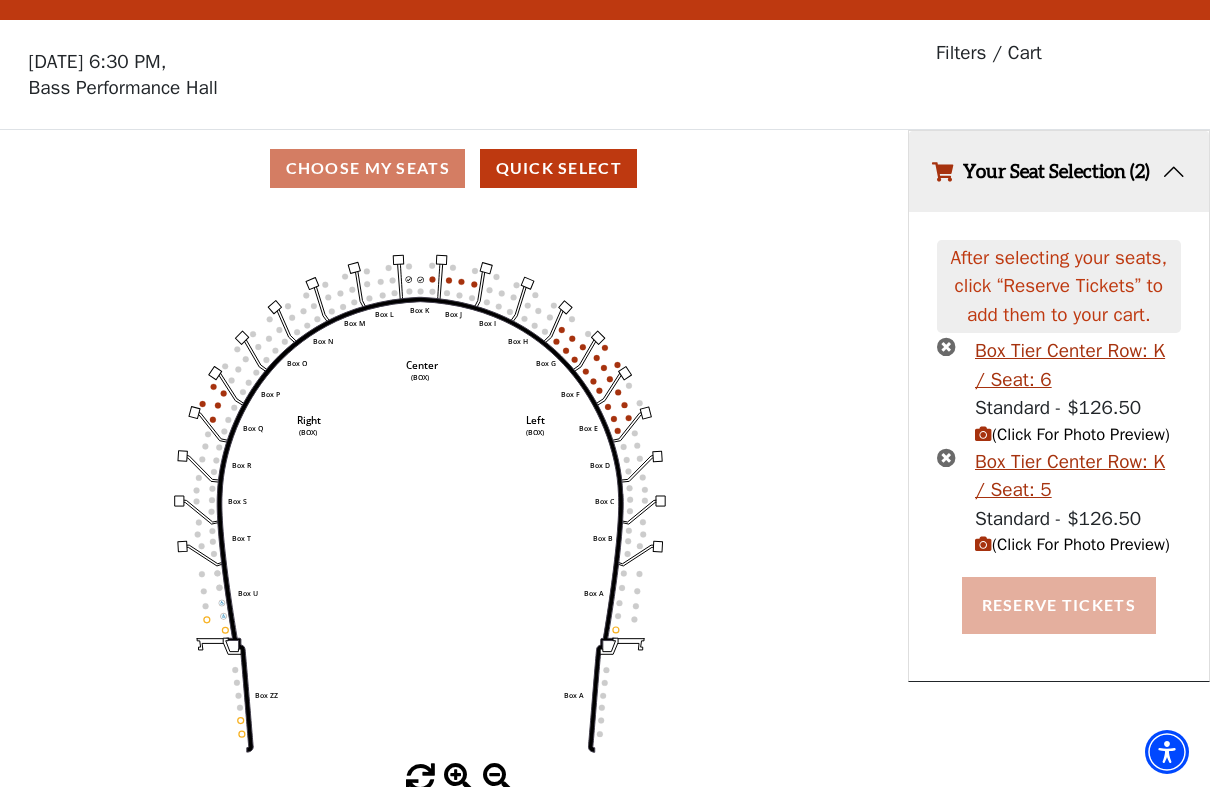 click on "Reserve Tickets" at bounding box center (1059, 605) 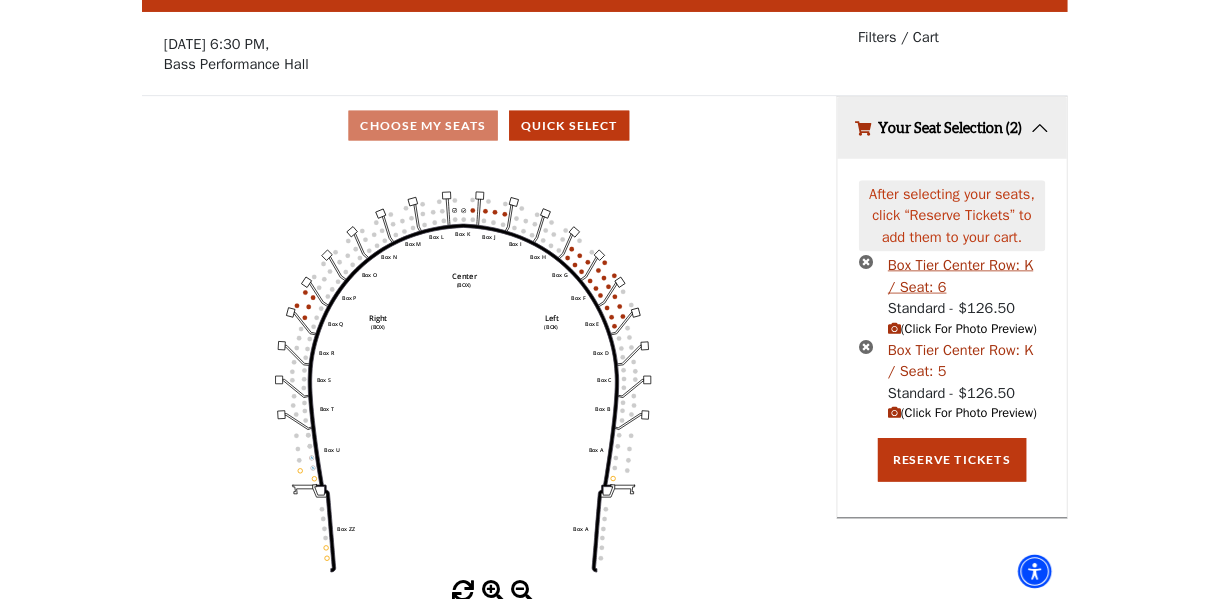 scroll, scrollTop: 50, scrollLeft: 0, axis: vertical 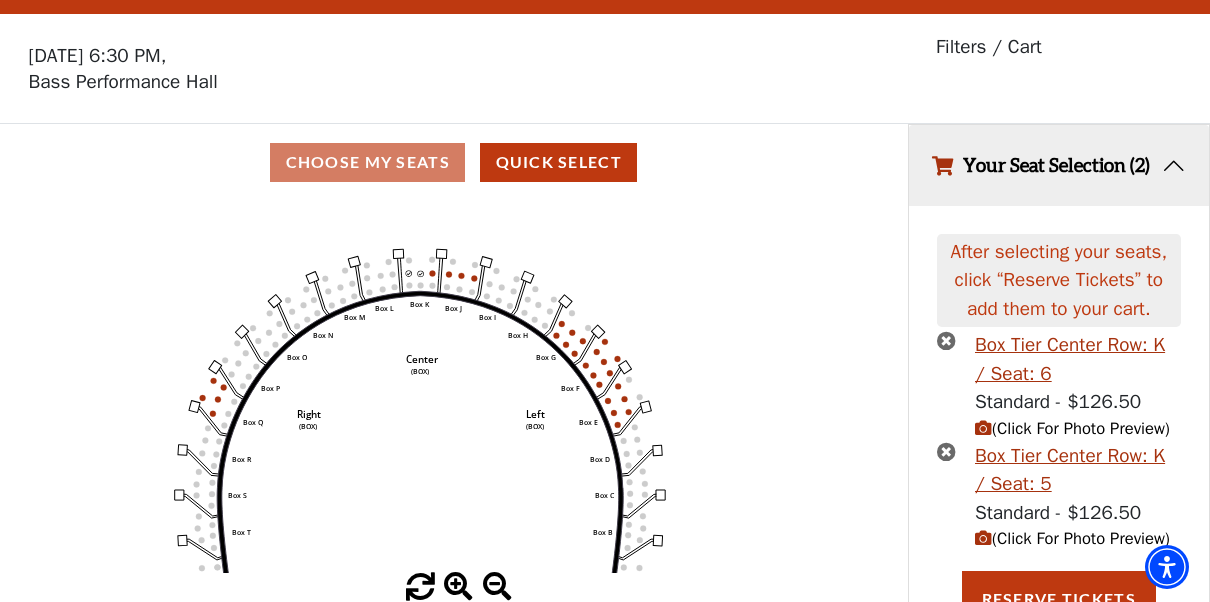click on "Left   (BOX)   Right   (BOX)   Center   (BOX)   Box ZZ   Box U   Box T   Box S   Box R   Box Q   Box P   Box O   Box N   Box M   Box L   Box A   Box A   Box B   Box C   Box D   Box E   Box F   Box G   Box H   Box I   Box J   Box K" 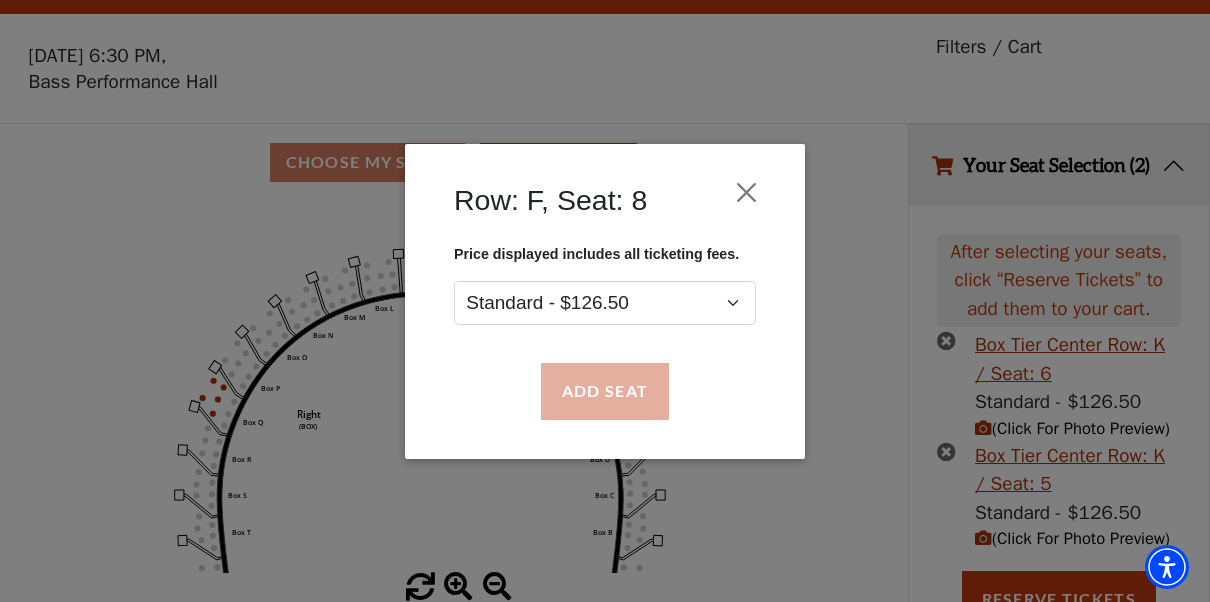 click on "Add Seat" at bounding box center [605, 391] 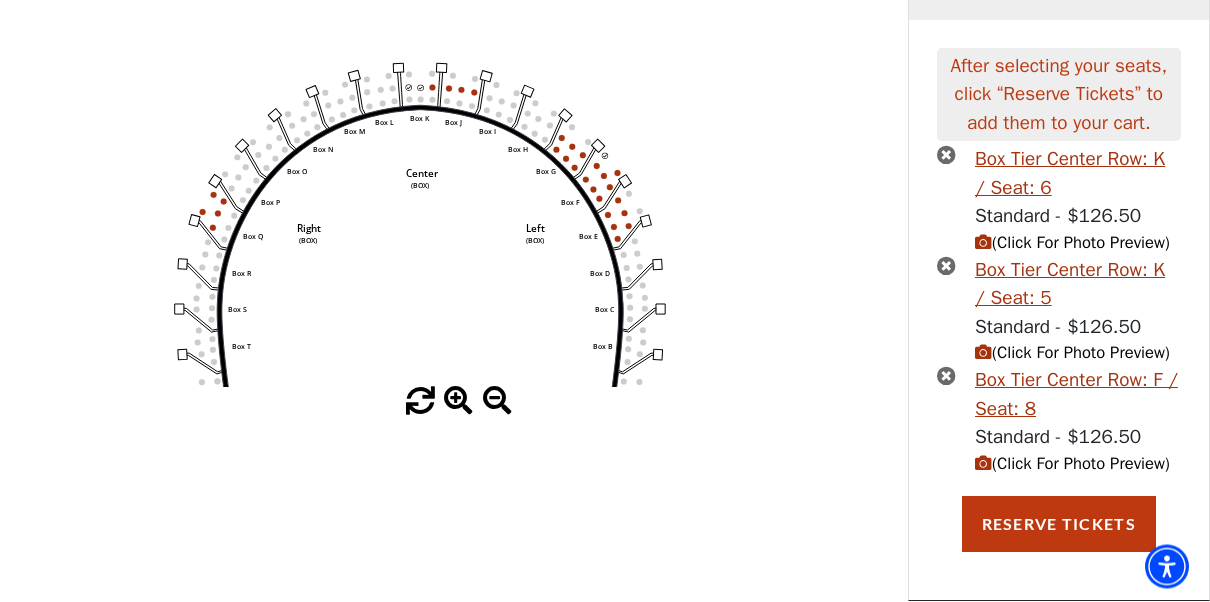 scroll, scrollTop: 293, scrollLeft: 0, axis: vertical 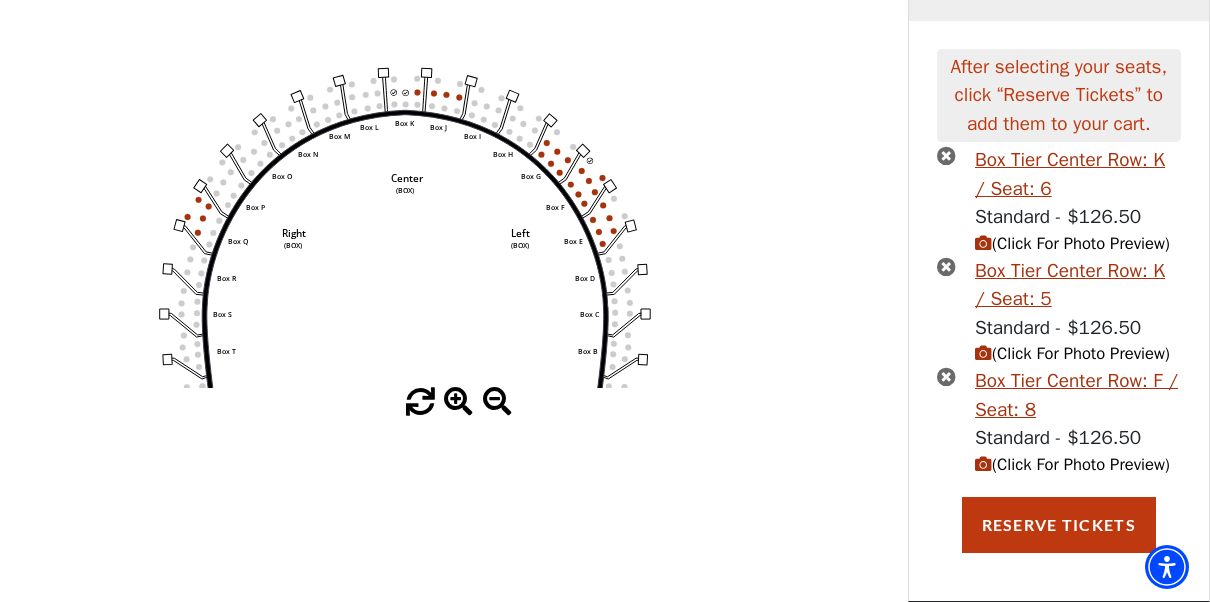 click on "Left   (BOX)   Right   (BOX)   Center   (BOX)   Box ZZ   Box U   Box T   Box S   Box R   Box Q   Box P   Box O   Box N   Box M   Box L   Box A   Box A   Box B   Box C   Box D   Box E   Box F   Box G   Box H   Box I   Box J   Box K" 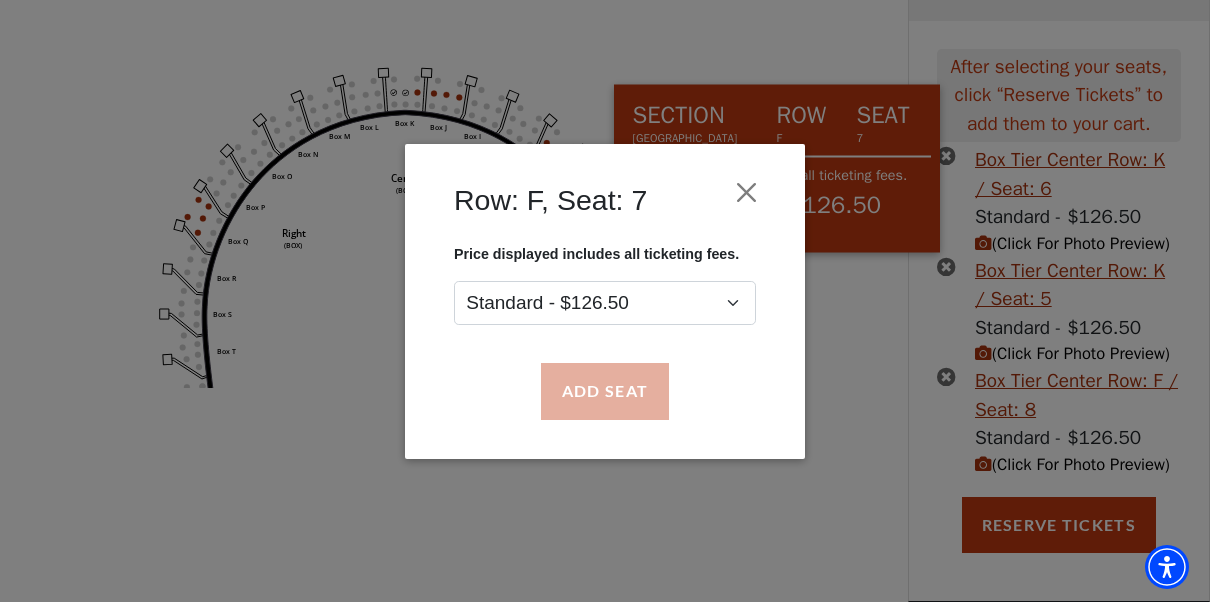 click on "Add Seat" at bounding box center (605, 391) 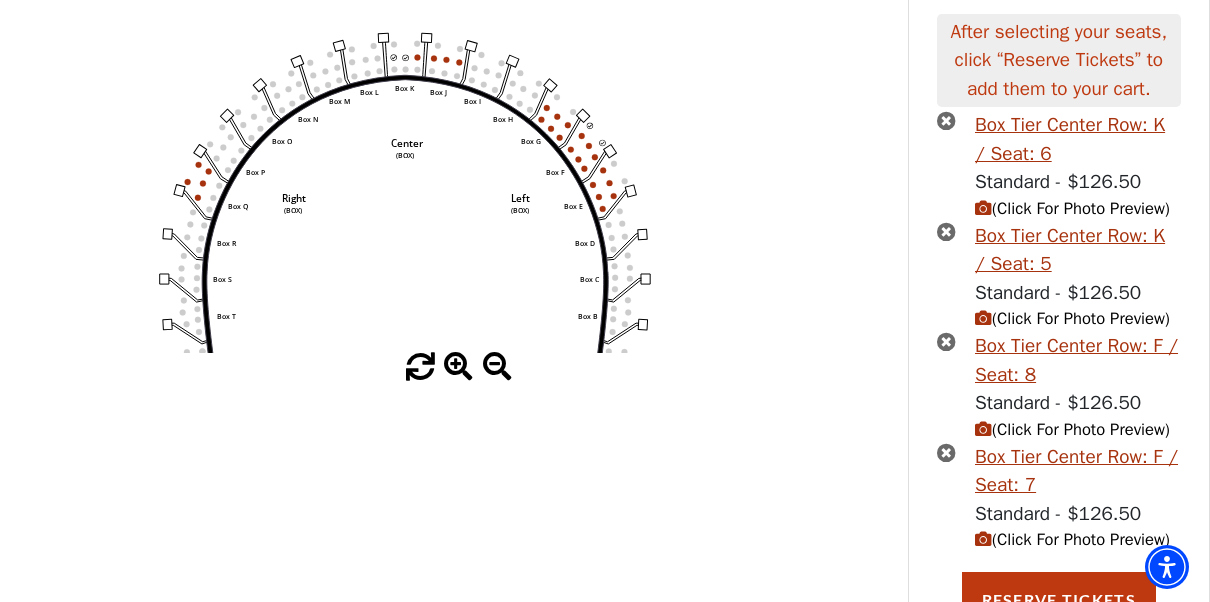 scroll, scrollTop: 268, scrollLeft: 0, axis: vertical 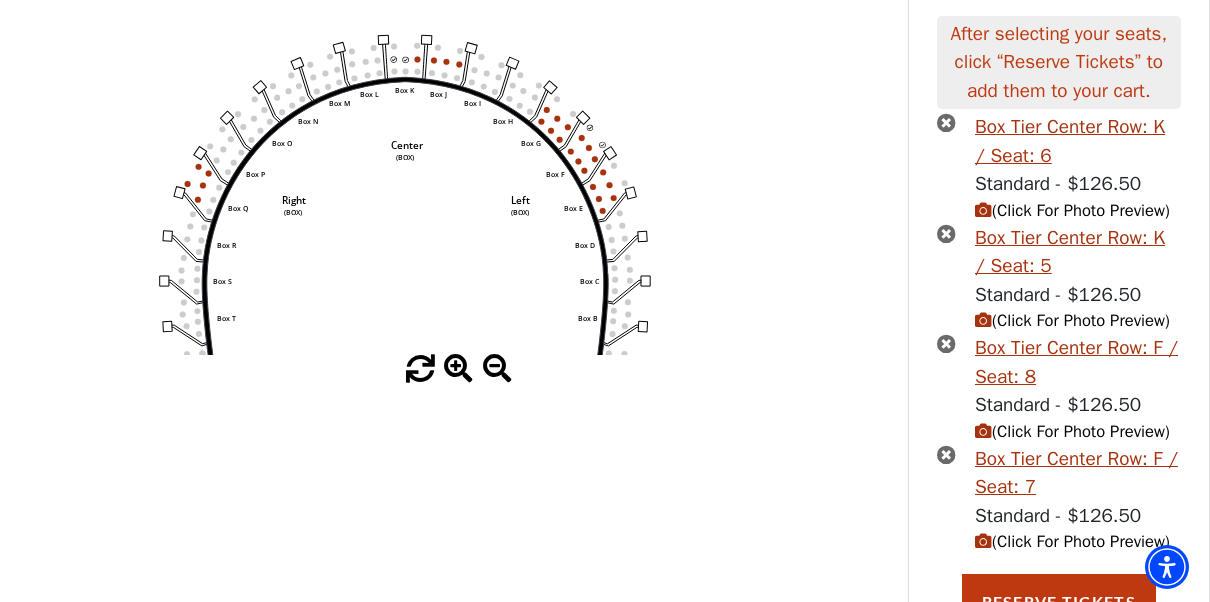 click at bounding box center (946, 122) 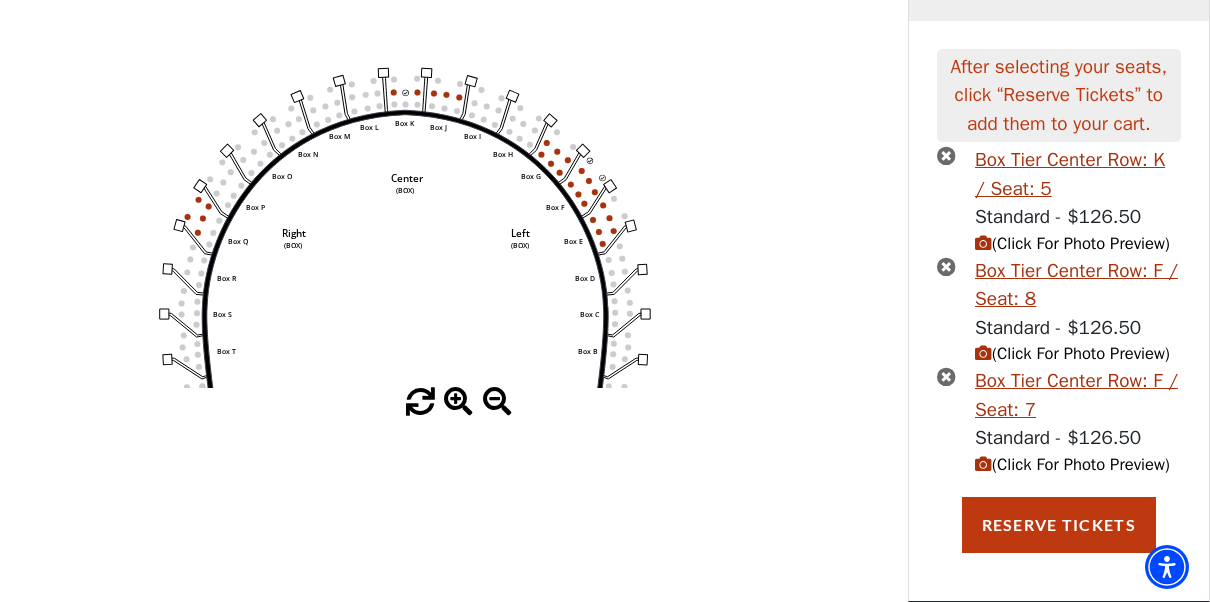 click at bounding box center [946, 155] 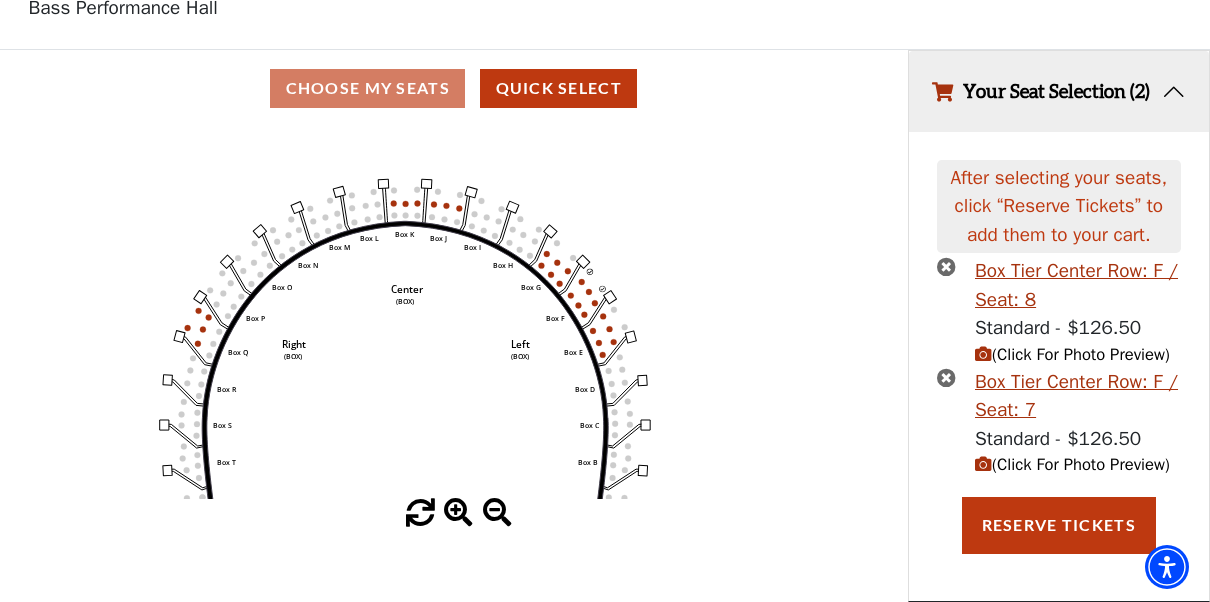 click on "(Click For Photo Preview)" at bounding box center [1072, 464] 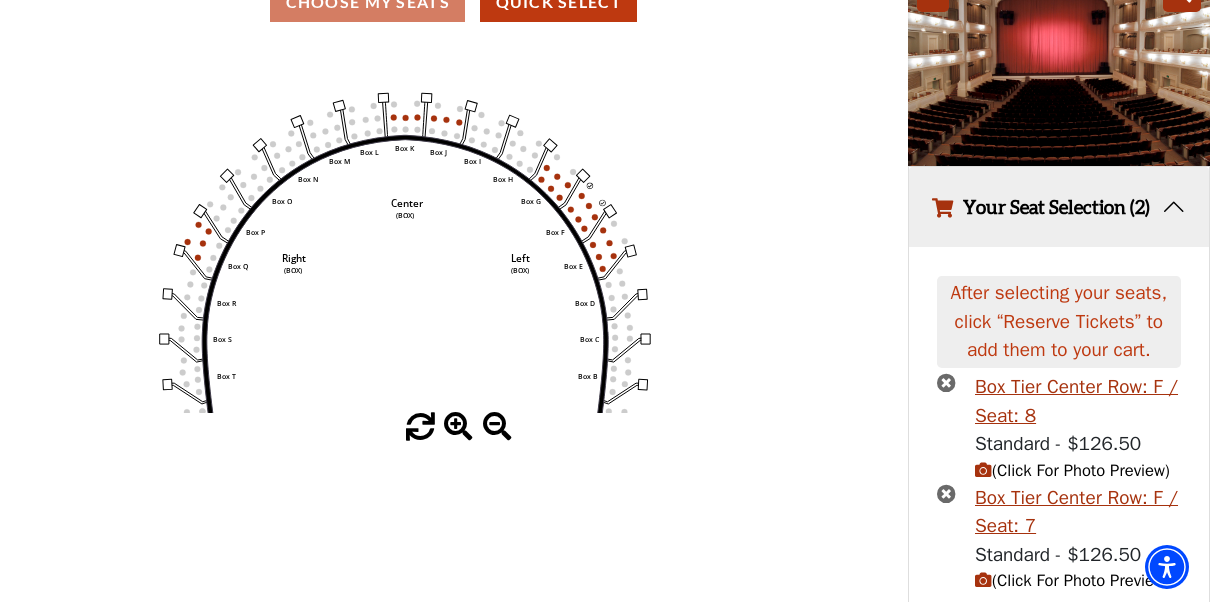 click on "Your Seat Selection (2)" at bounding box center (1059, 207) 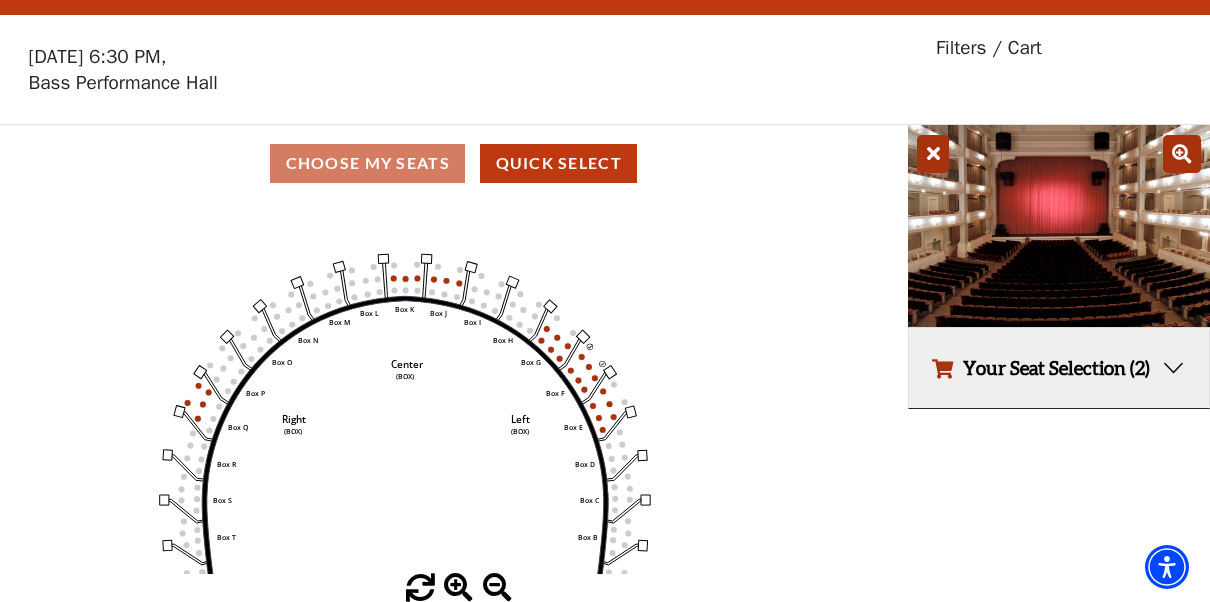 scroll, scrollTop: 44, scrollLeft: 0, axis: vertical 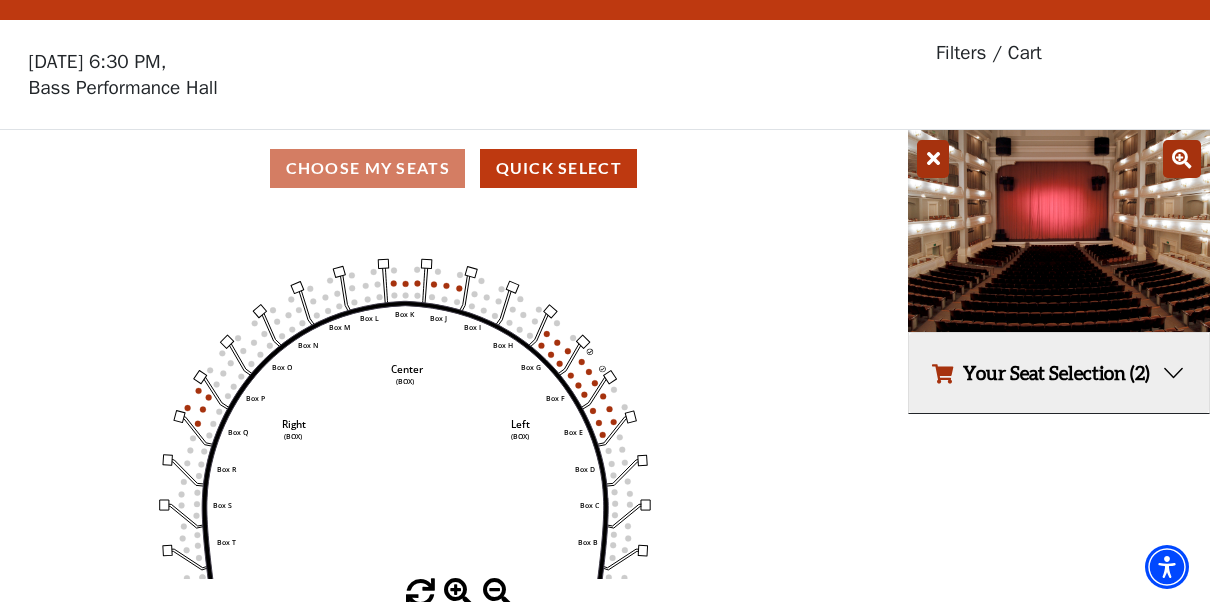 click on "Your Seat Selection (2)" at bounding box center (1059, 373) 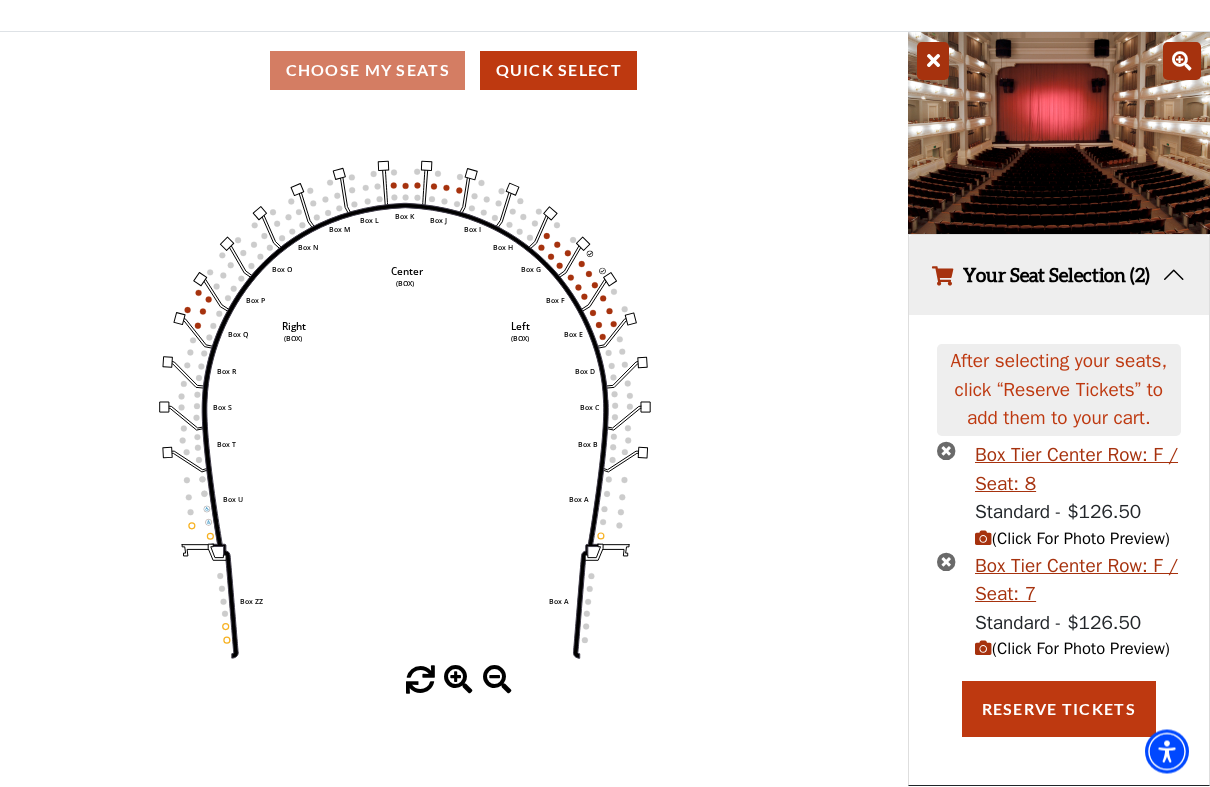 scroll, scrollTop: 226, scrollLeft: 0, axis: vertical 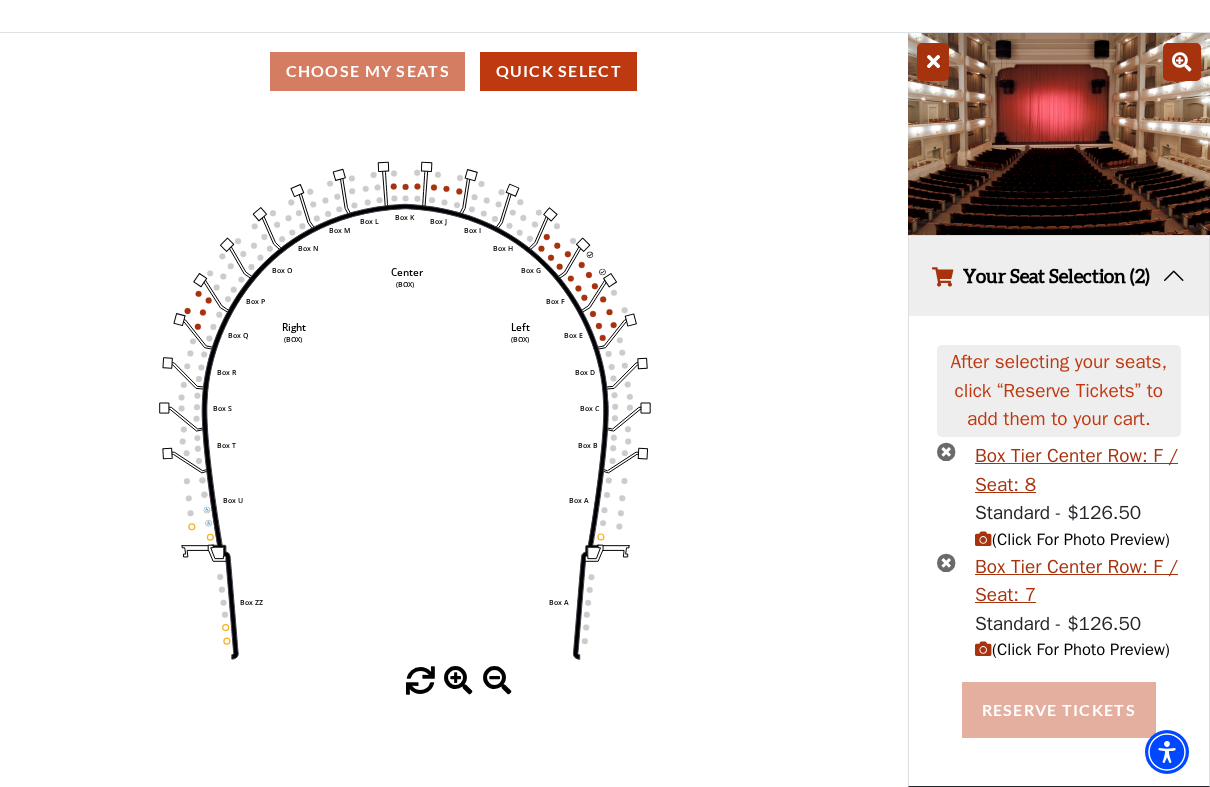 click on "Reserve Tickets" at bounding box center (1059, 710) 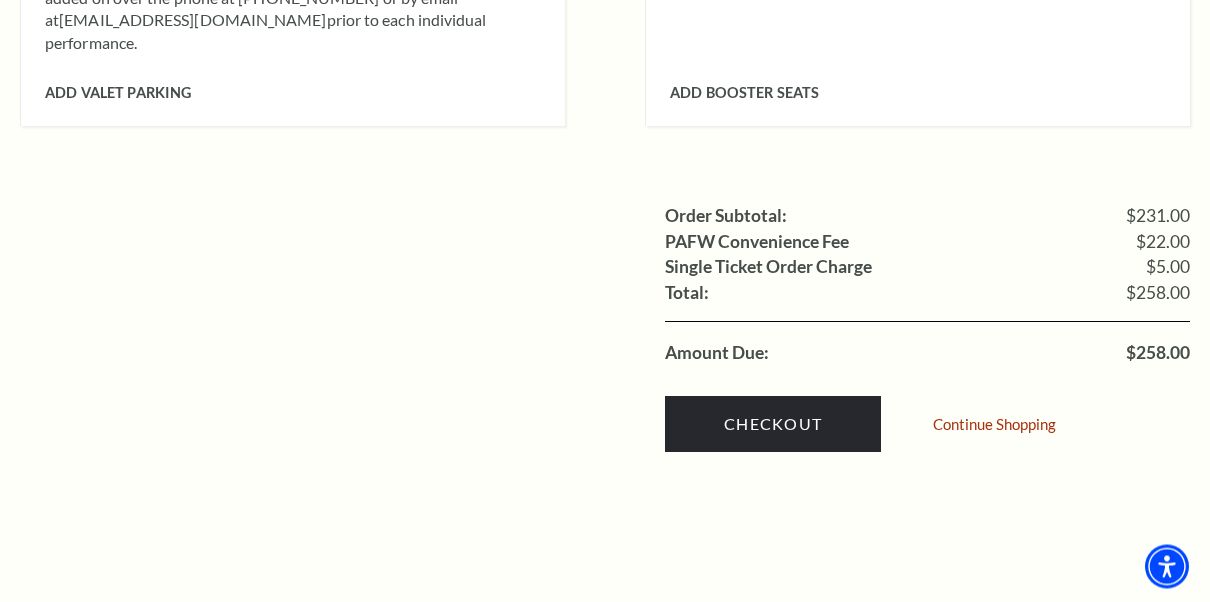 scroll, scrollTop: 1915, scrollLeft: 0, axis: vertical 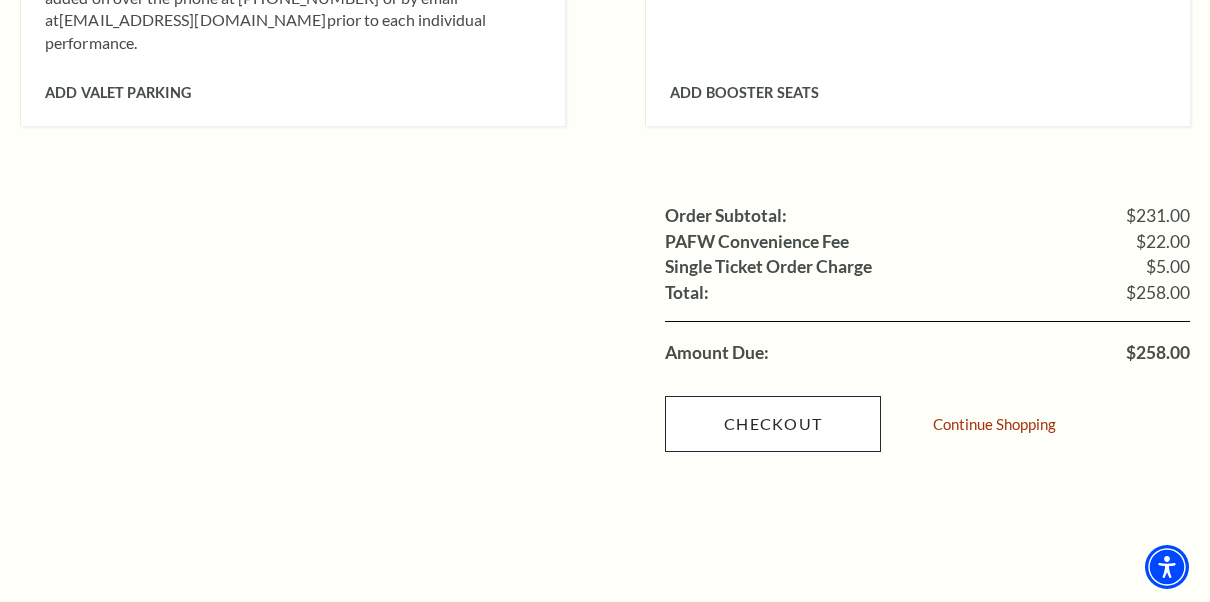 click on "Checkout" at bounding box center (773, 424) 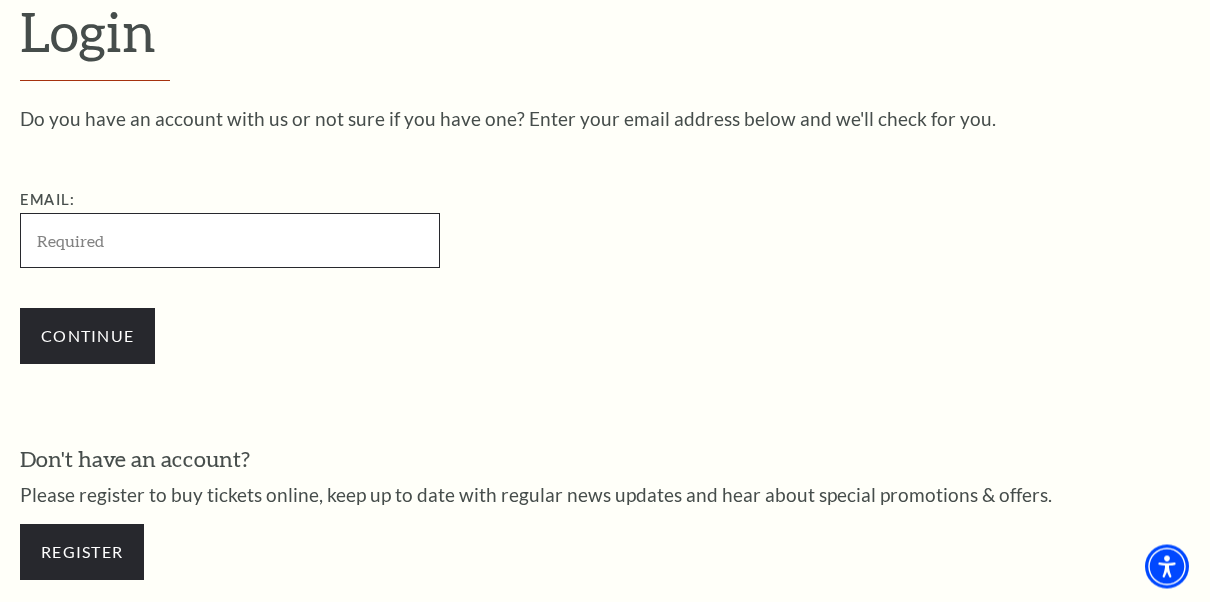 scroll, scrollTop: 522, scrollLeft: 0, axis: vertical 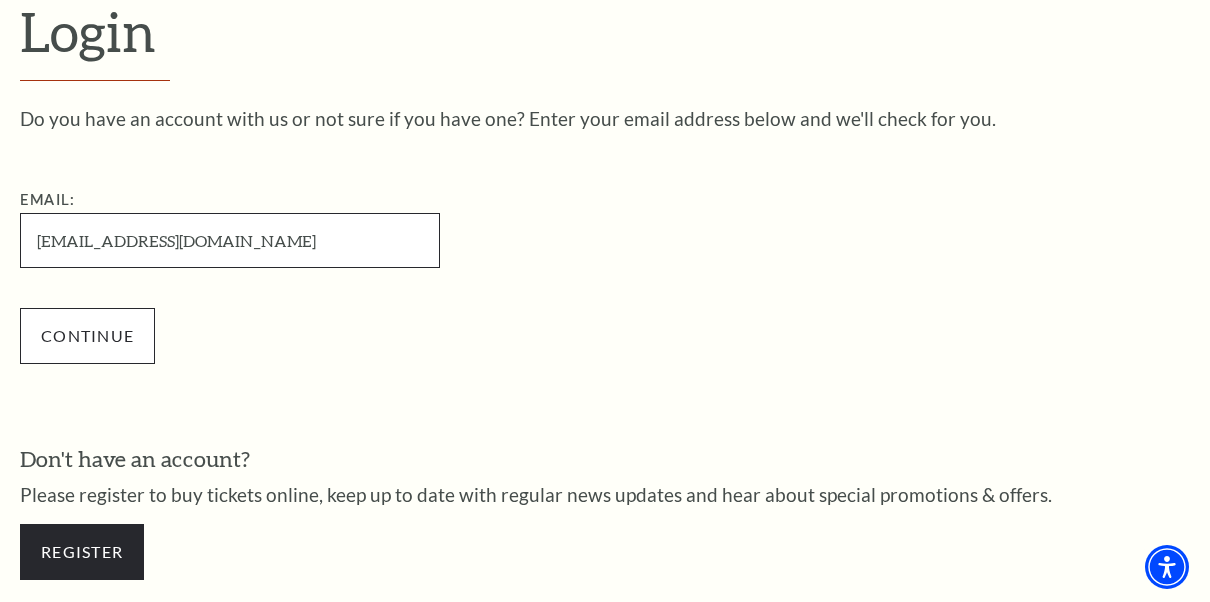 type on "[EMAIL_ADDRESS][DOMAIN_NAME]" 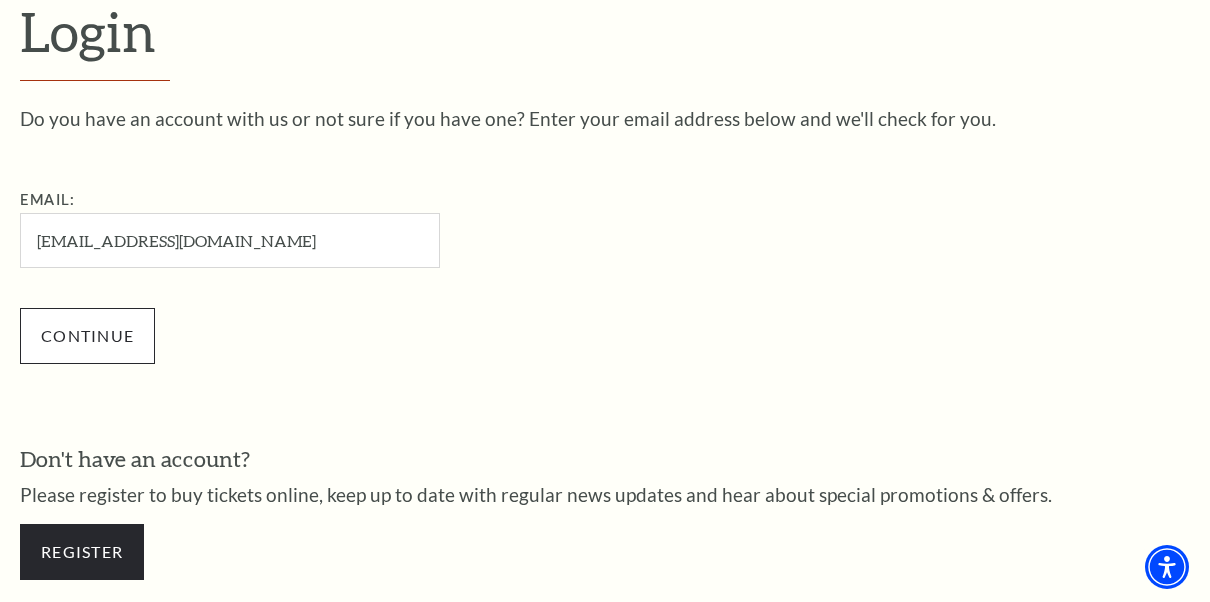 click on "Continue" at bounding box center [87, 336] 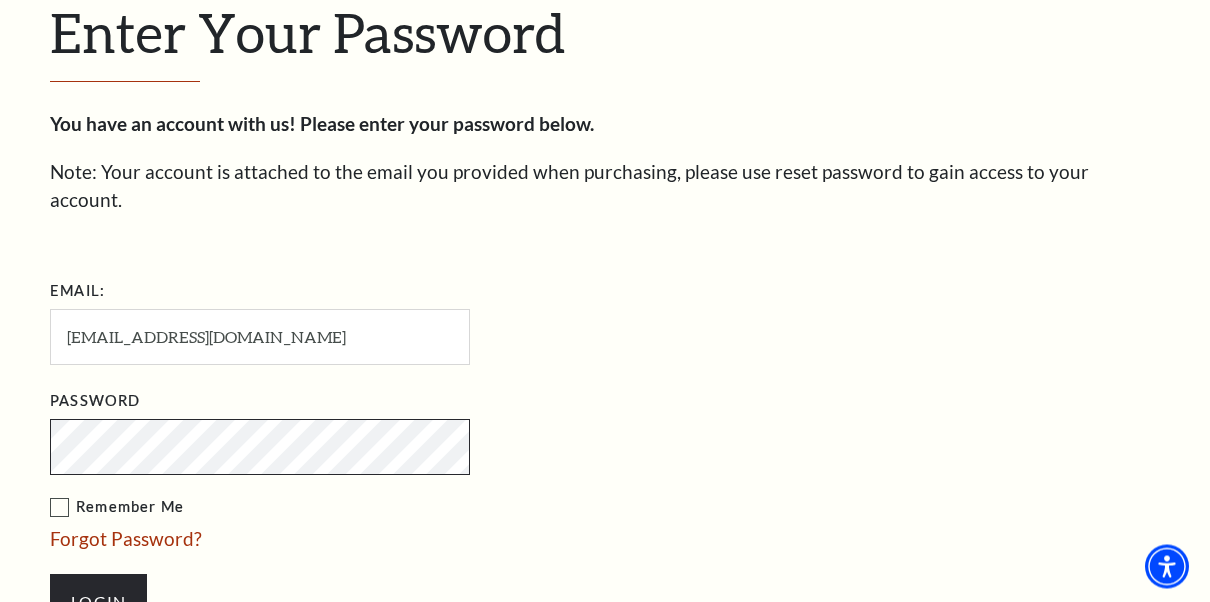 scroll, scrollTop: 540, scrollLeft: 0, axis: vertical 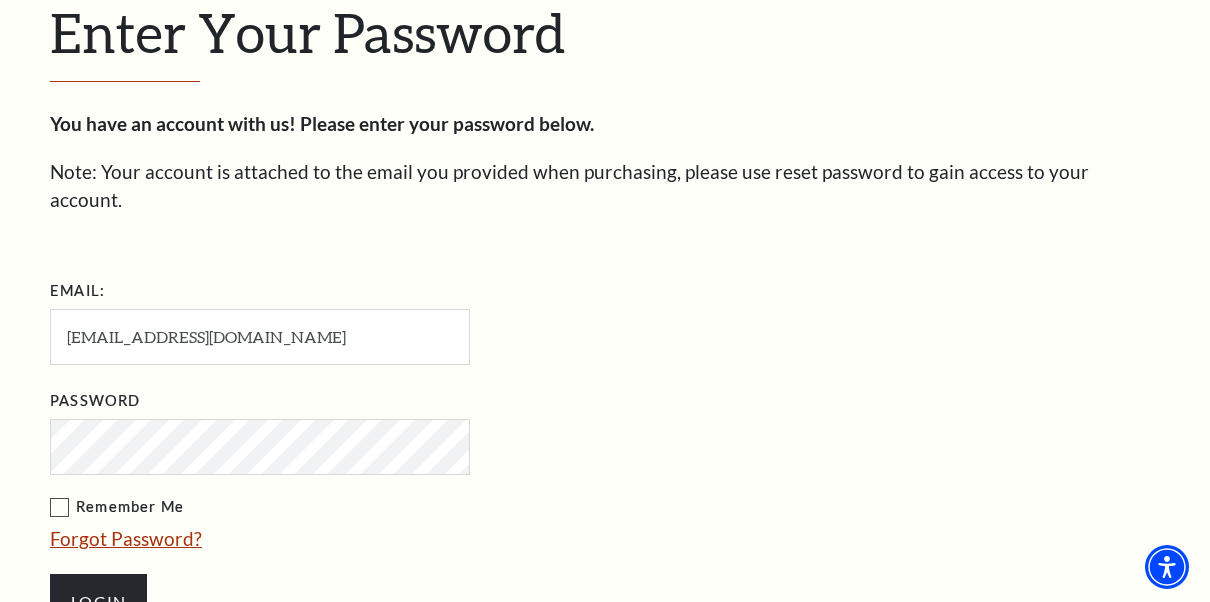 click on "Forgot Password?" at bounding box center (126, 538) 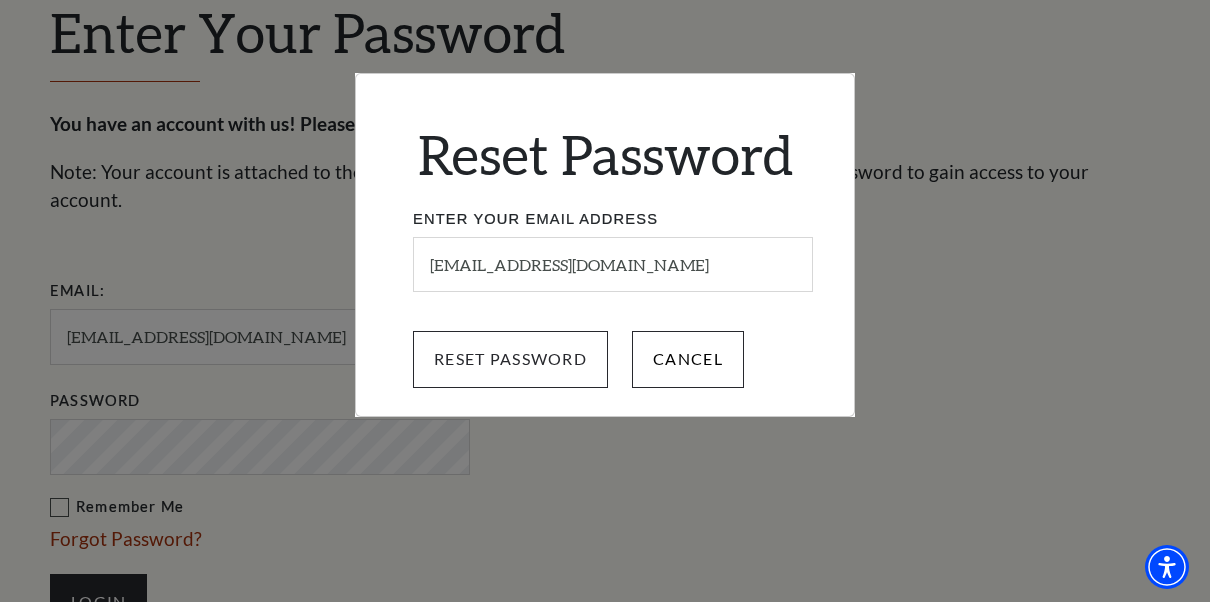 click on "Reset Password" at bounding box center (510, 359) 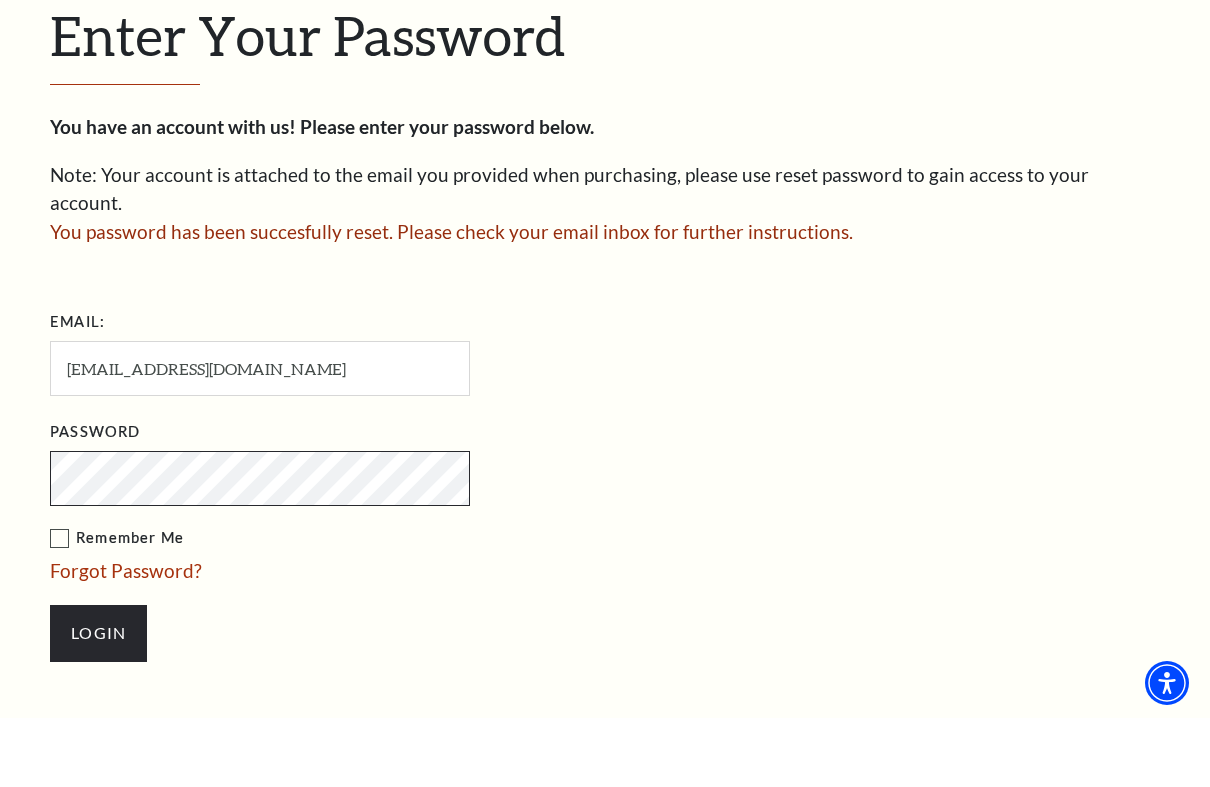 scroll, scrollTop: 468, scrollLeft: 0, axis: vertical 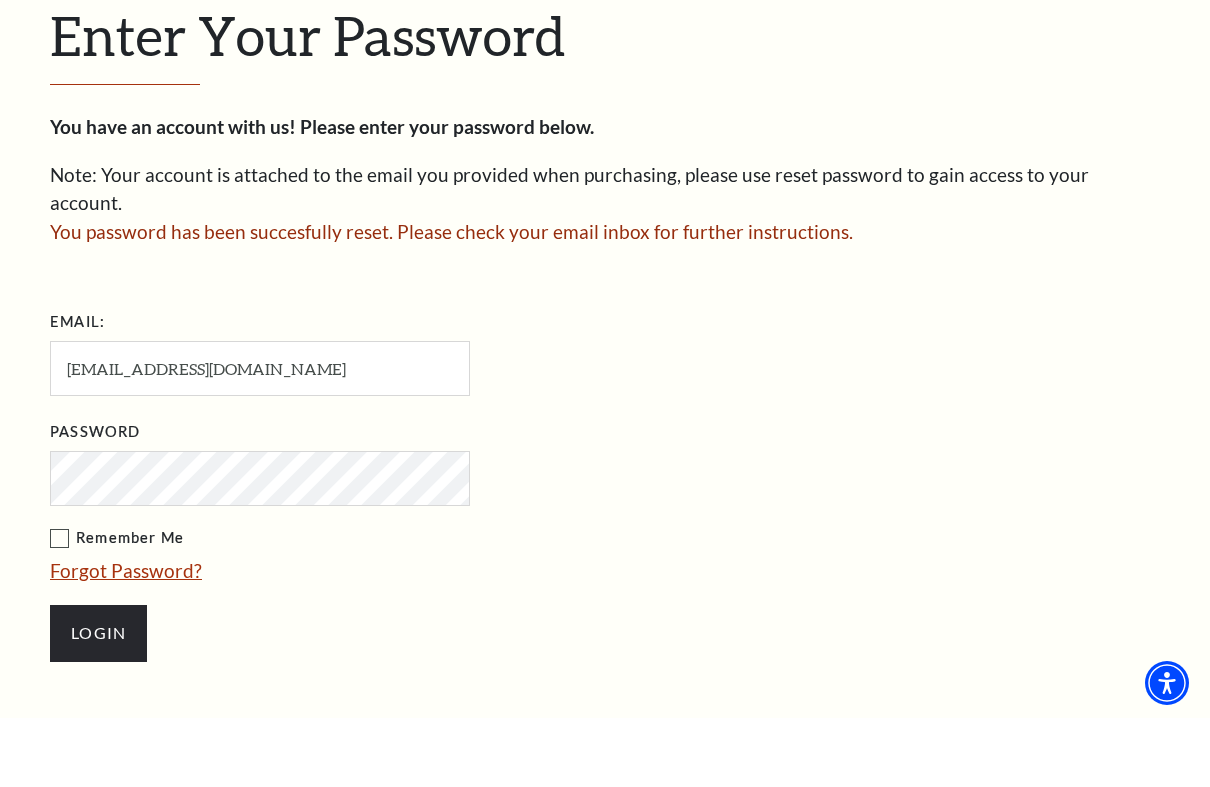 click on "Forgot Password?" at bounding box center (126, 639) 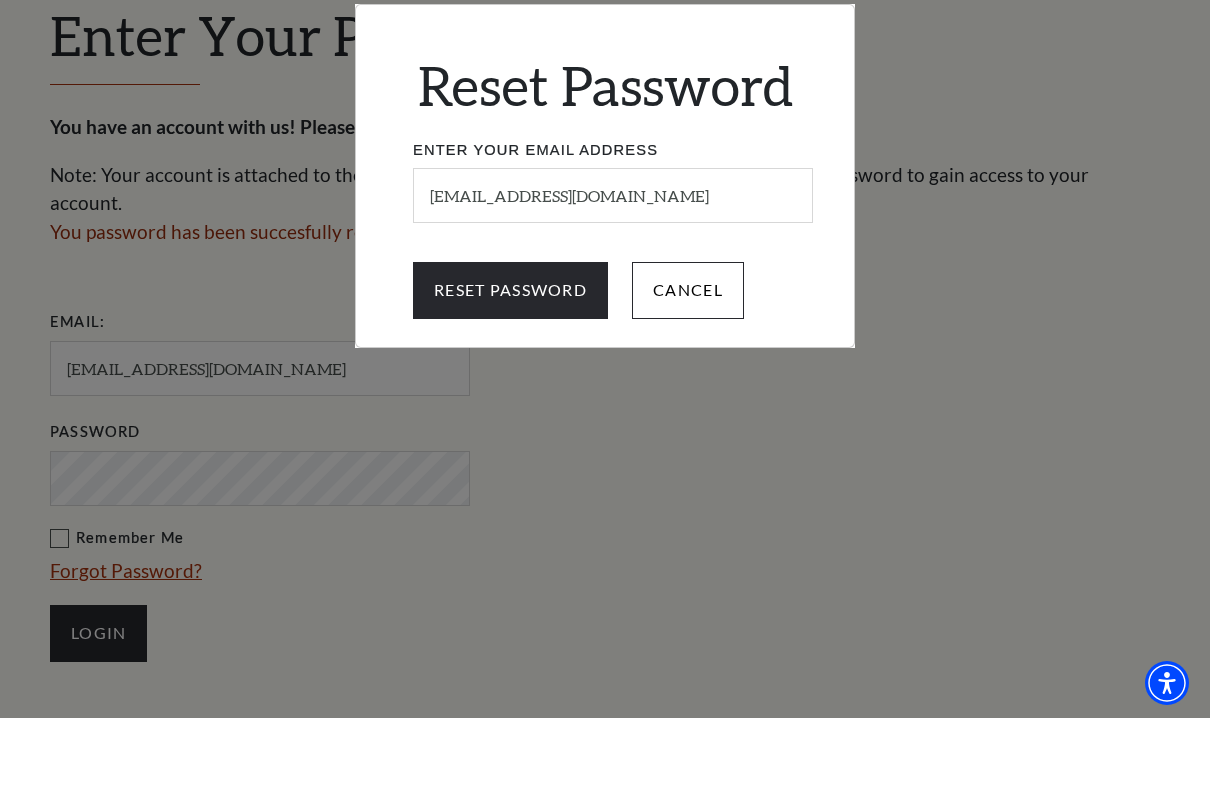 scroll, scrollTop: 538, scrollLeft: 0, axis: vertical 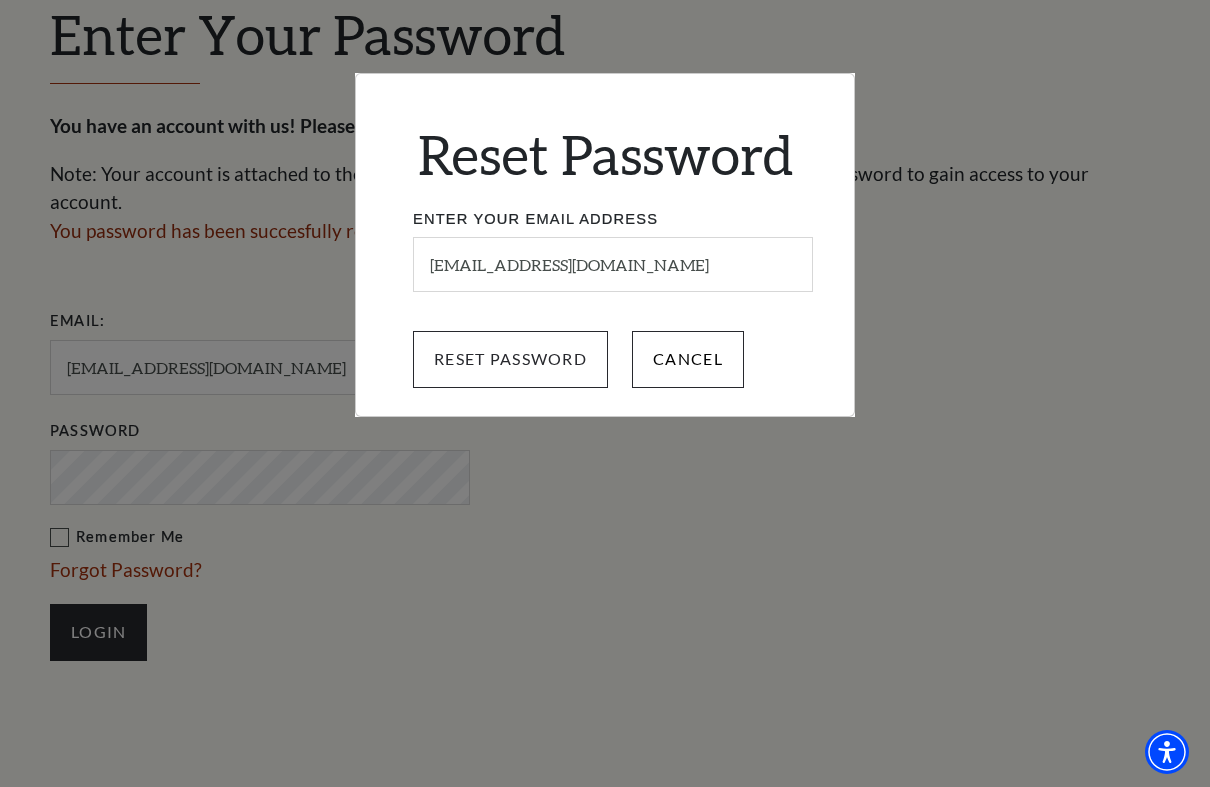 click on "Reset Password" at bounding box center [510, 359] 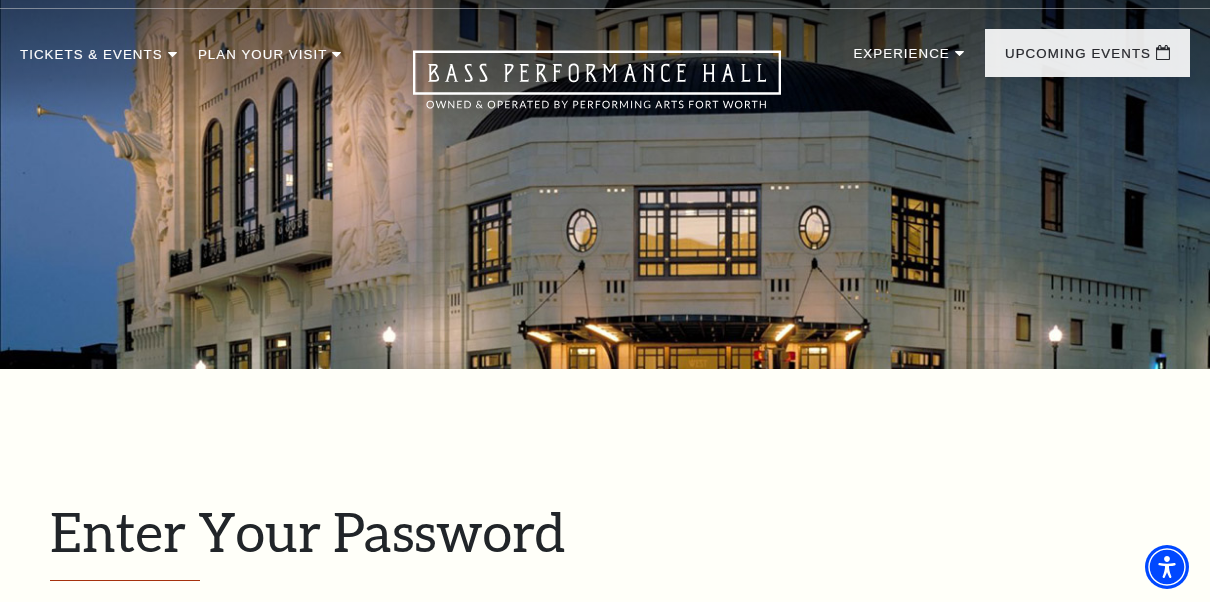 scroll, scrollTop: 0, scrollLeft: 0, axis: both 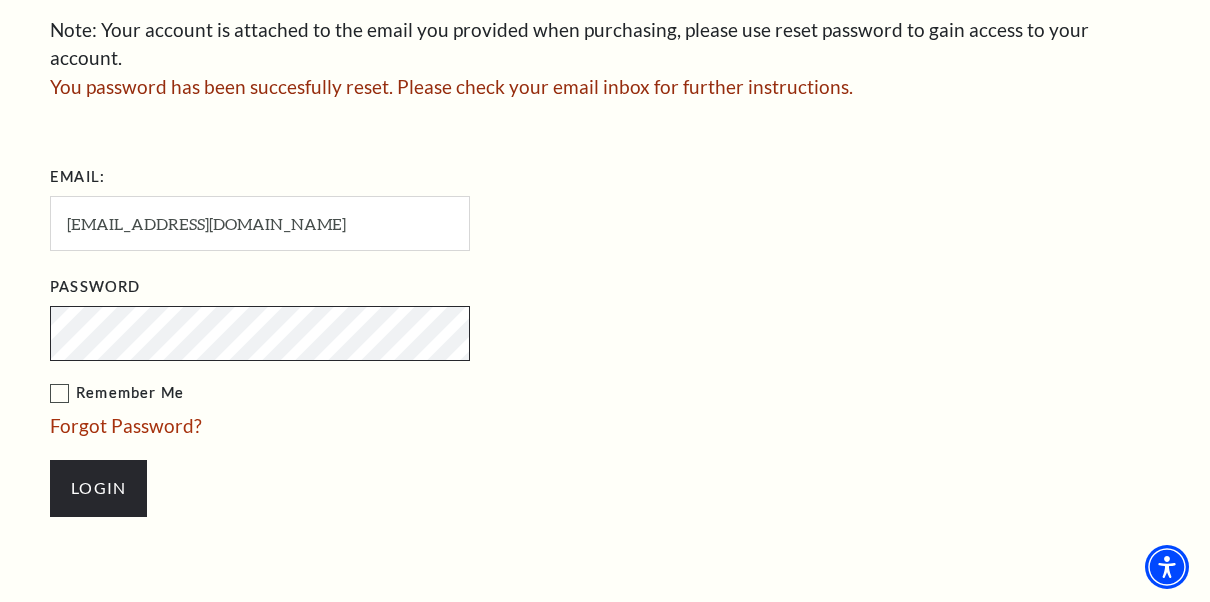 click on "*{
pointer-events: fill;
}
Select: English Español
Tickets & Events
Now On Sale
Broadway At The Bass presented by PNC Bank
Irwin Steel Popular Entertainment The Cliburn" at bounding box center (605, -381) 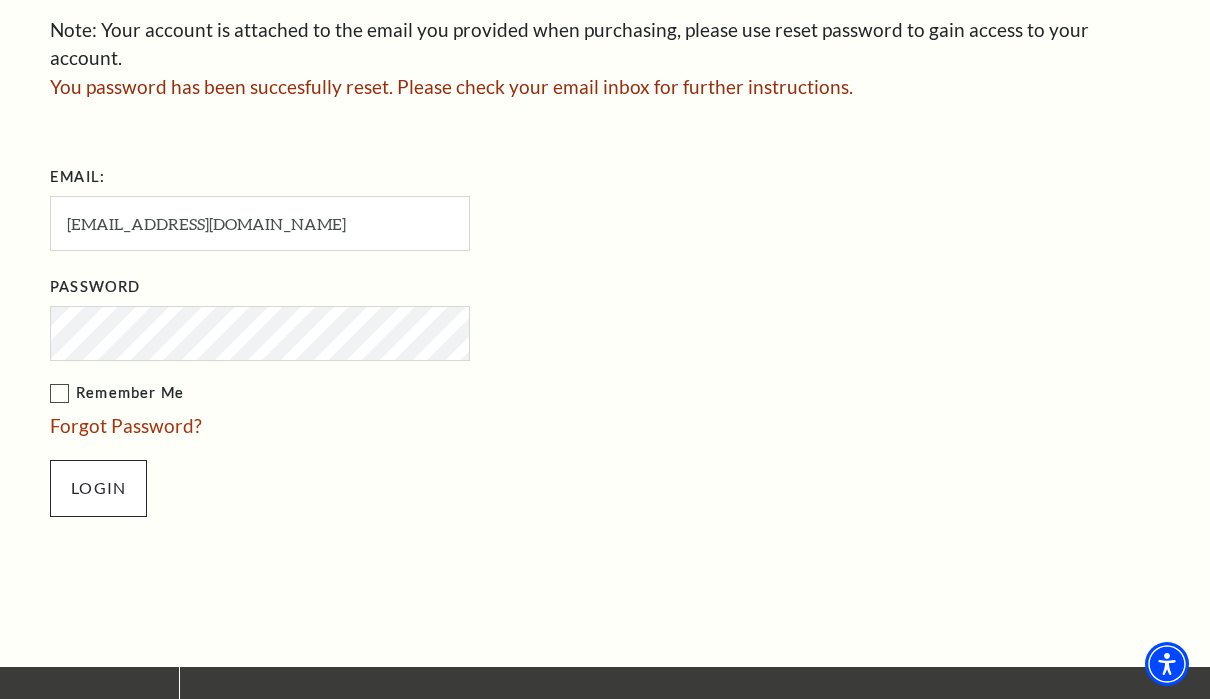 click on "Login" at bounding box center (98, 488) 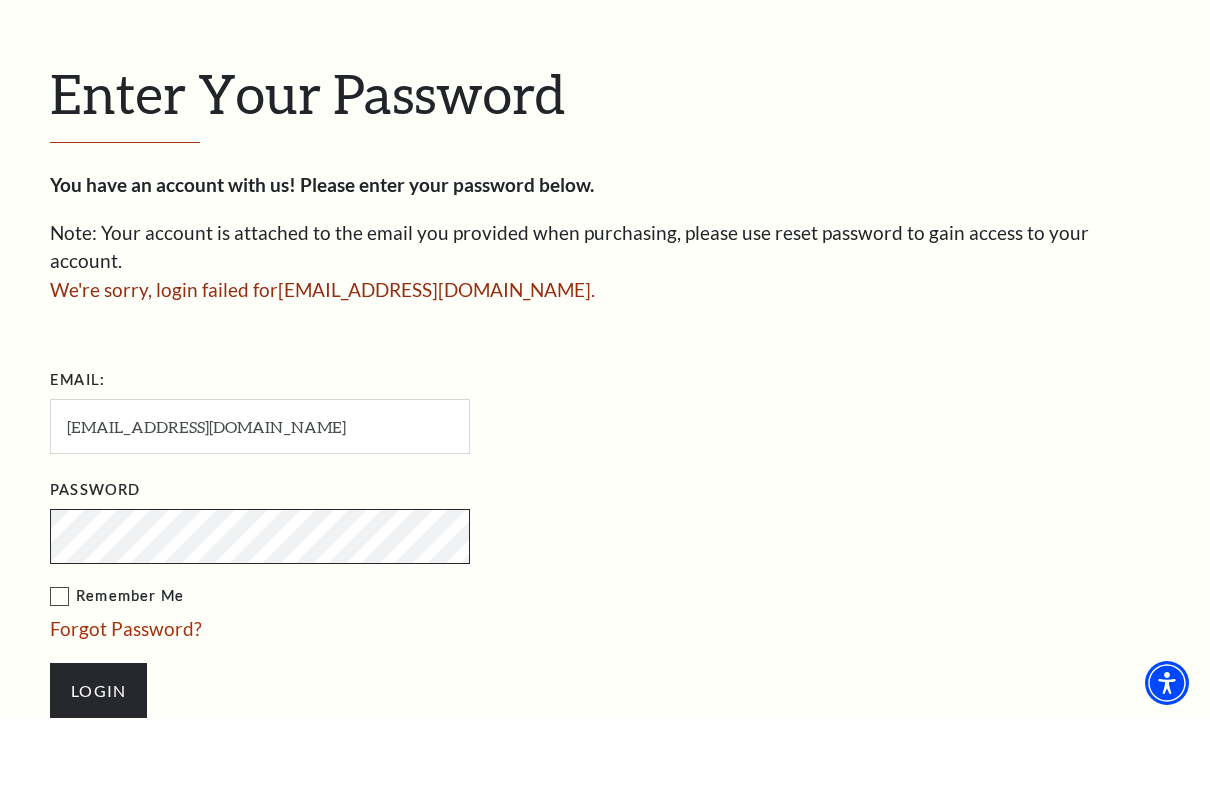 scroll, scrollTop: 410, scrollLeft: 0, axis: vertical 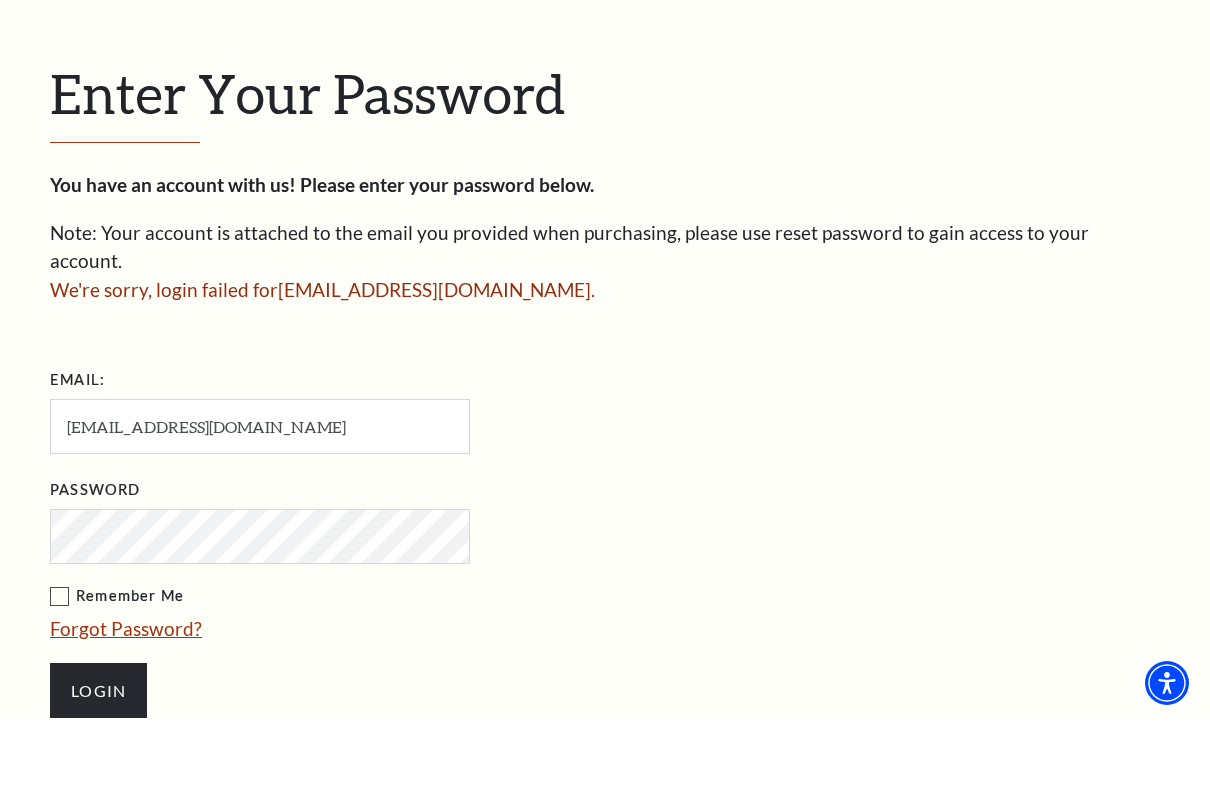 click on "Forgot Password?" at bounding box center (126, 697) 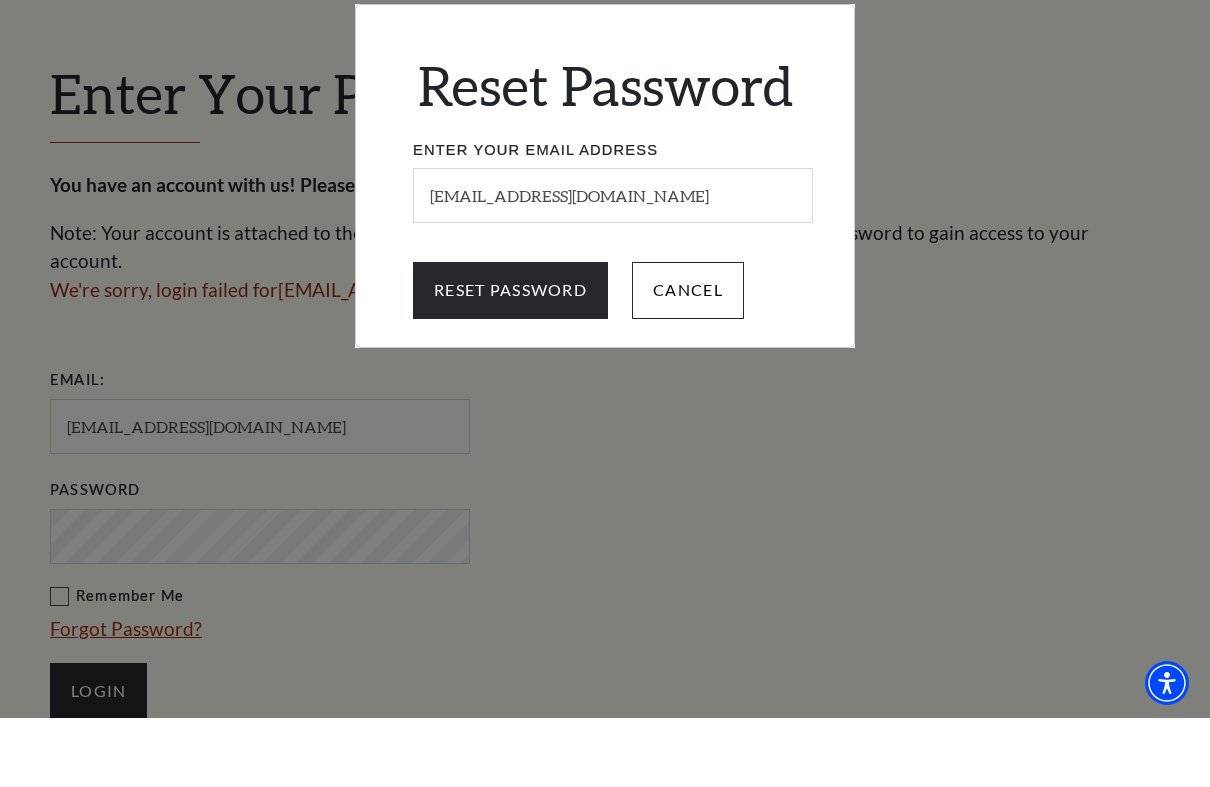 scroll, scrollTop: 480, scrollLeft: 0, axis: vertical 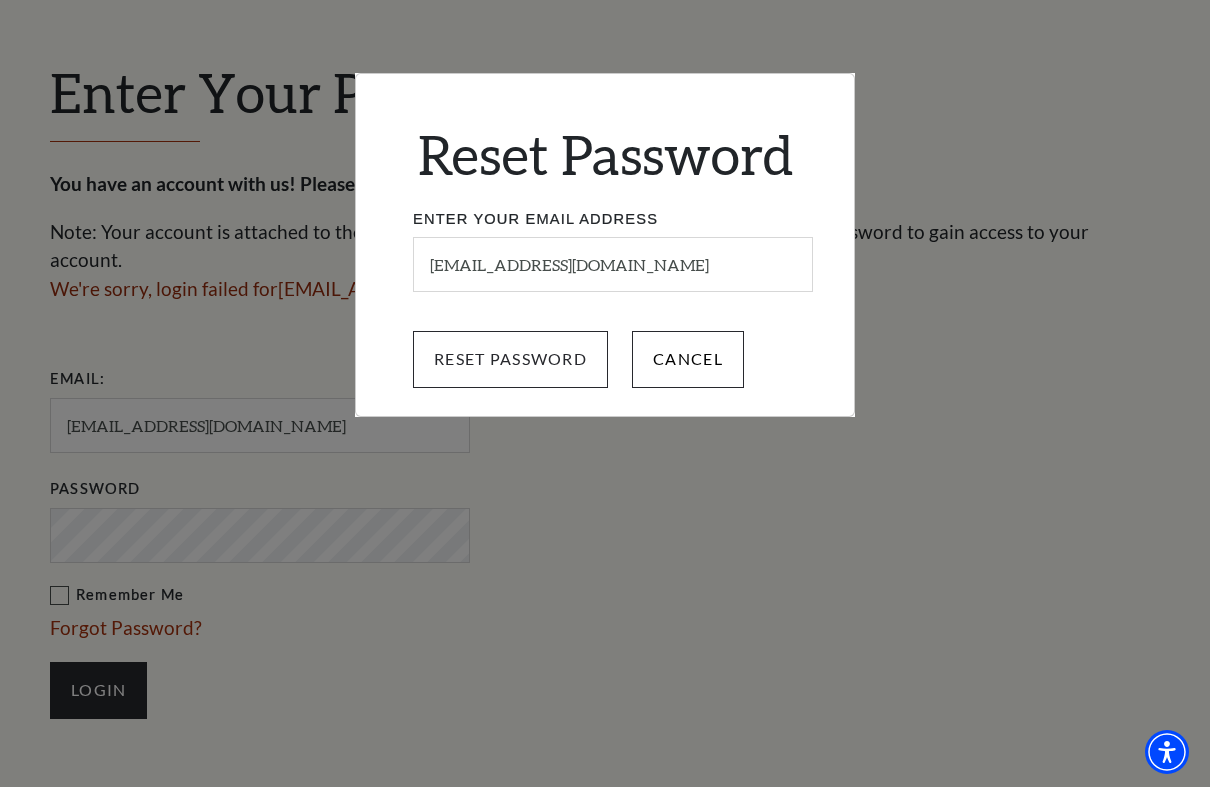 click on "Reset Password" at bounding box center [510, 359] 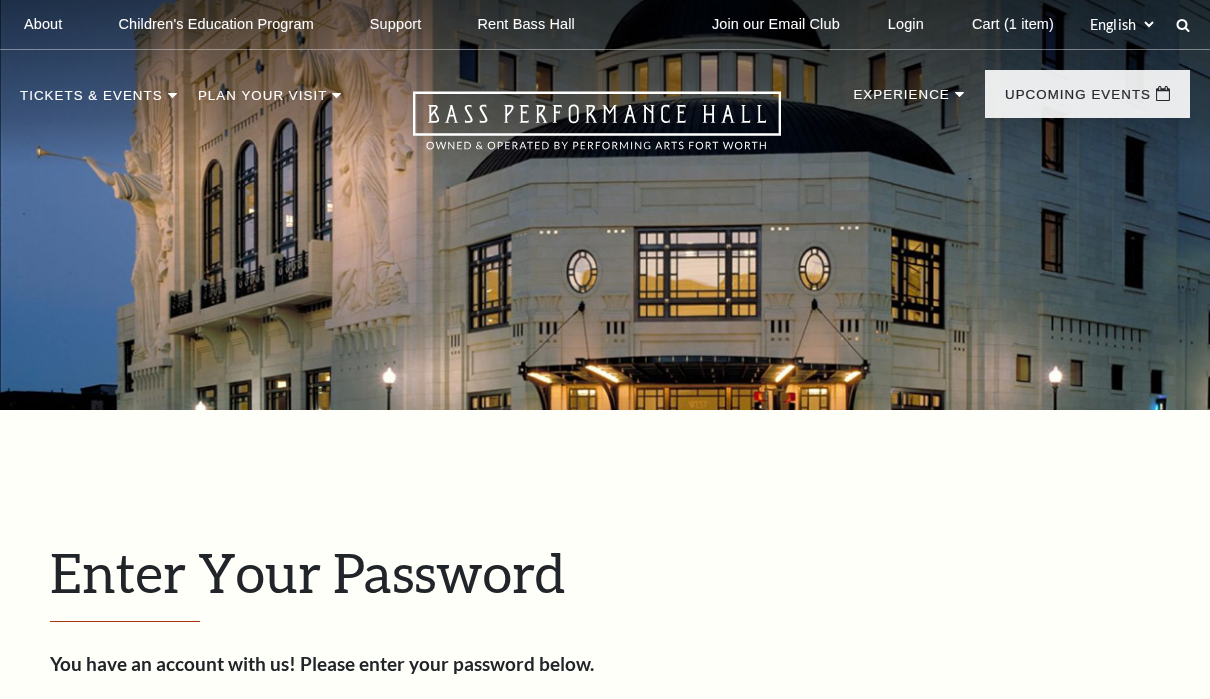 scroll, scrollTop: 0, scrollLeft: 0, axis: both 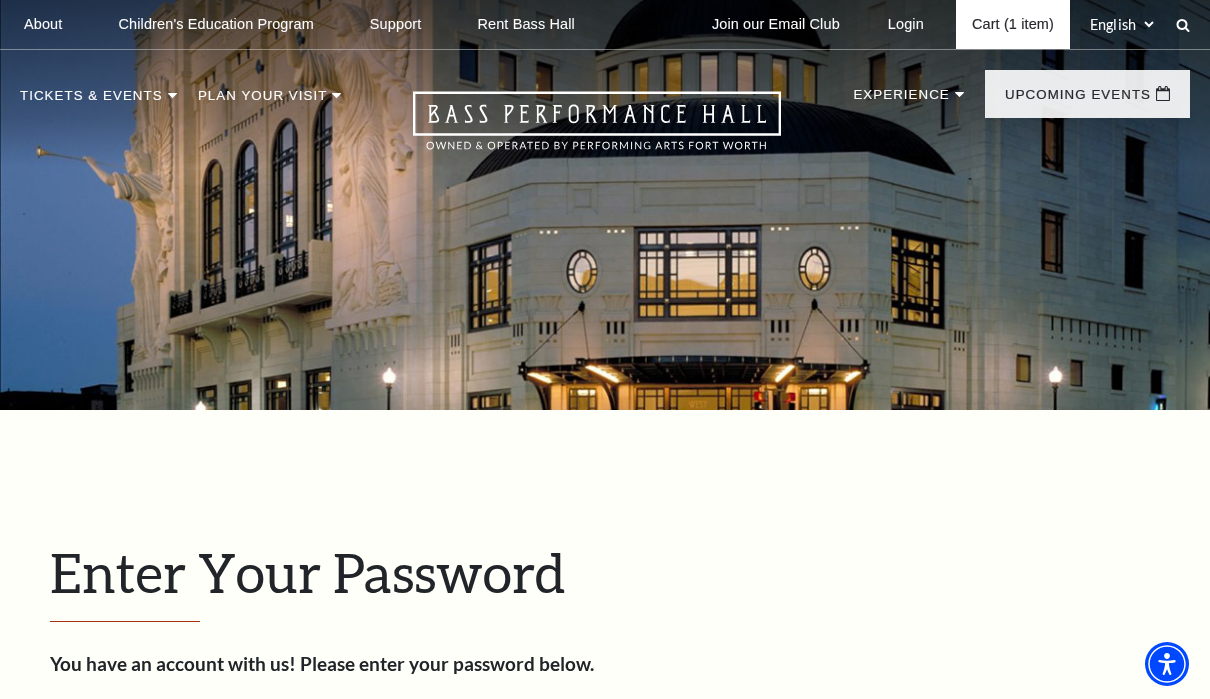 click on "Cart (1 item)" at bounding box center [1013, 24] 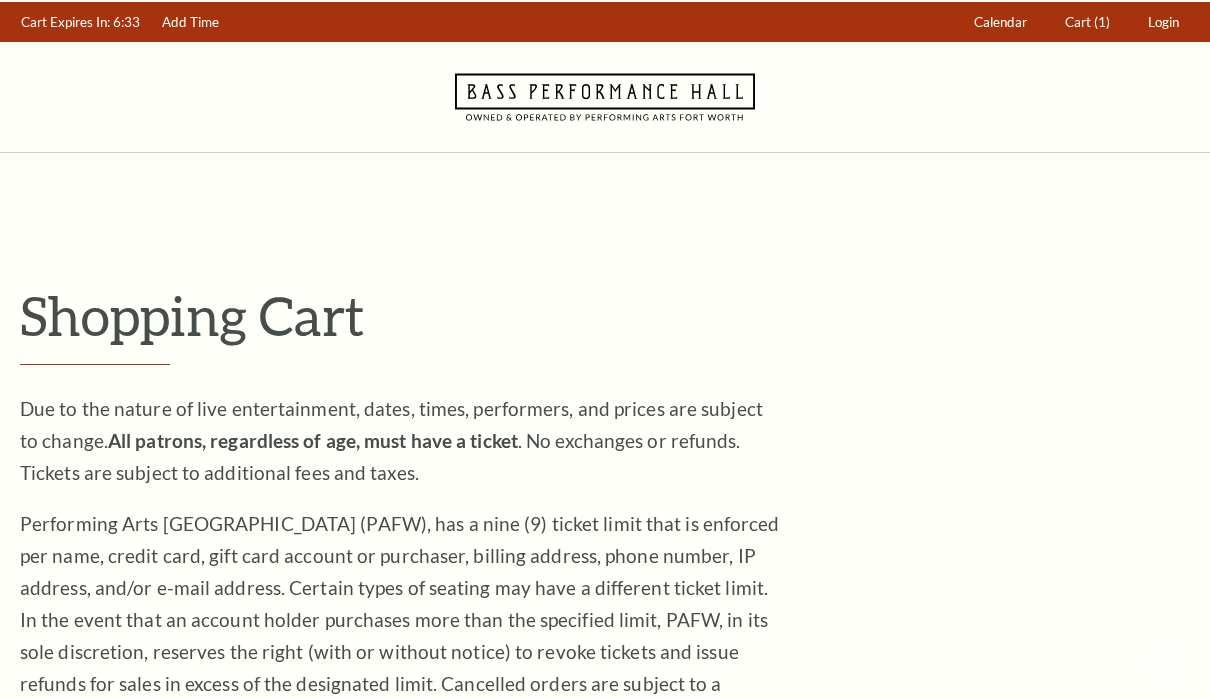 scroll, scrollTop: -1, scrollLeft: 0, axis: vertical 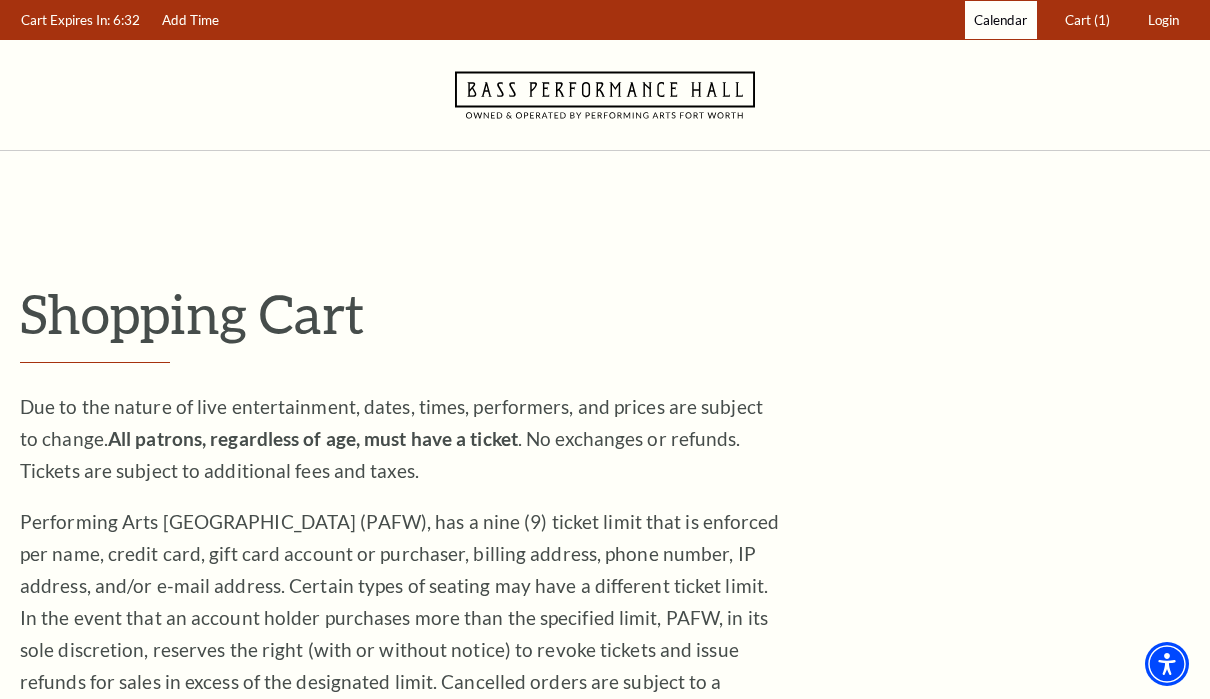 click on "Calendar" at bounding box center [1000, 20] 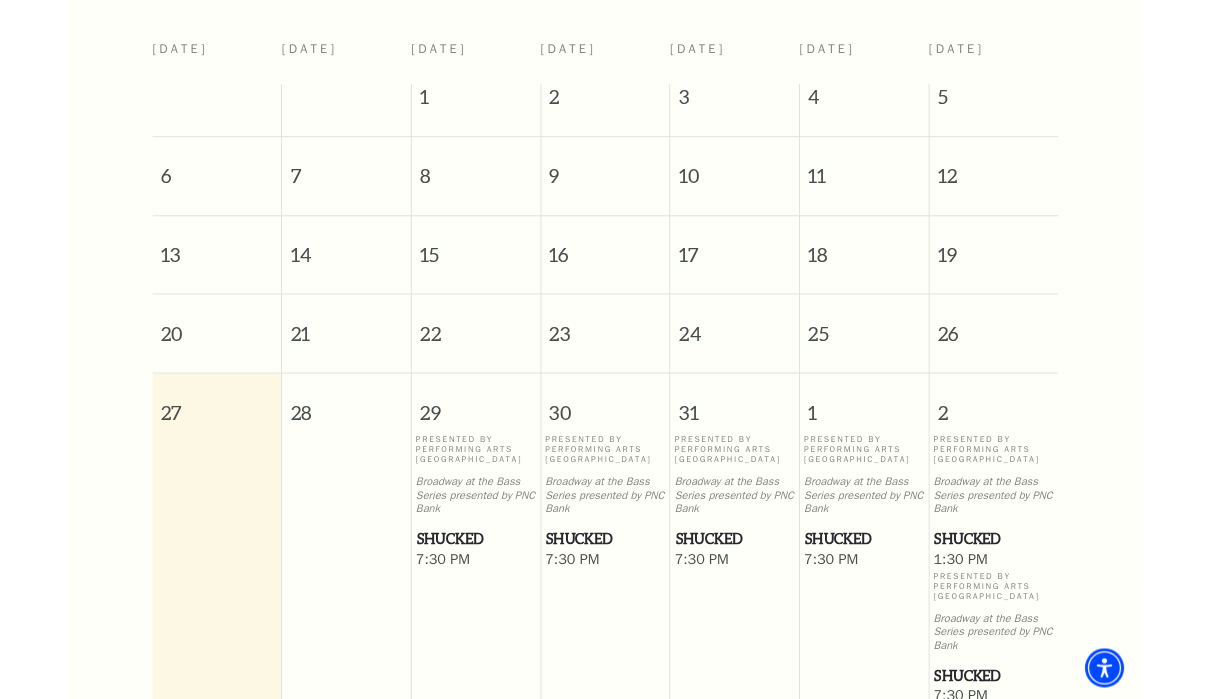 scroll, scrollTop: 0, scrollLeft: 0, axis: both 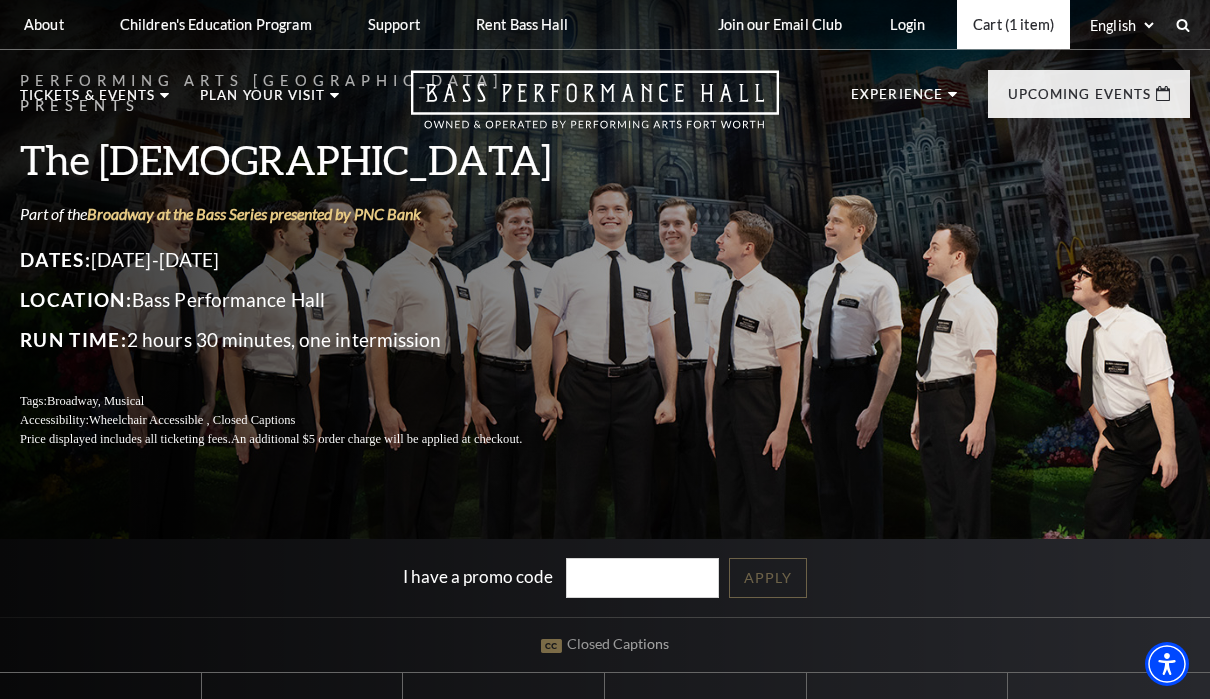 click on "Cart (1 item)" at bounding box center [1013, 24] 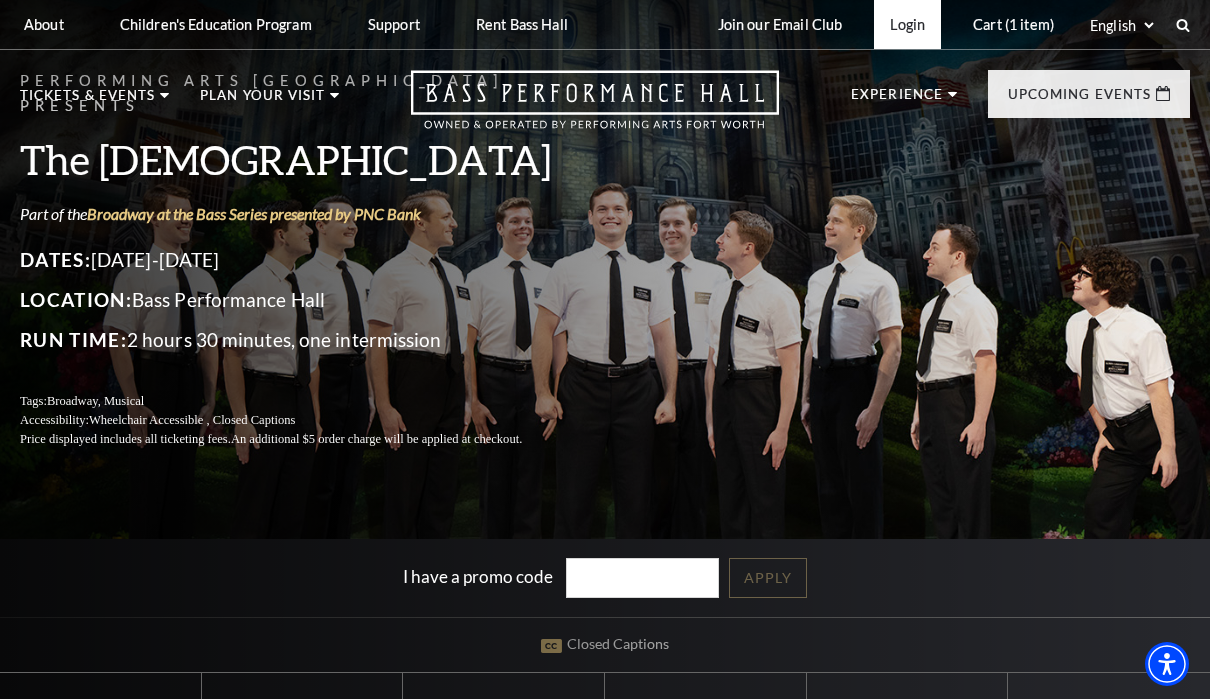 click on "Login" at bounding box center (907, 24) 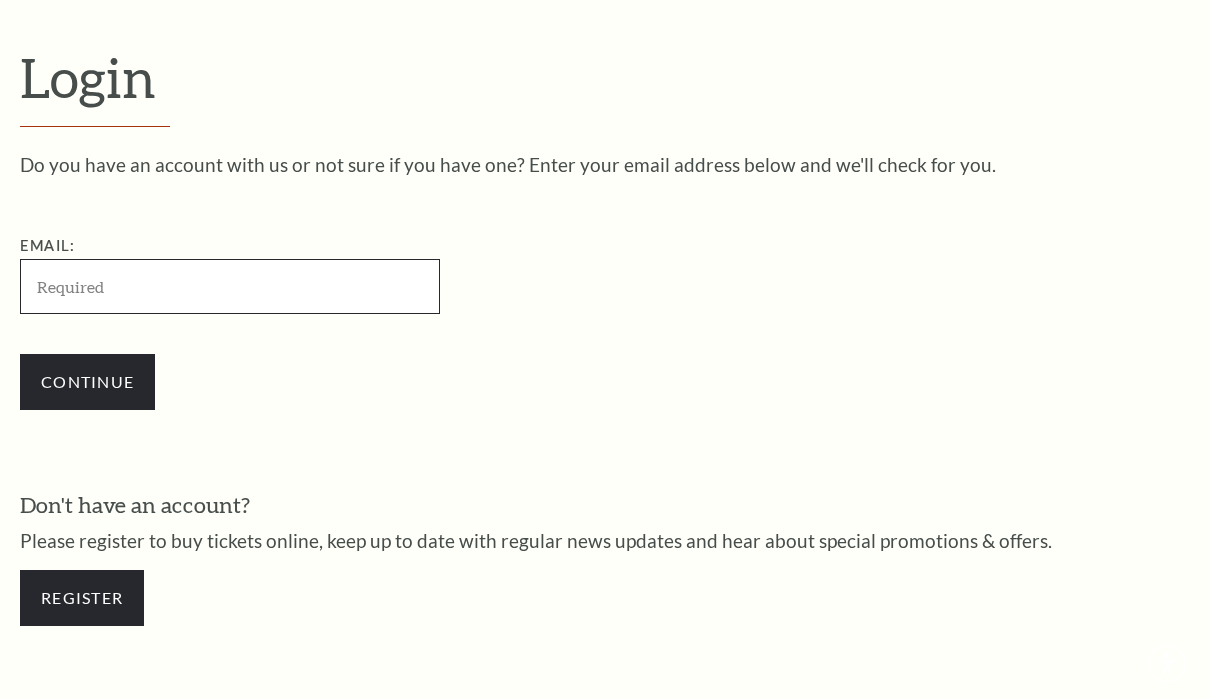 scroll, scrollTop: 522, scrollLeft: 0, axis: vertical 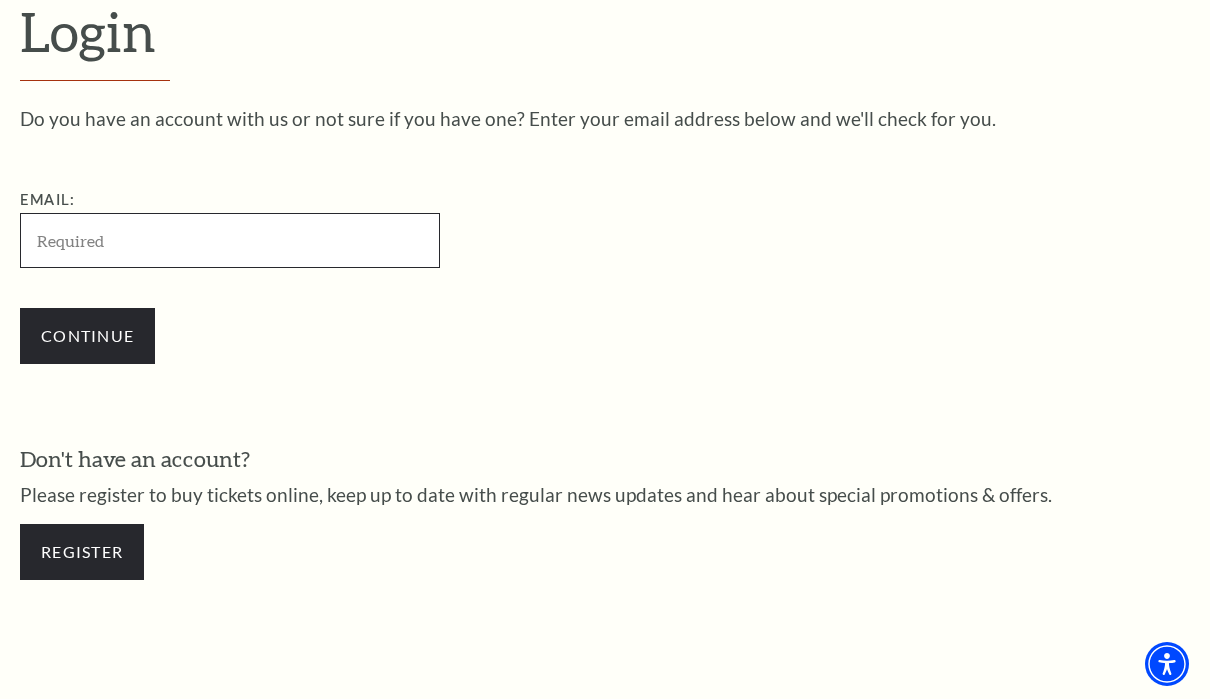 type on "[EMAIL_ADDRESS][DOMAIN_NAME]" 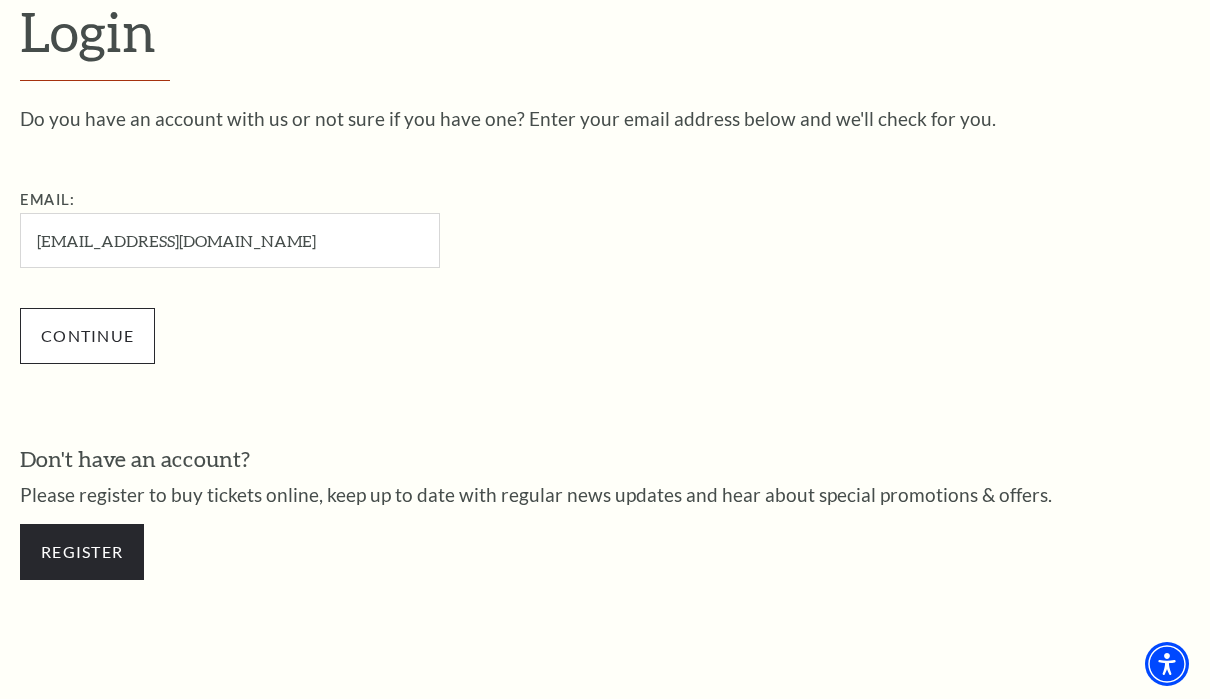 click on "Continue" at bounding box center [87, 336] 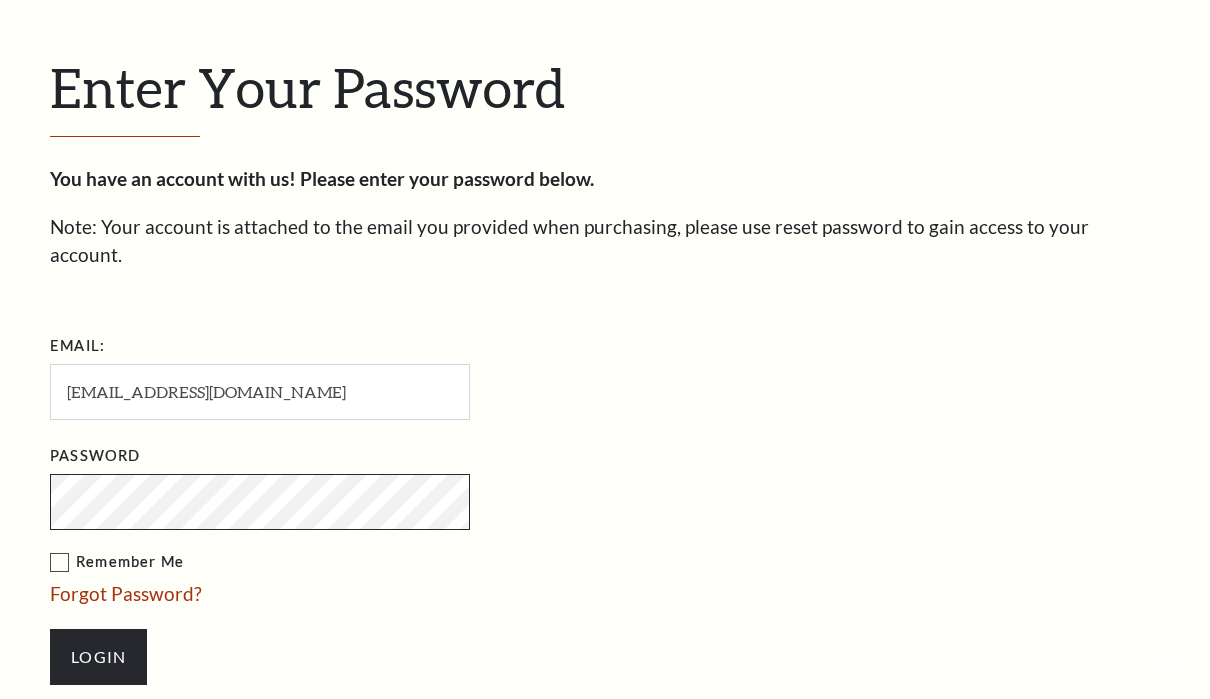 scroll, scrollTop: 540, scrollLeft: 0, axis: vertical 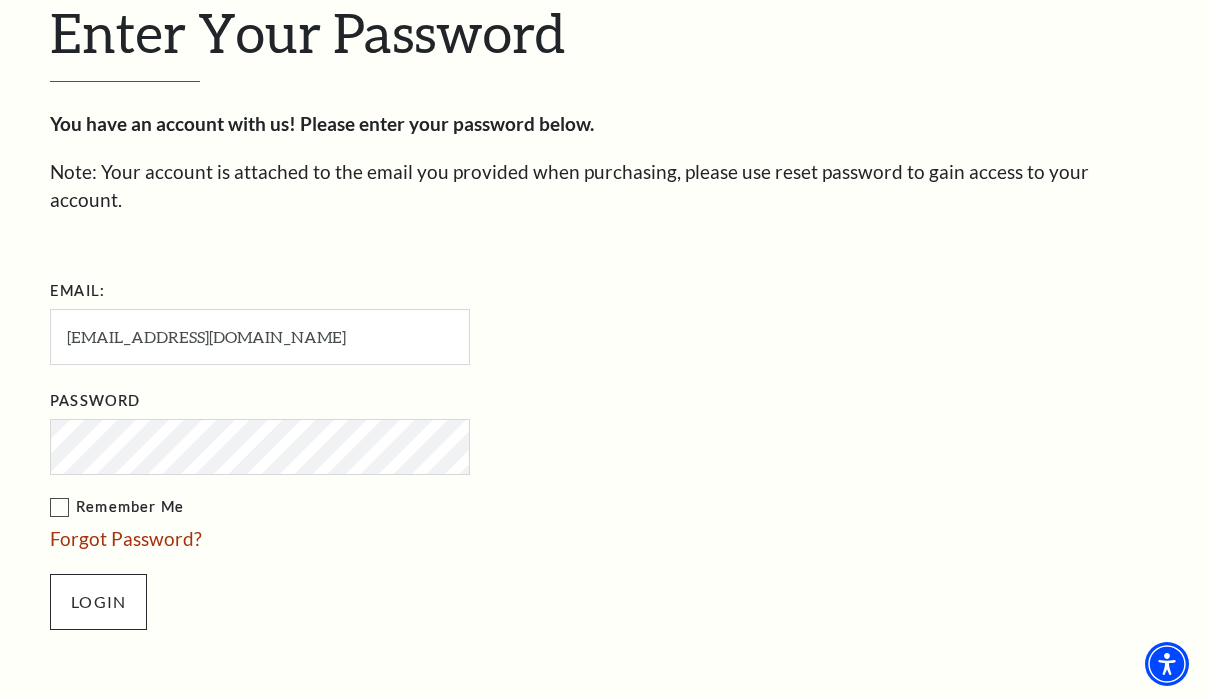 click on "Login" at bounding box center (98, 602) 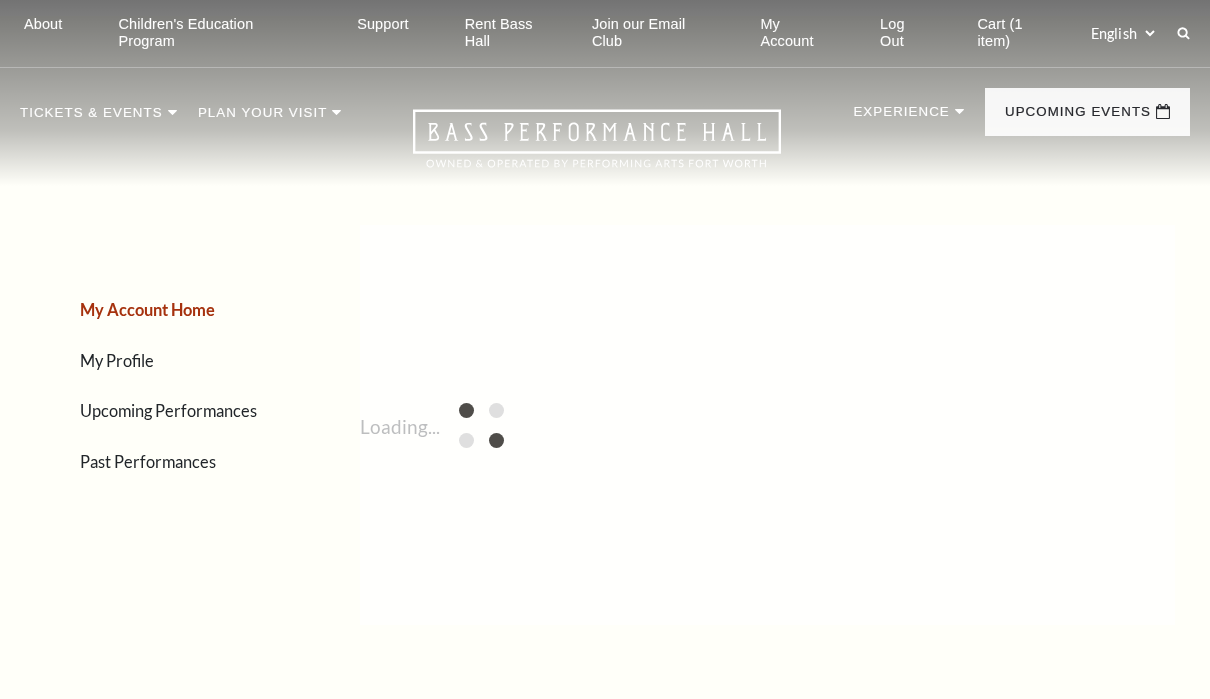 scroll, scrollTop: 0, scrollLeft: 0, axis: both 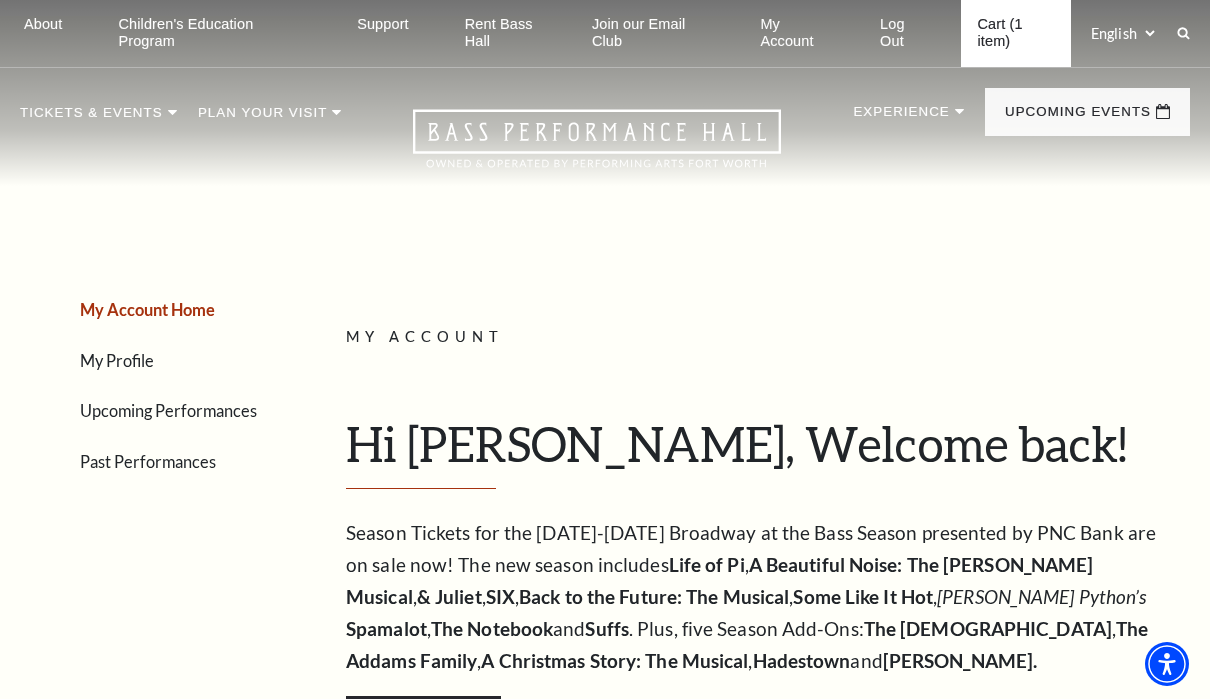click on "Cart (1 item)" at bounding box center (1015, 33) 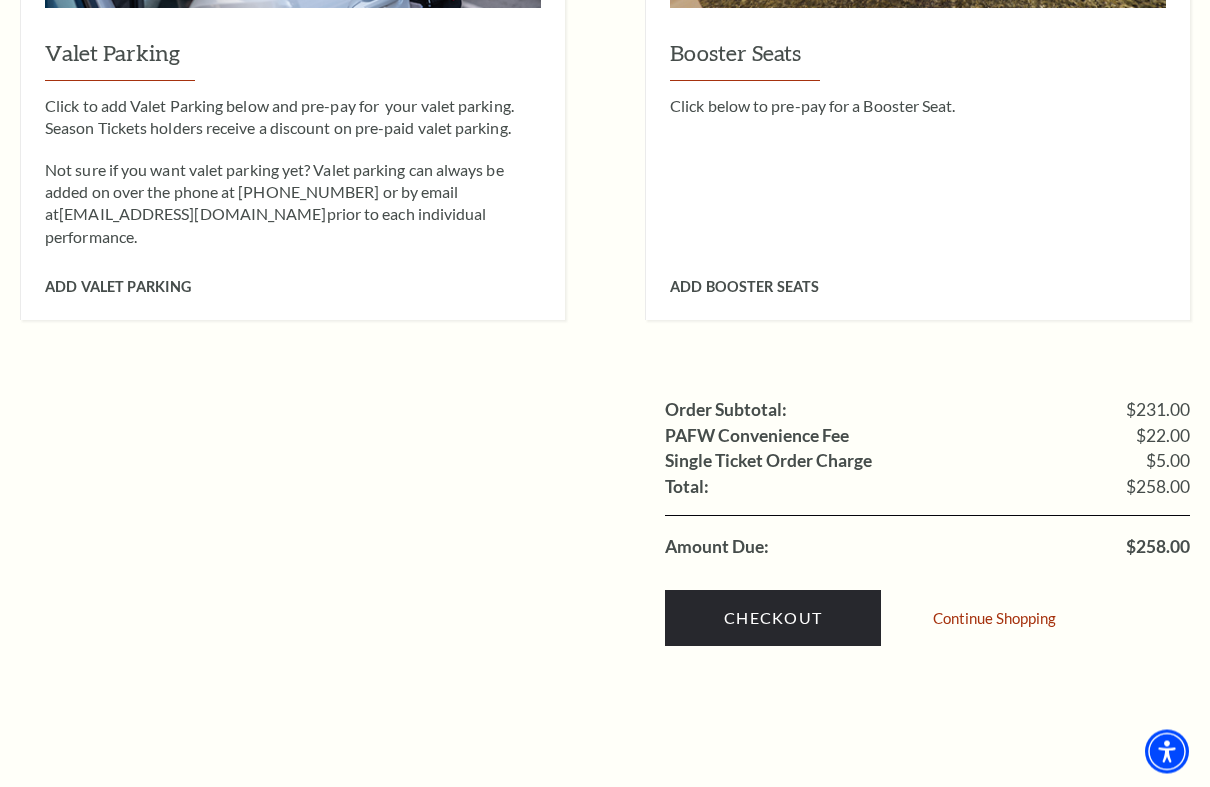 scroll, scrollTop: 1721, scrollLeft: 0, axis: vertical 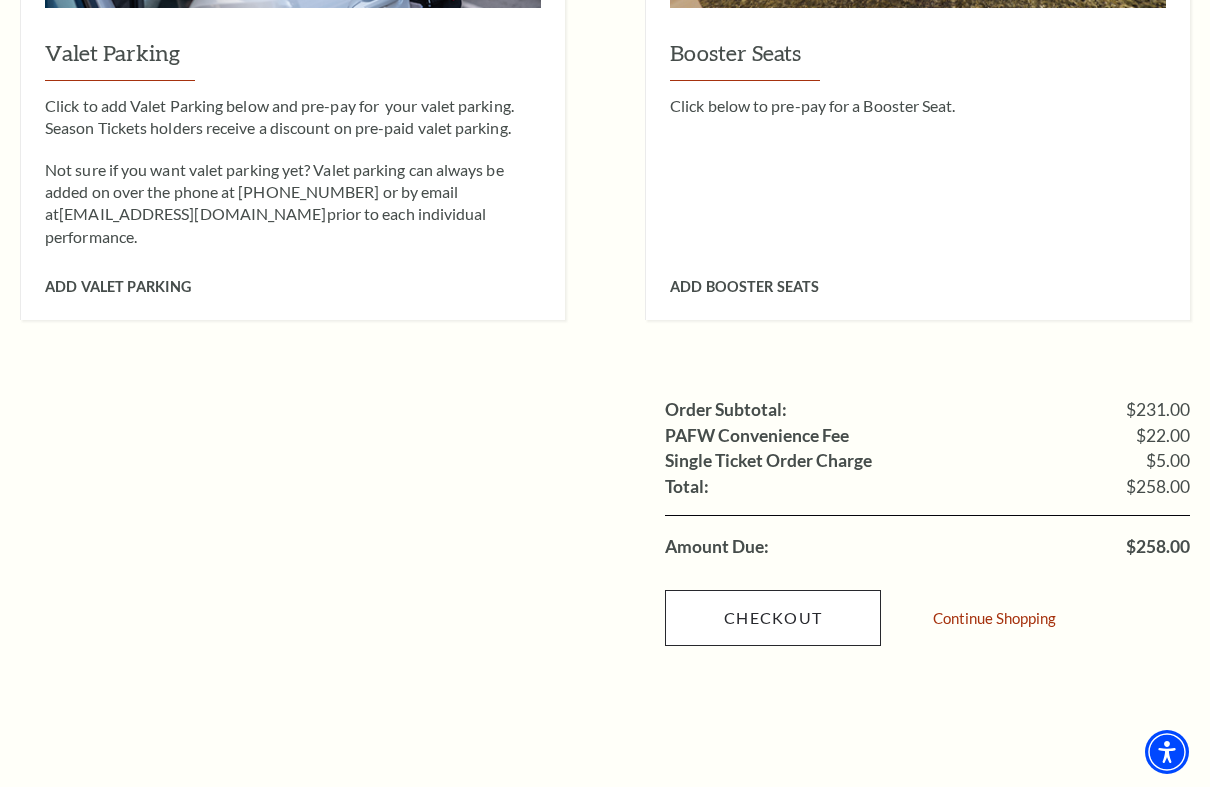 click on "Checkout" at bounding box center [773, 618] 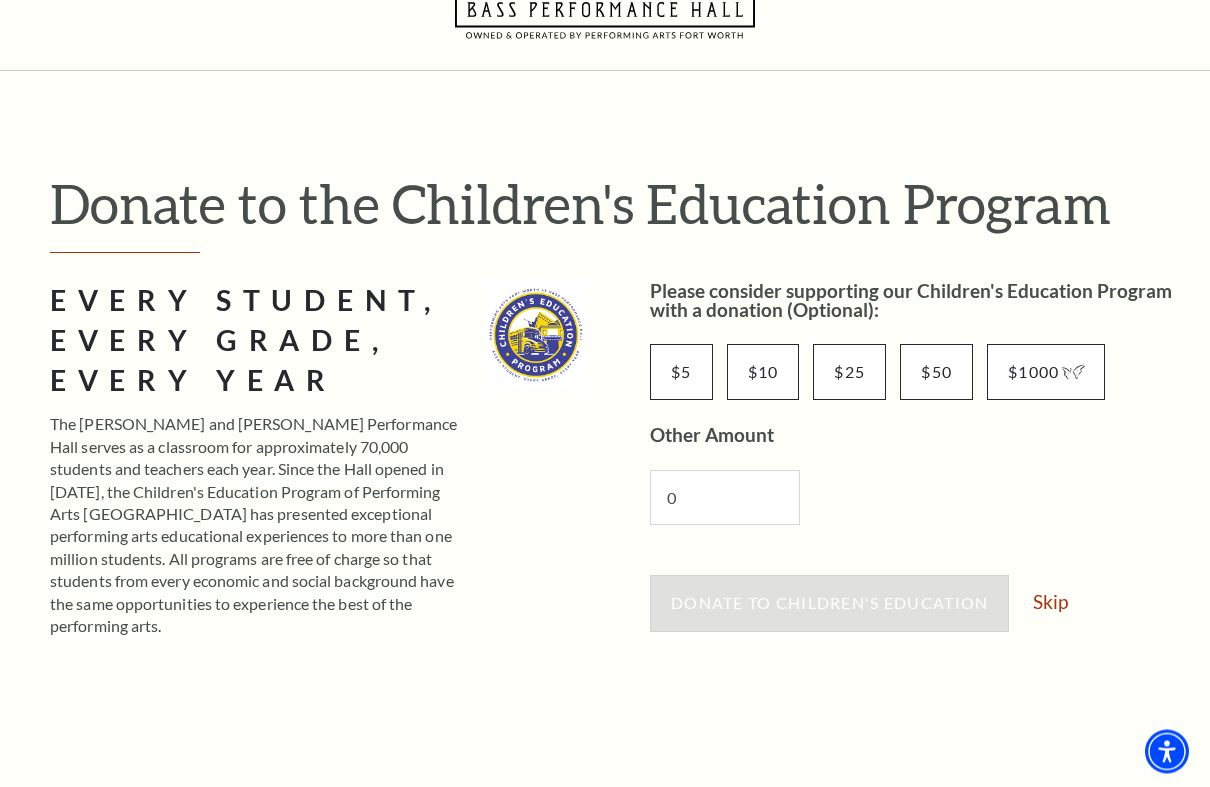 scroll, scrollTop: 80, scrollLeft: 0, axis: vertical 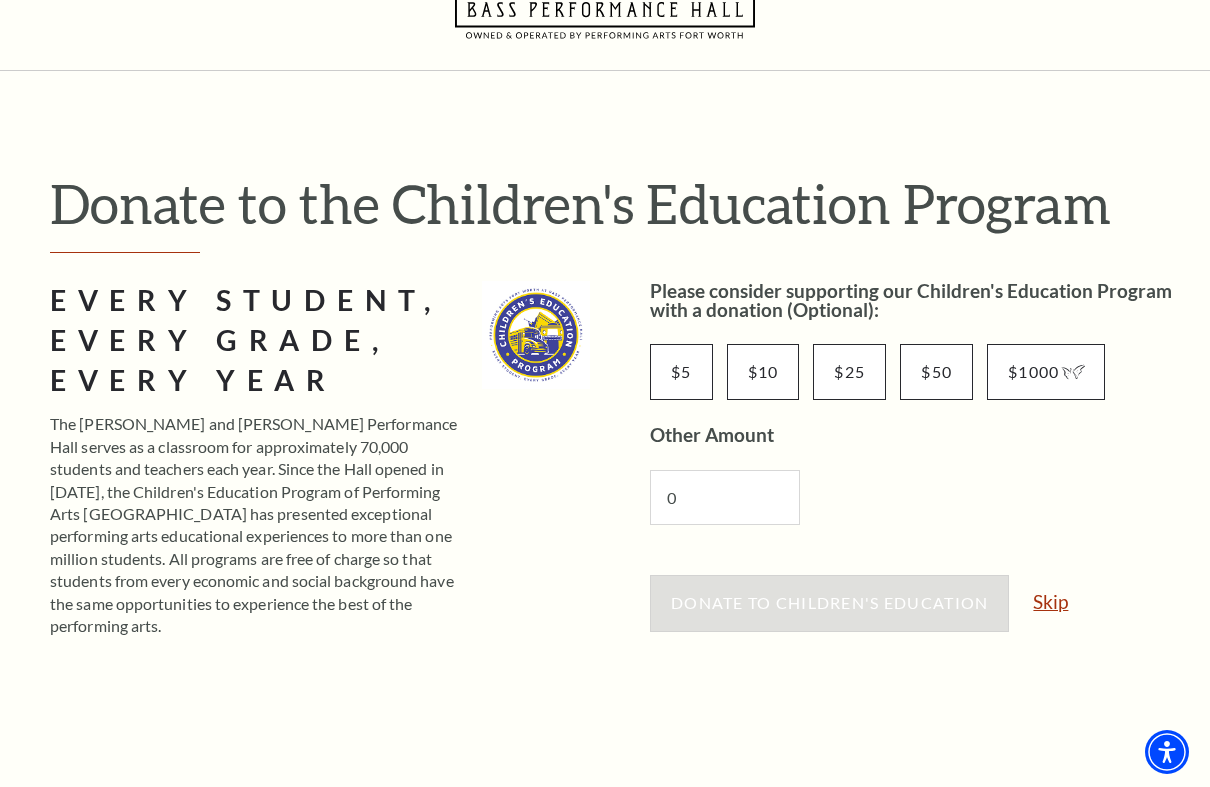 click on "Skip" at bounding box center (1050, 601) 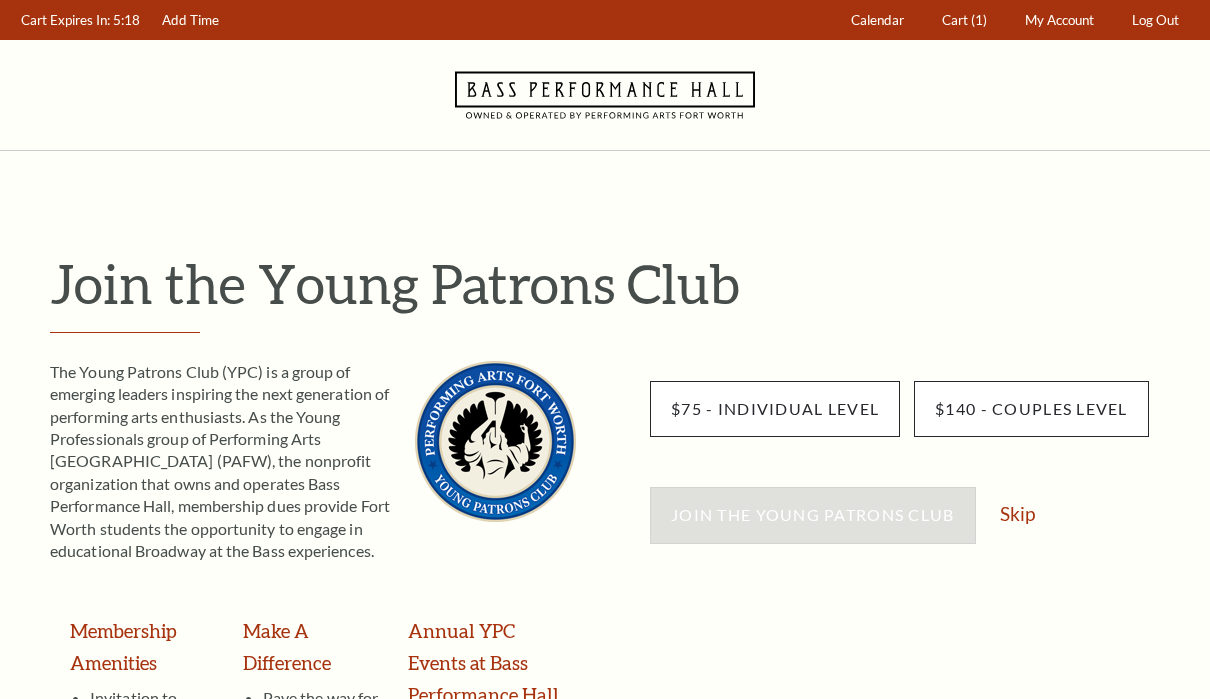 scroll, scrollTop: 0, scrollLeft: 0, axis: both 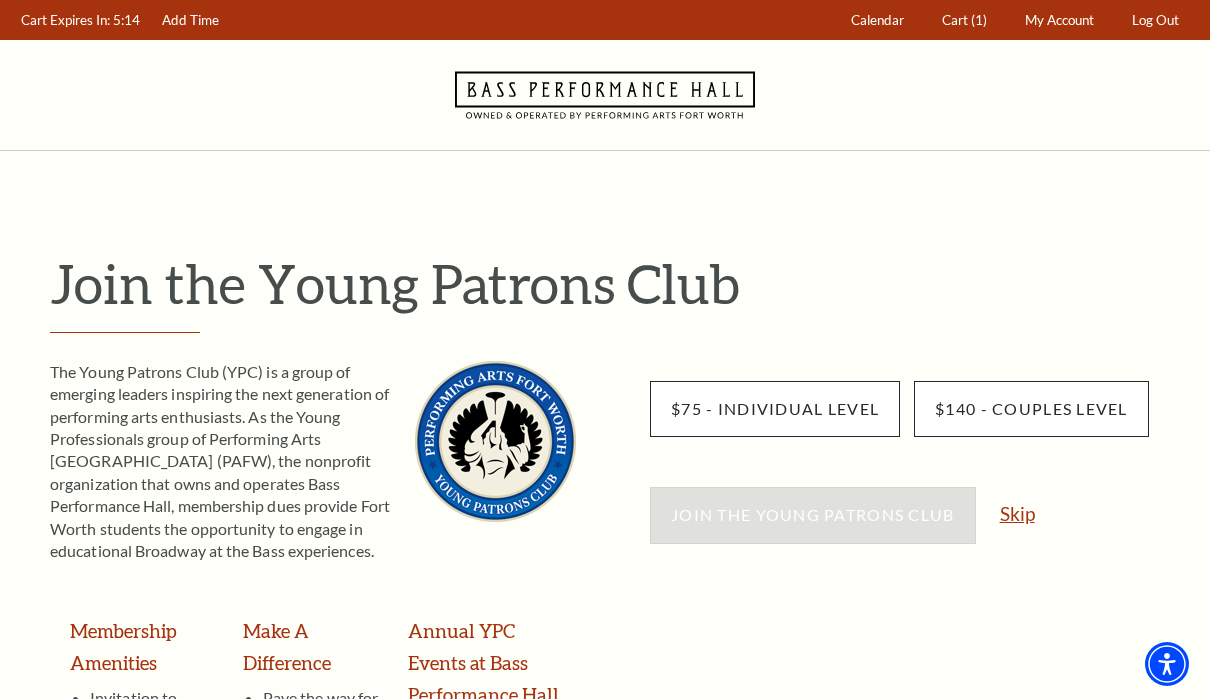 click on "Skip" at bounding box center [1017, 513] 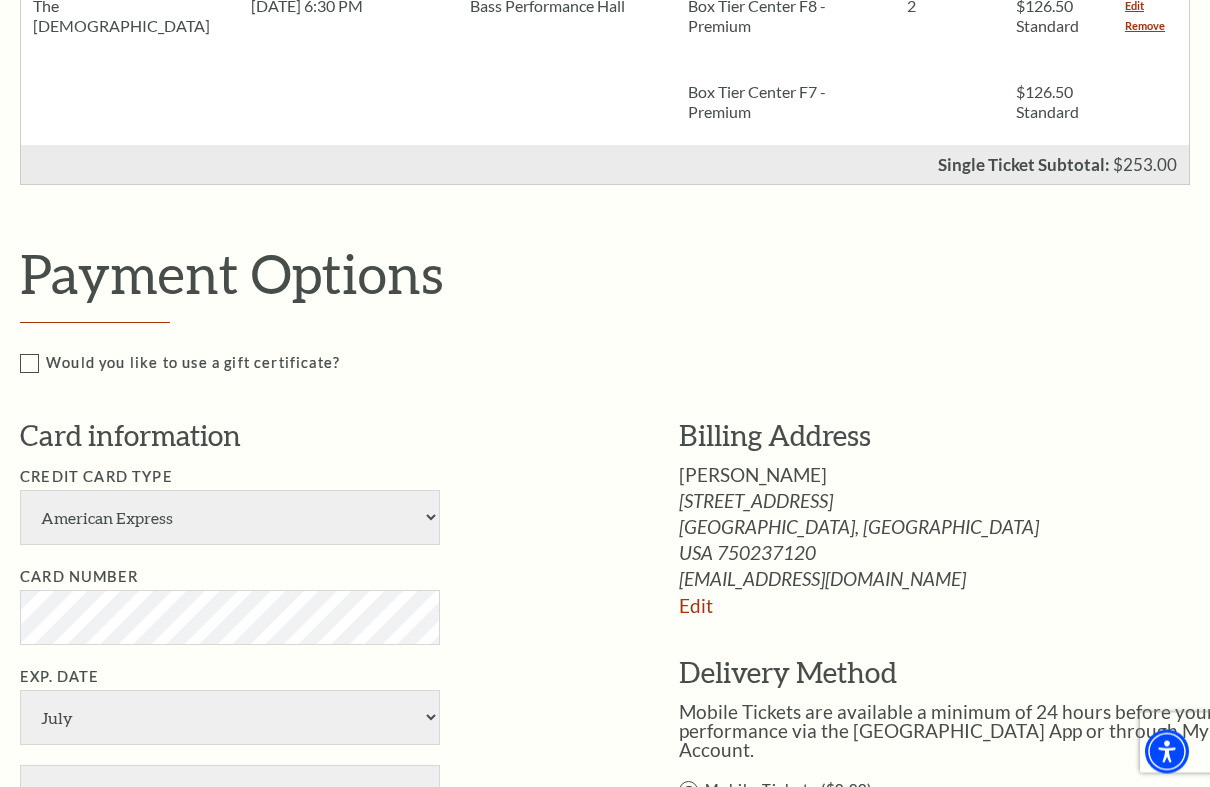 scroll, scrollTop: 700, scrollLeft: 0, axis: vertical 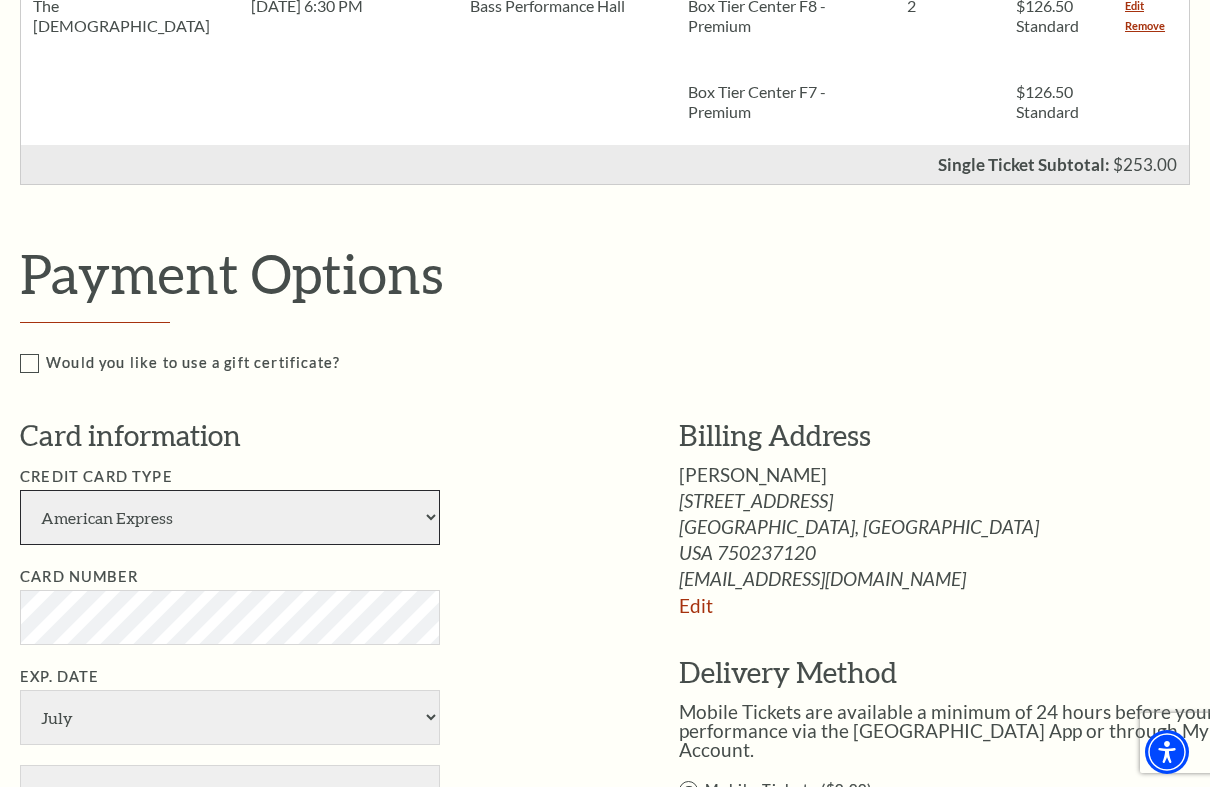 click on "American Express
Visa
Master Card
Discover" at bounding box center (230, 517) 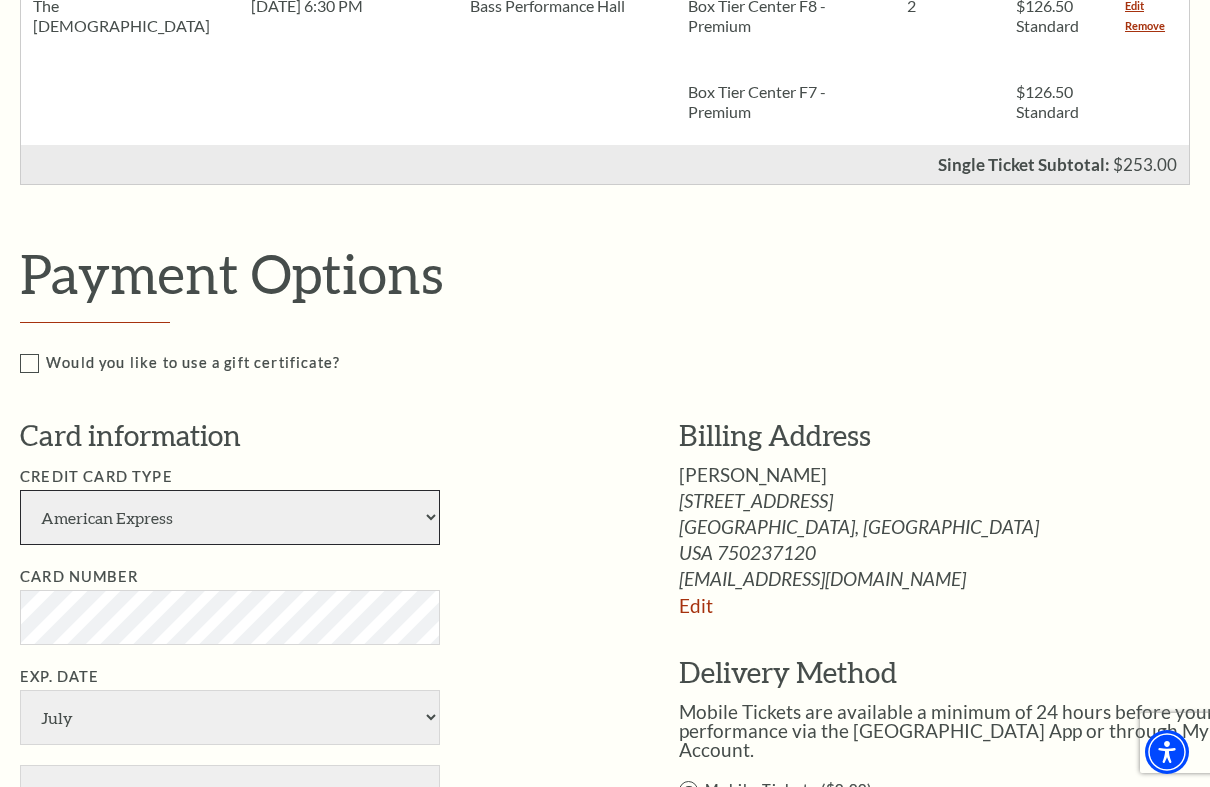 select on "25" 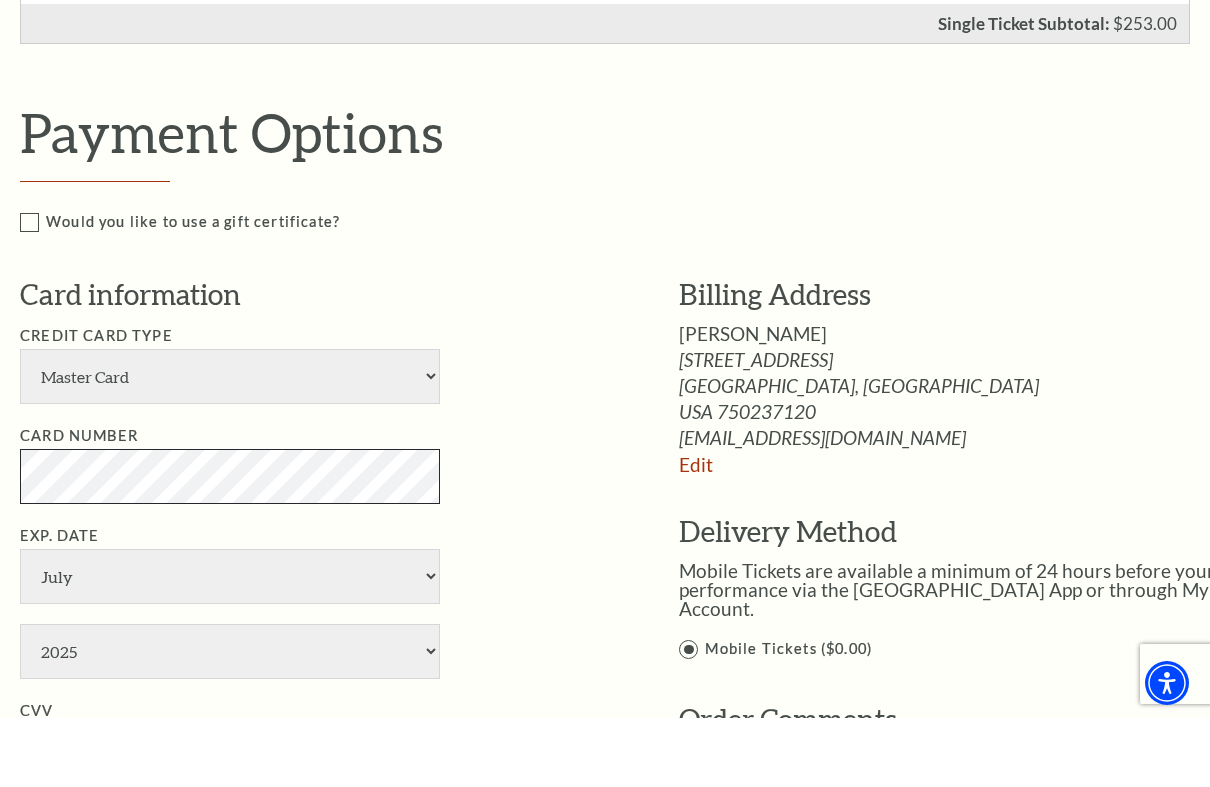 scroll, scrollTop: 775, scrollLeft: 0, axis: vertical 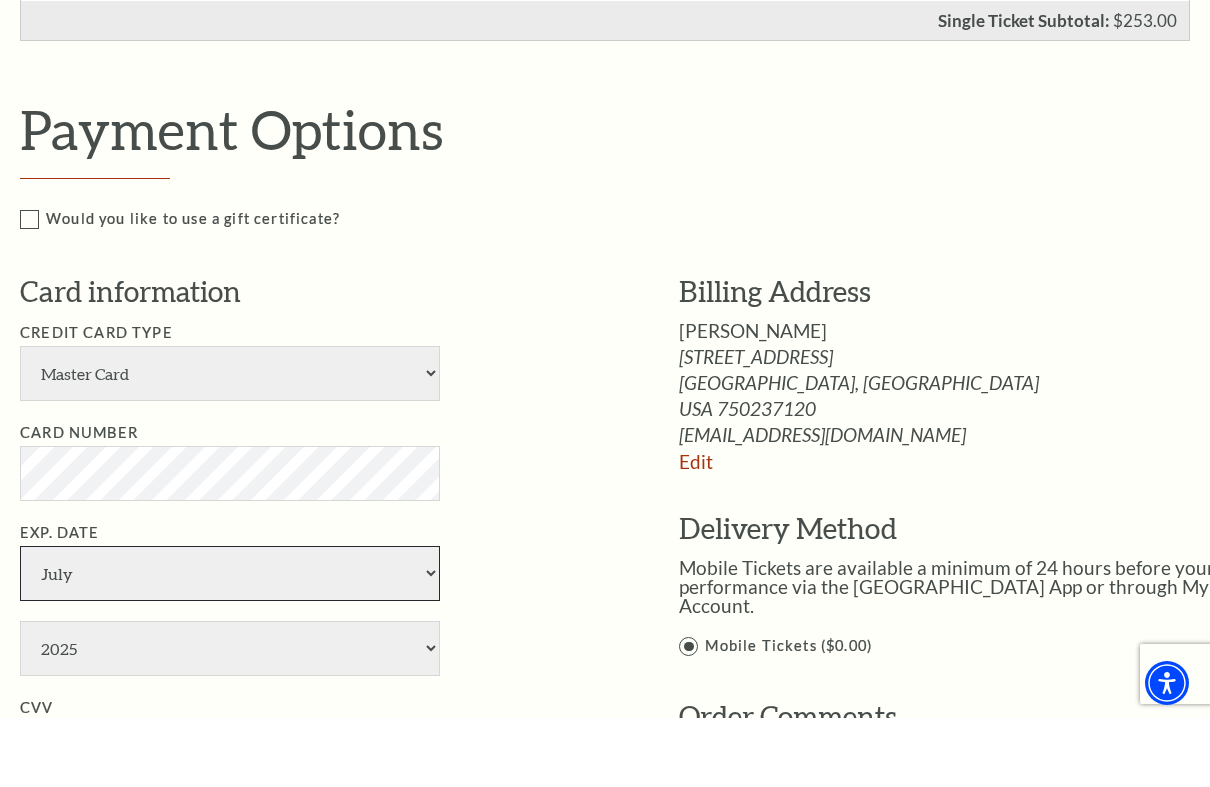 click on "January
February
March
April
May
June
July
August
September
October
November
December" at bounding box center (230, 642) 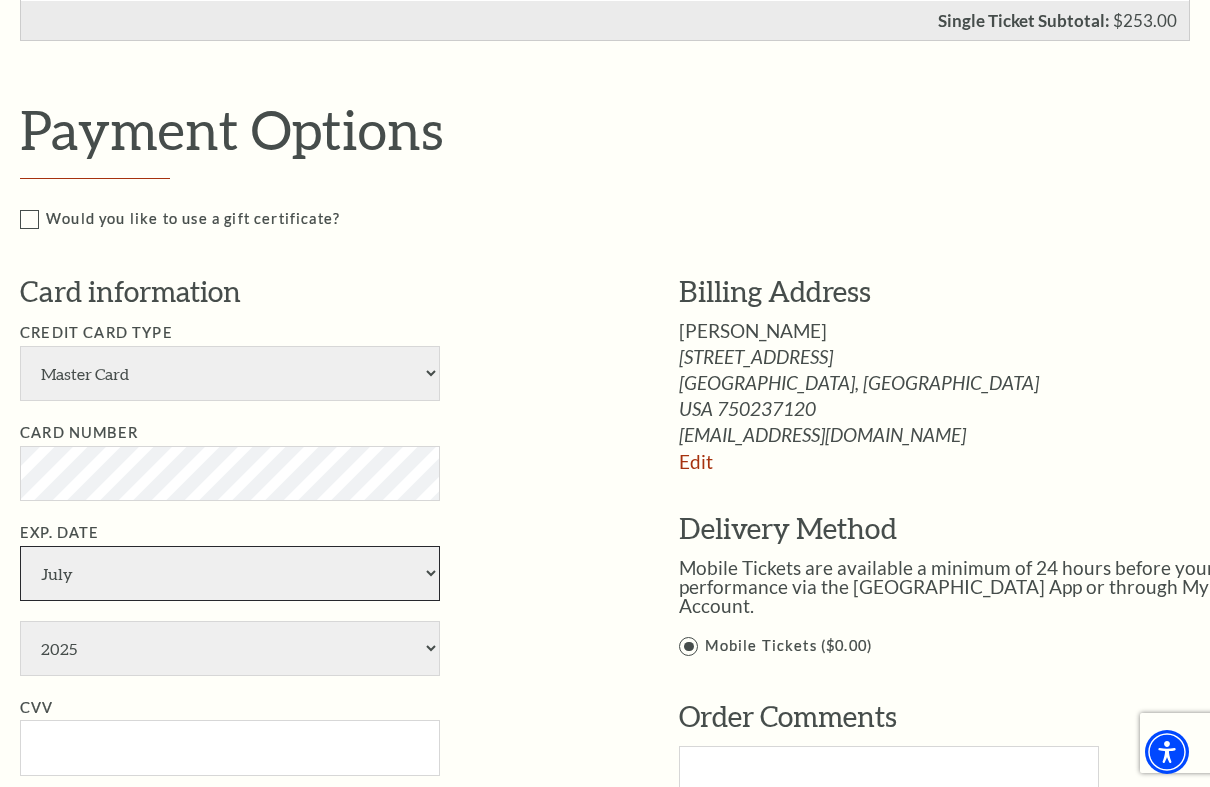 select on "8" 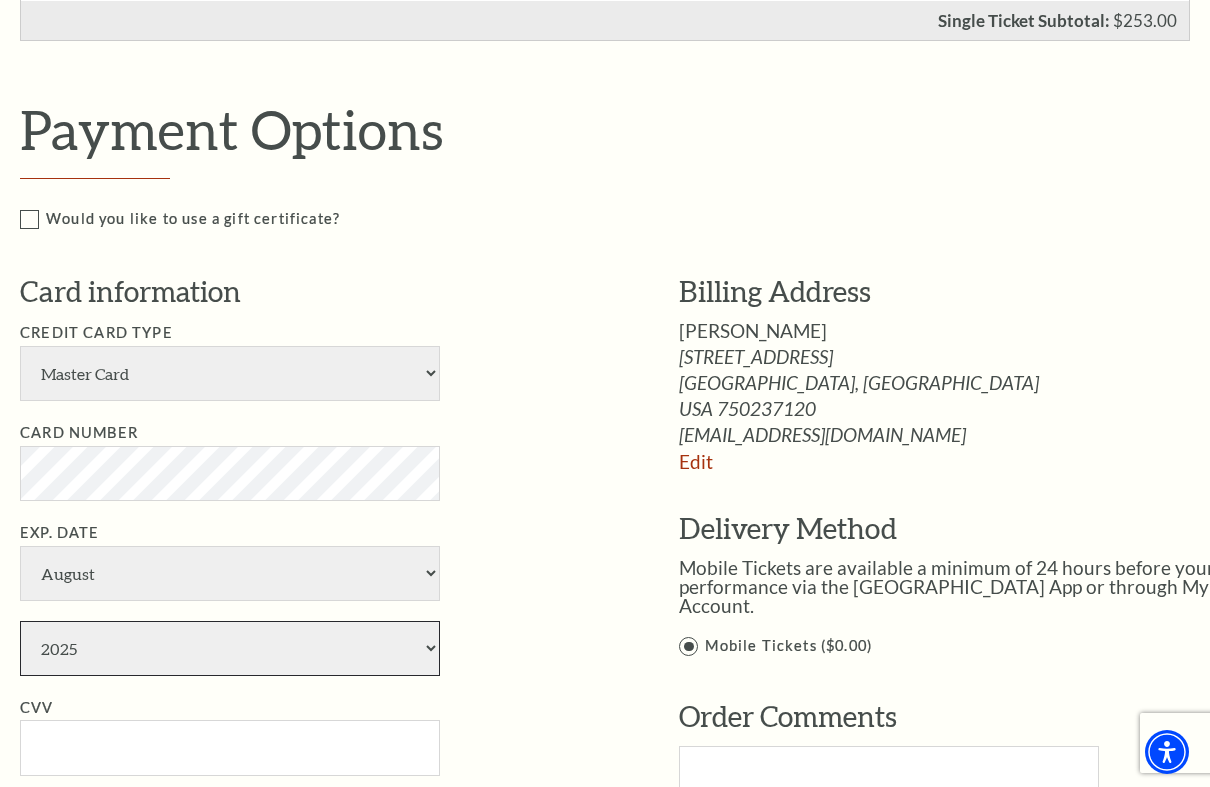 click on "2025
2026
2027
2028
2029
2030
2031
2032
2033
2034" at bounding box center (230, 648) 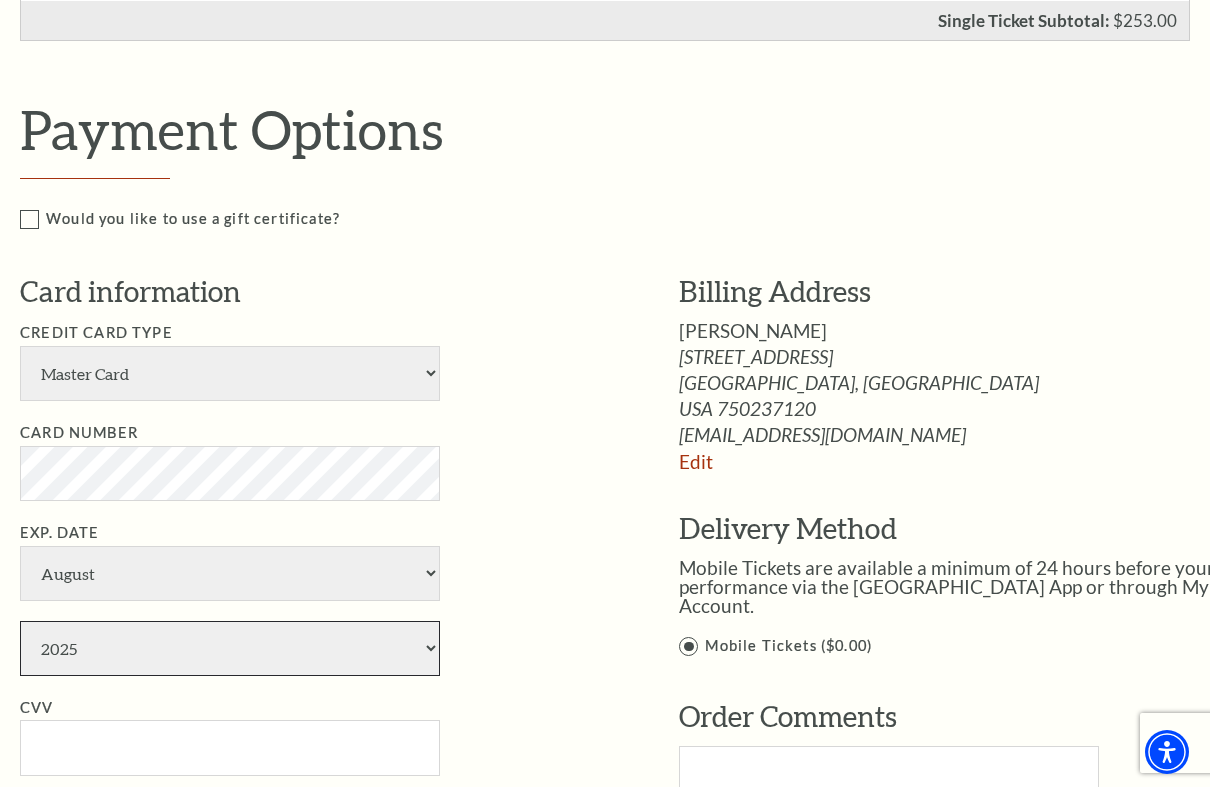 select on "2029" 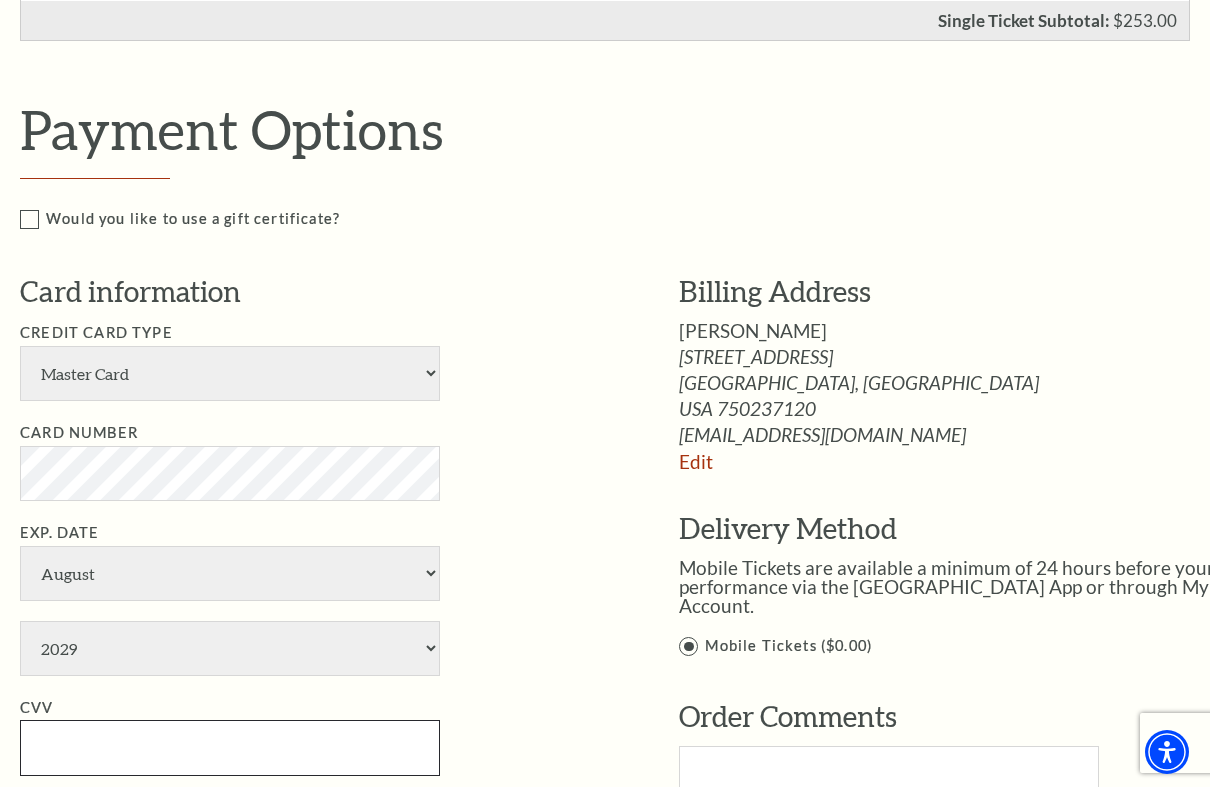 click on "CVV" at bounding box center (230, 747) 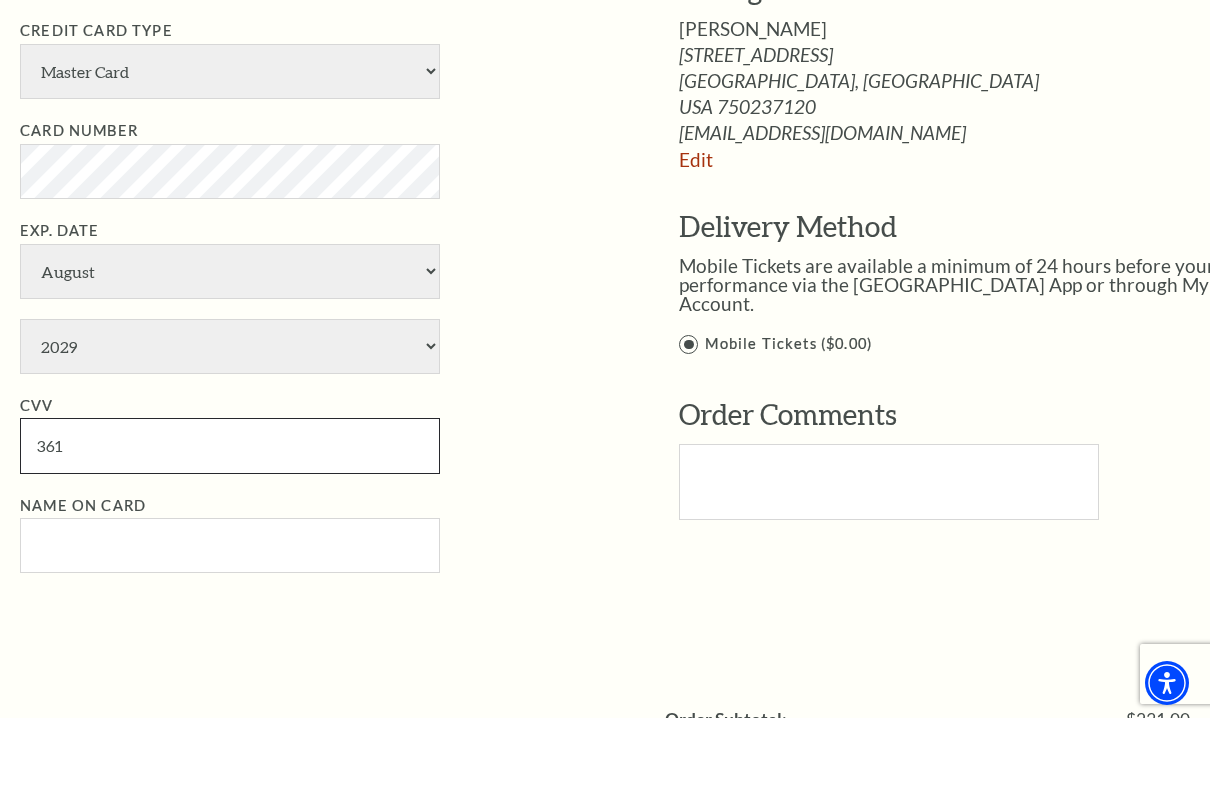 type on "361" 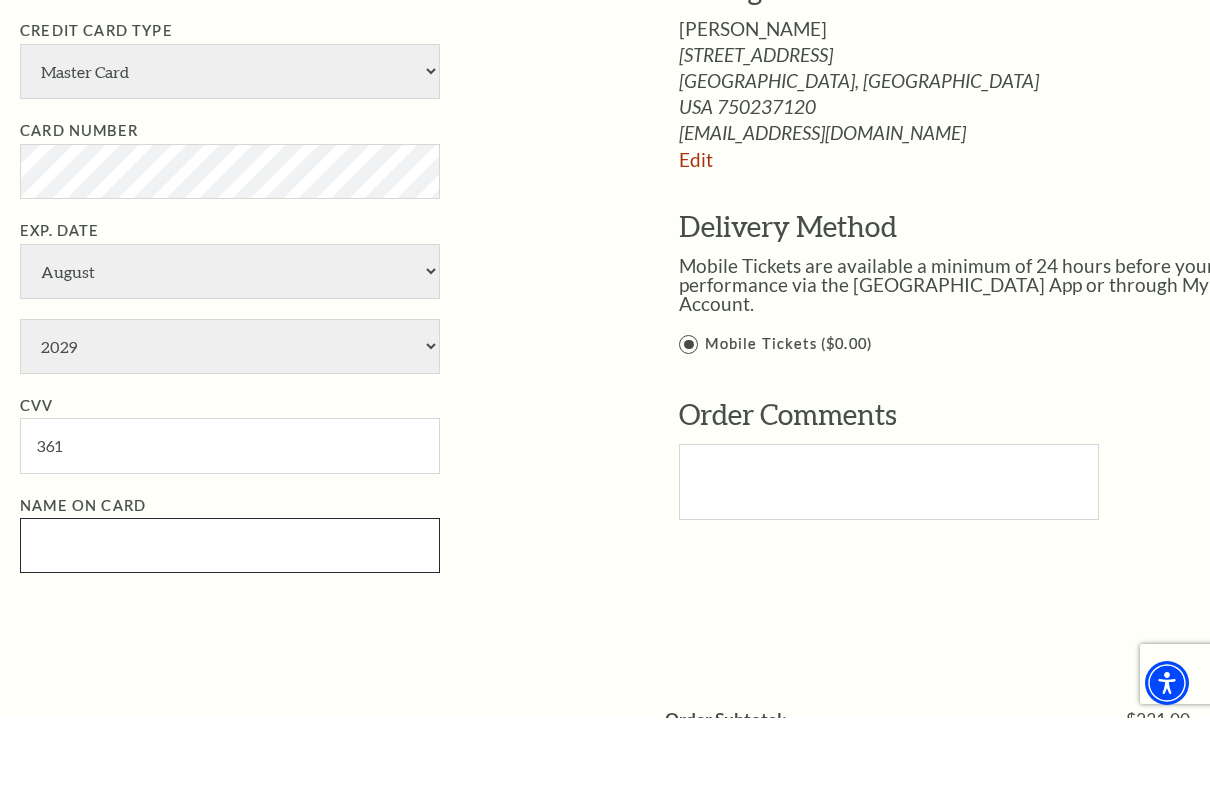 click on "Name on Card" at bounding box center [230, 614] 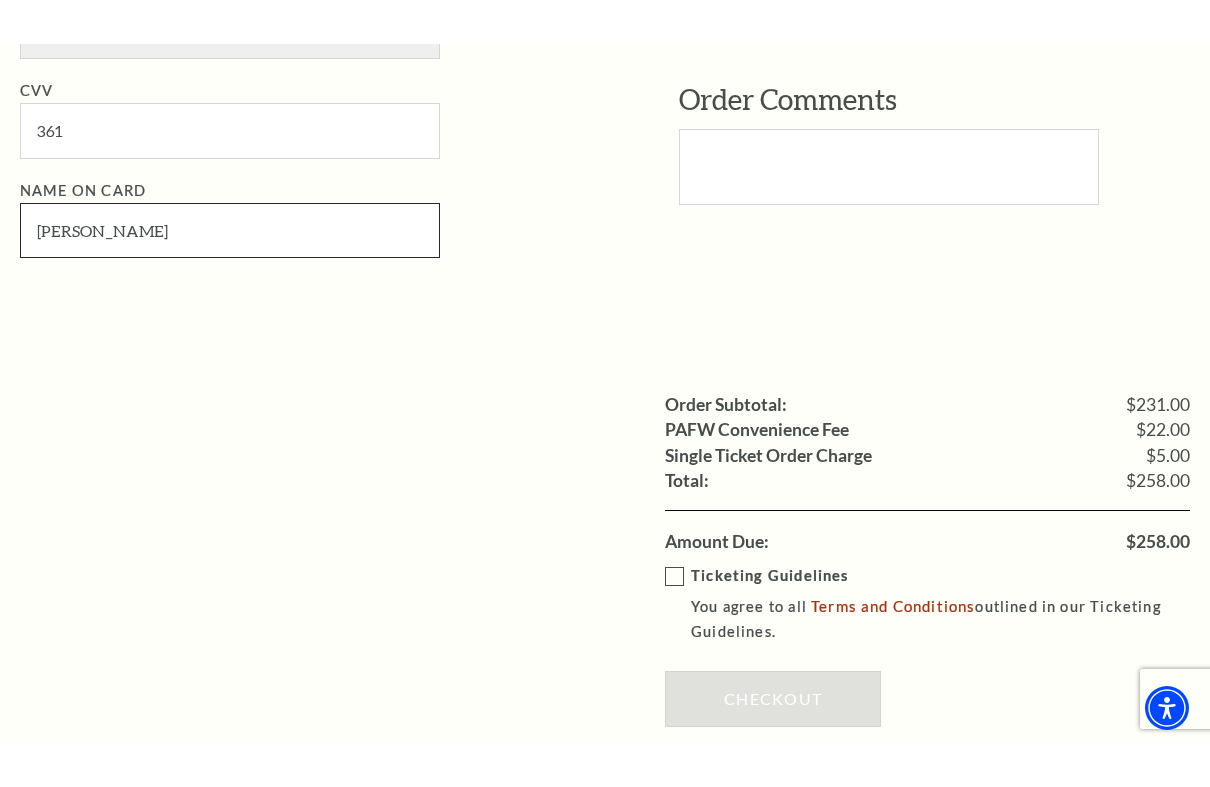 scroll, scrollTop: 1455, scrollLeft: 0, axis: vertical 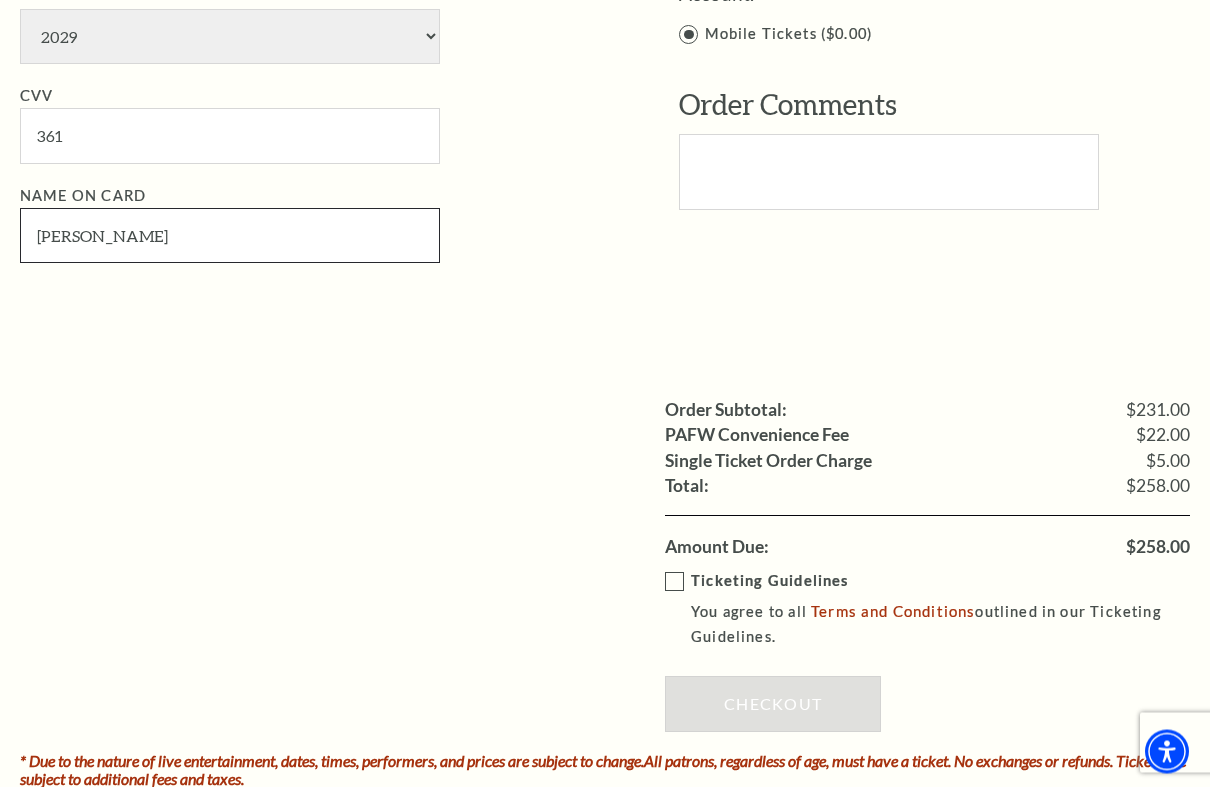 type on "Harry Foster" 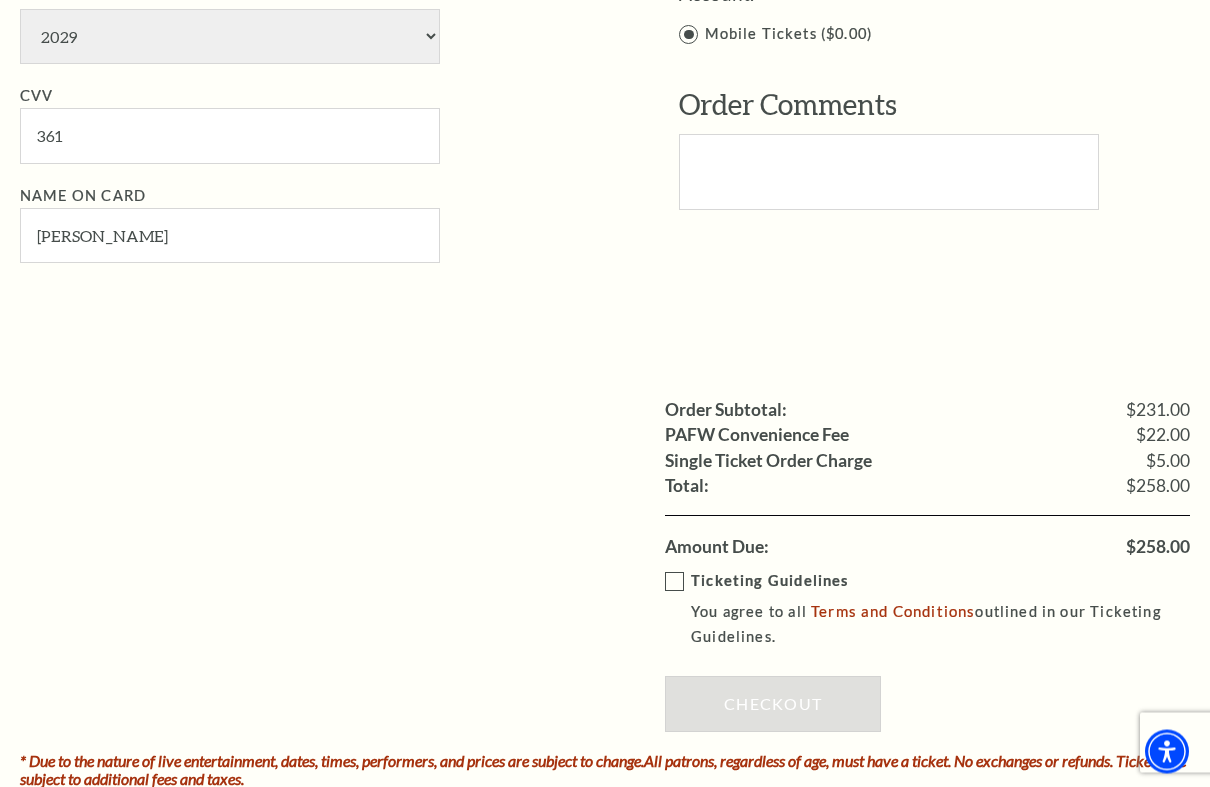 click on "Ticketing Guidelines
You agree to all   Terms and Conditions  outlined in our Ticketing Guidelines." at bounding box center (942, 610) 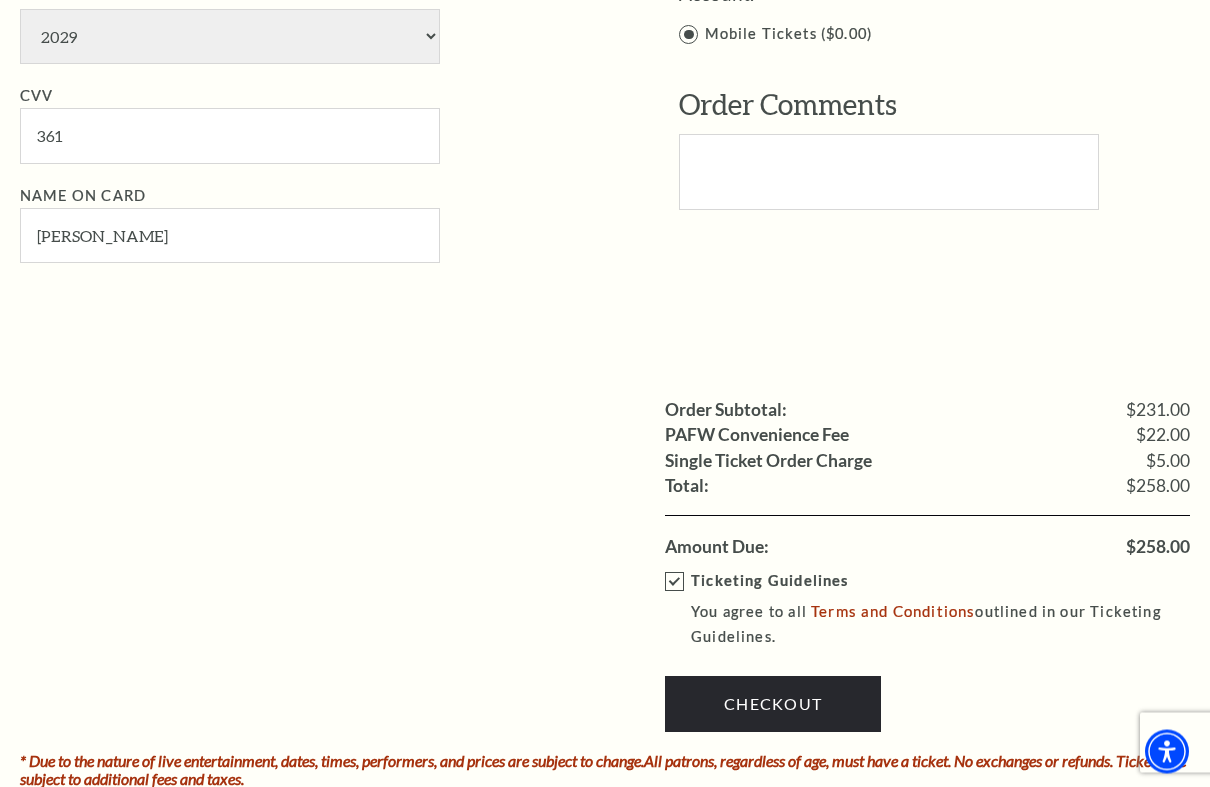 scroll, scrollTop: 1456, scrollLeft: 0, axis: vertical 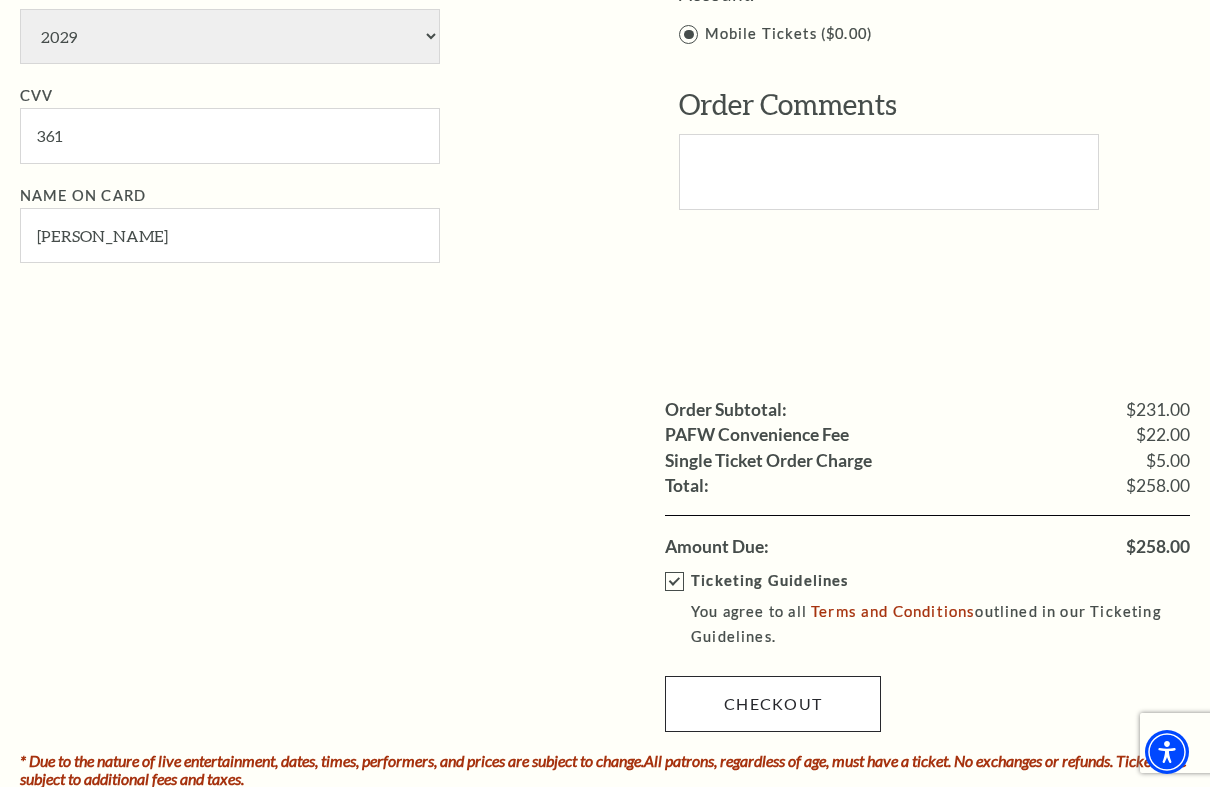 click on "Checkout" at bounding box center [773, 704] 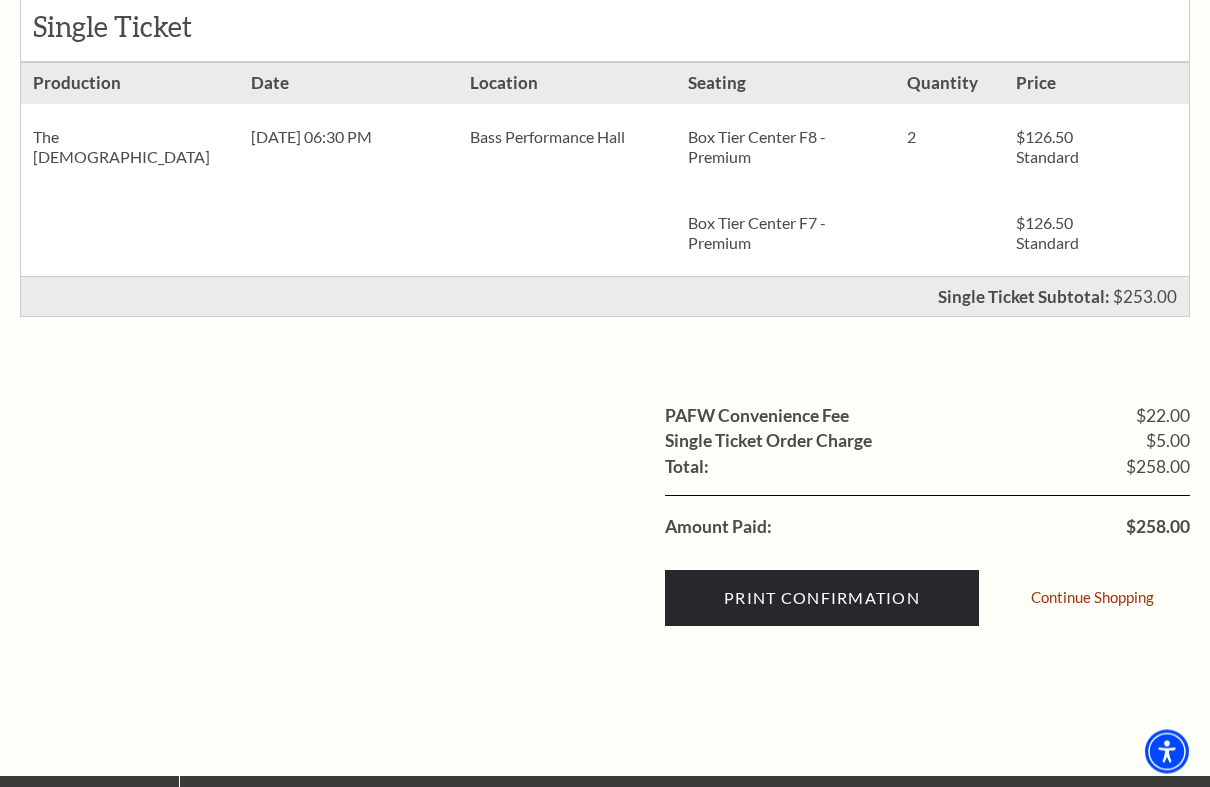 scroll, scrollTop: 443, scrollLeft: 0, axis: vertical 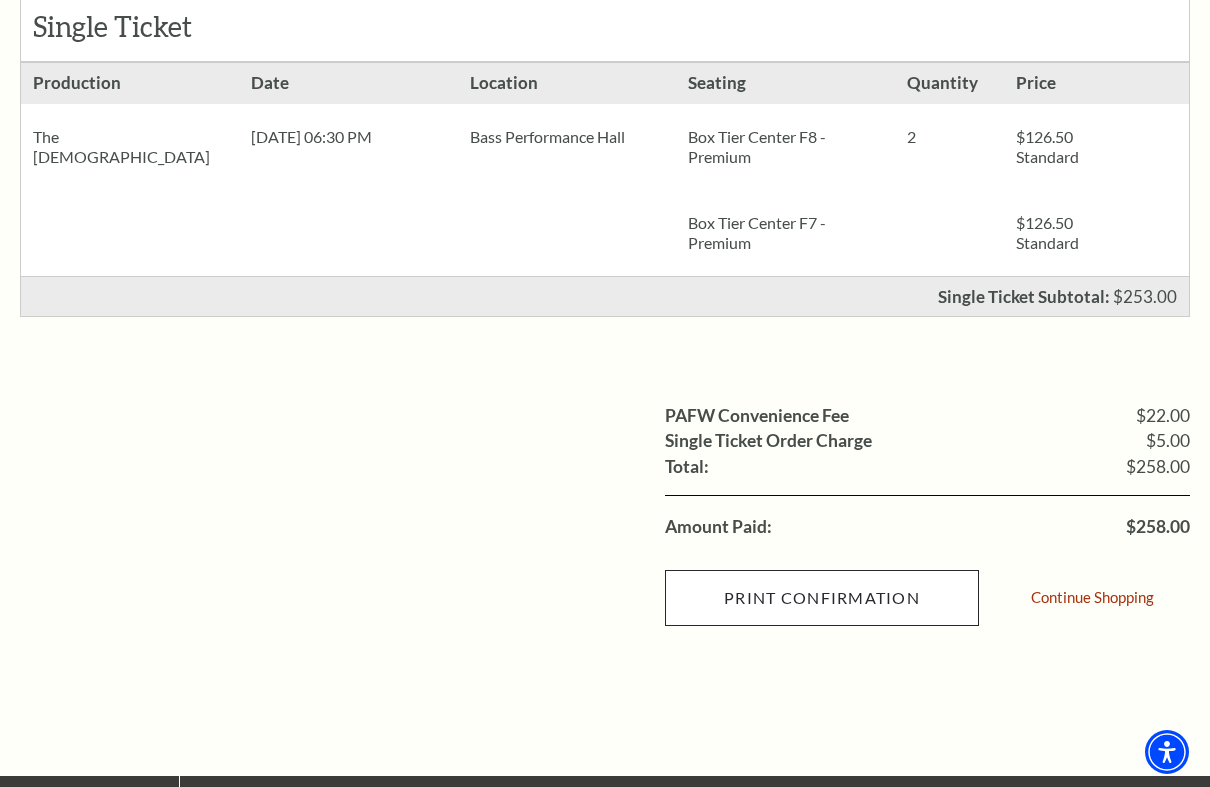 click on "Print Confirmation" at bounding box center (822, 598) 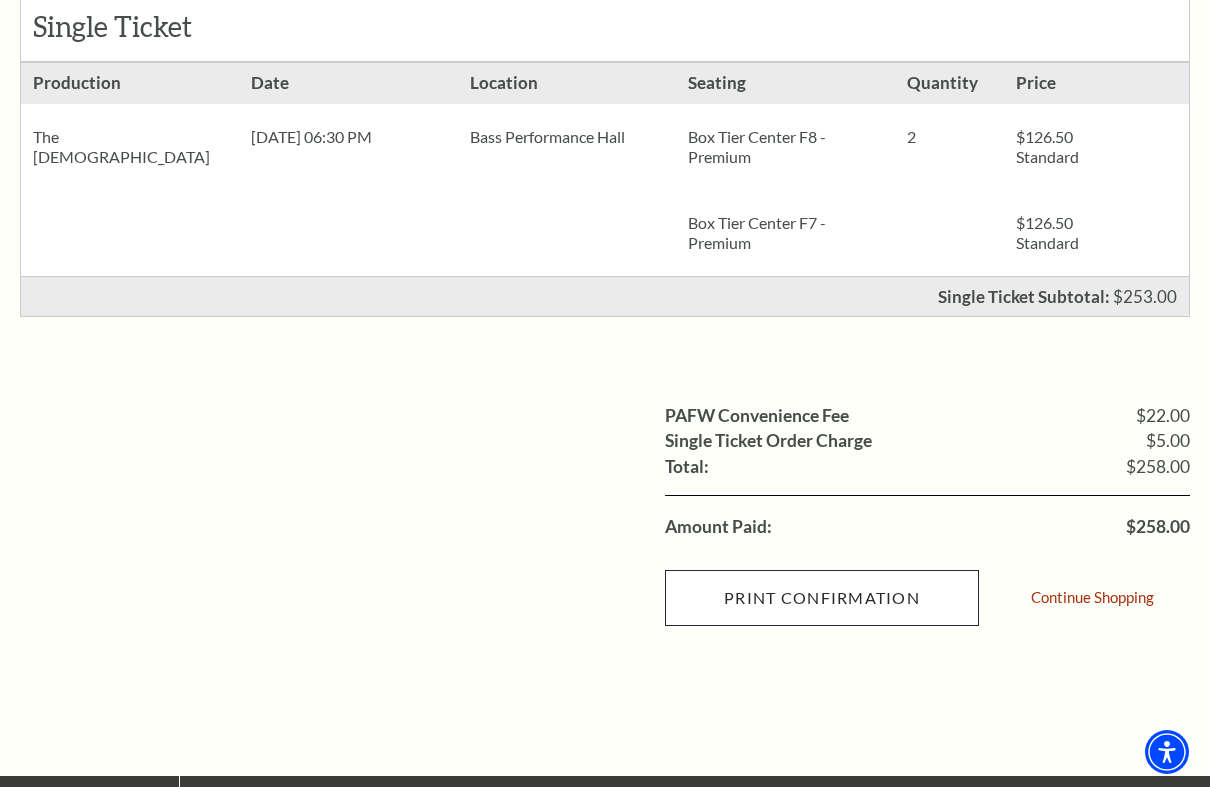 click on "Print Confirmation" at bounding box center (822, 598) 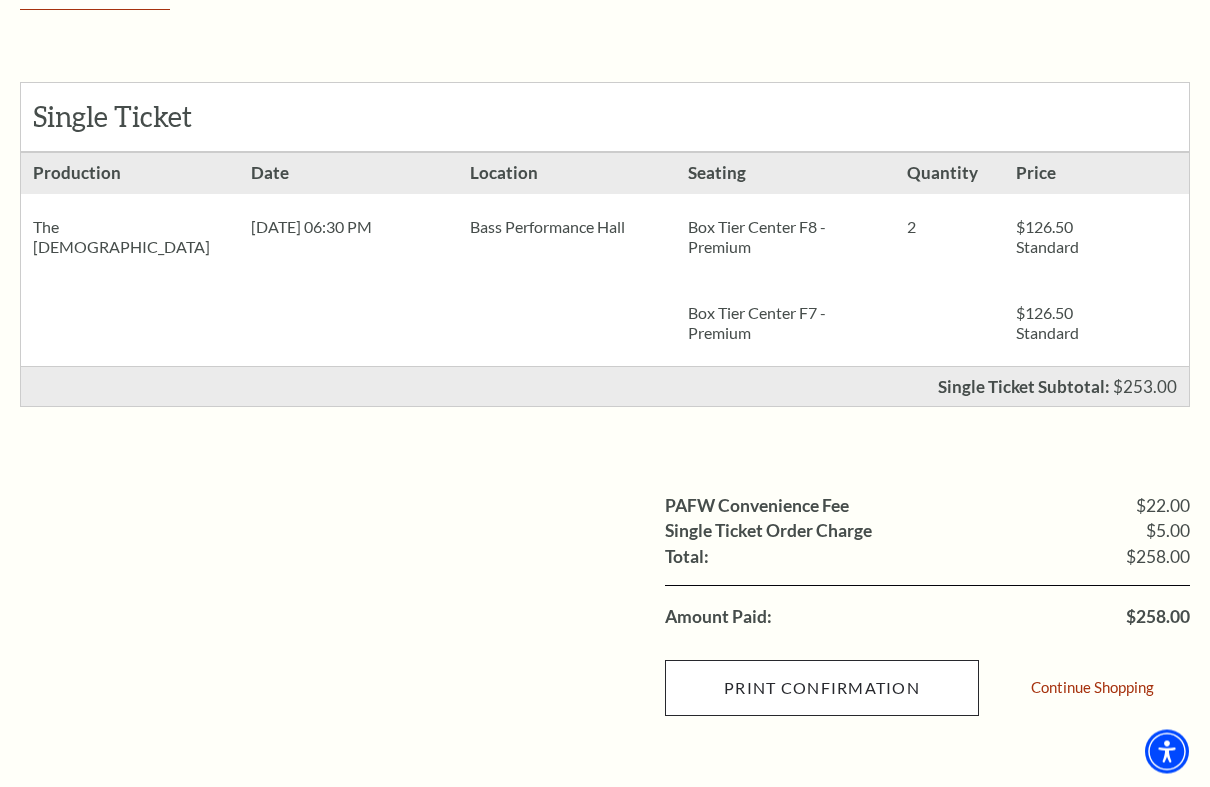 scroll, scrollTop: 354, scrollLeft: 0, axis: vertical 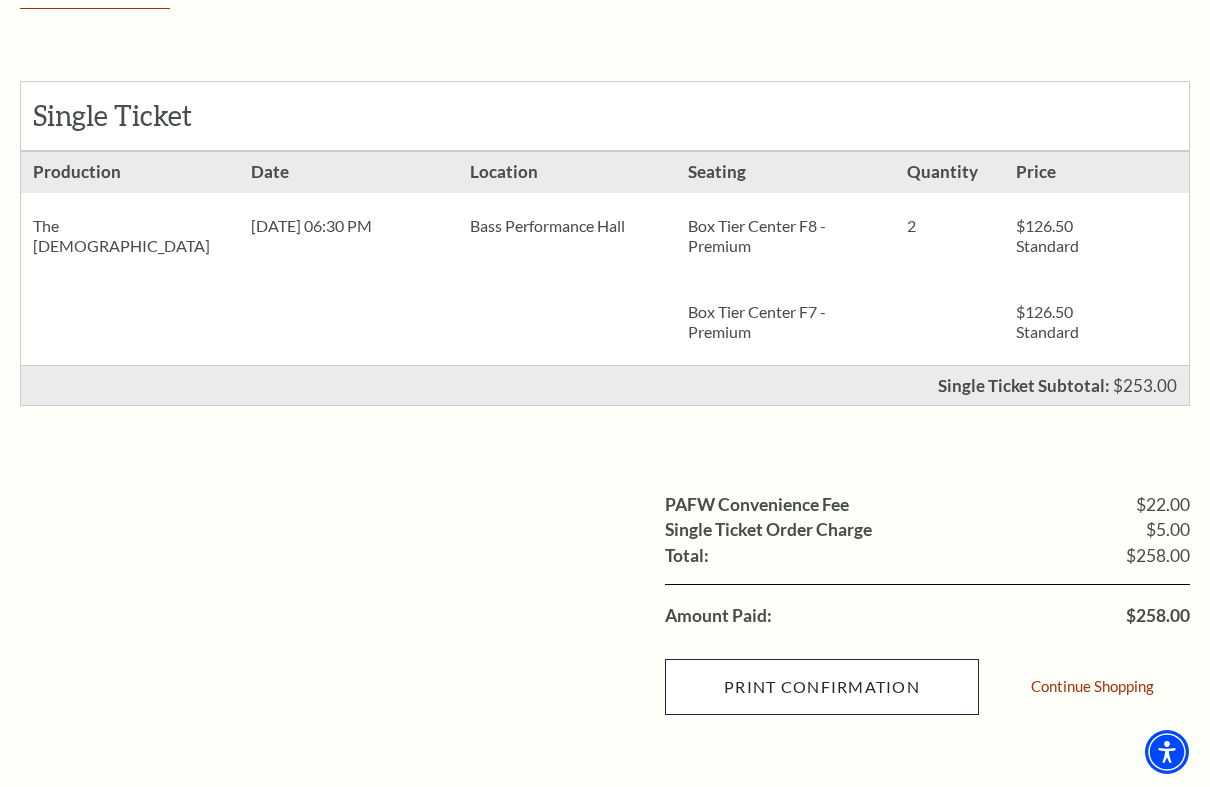 click on "Print Confirmation" at bounding box center [822, 687] 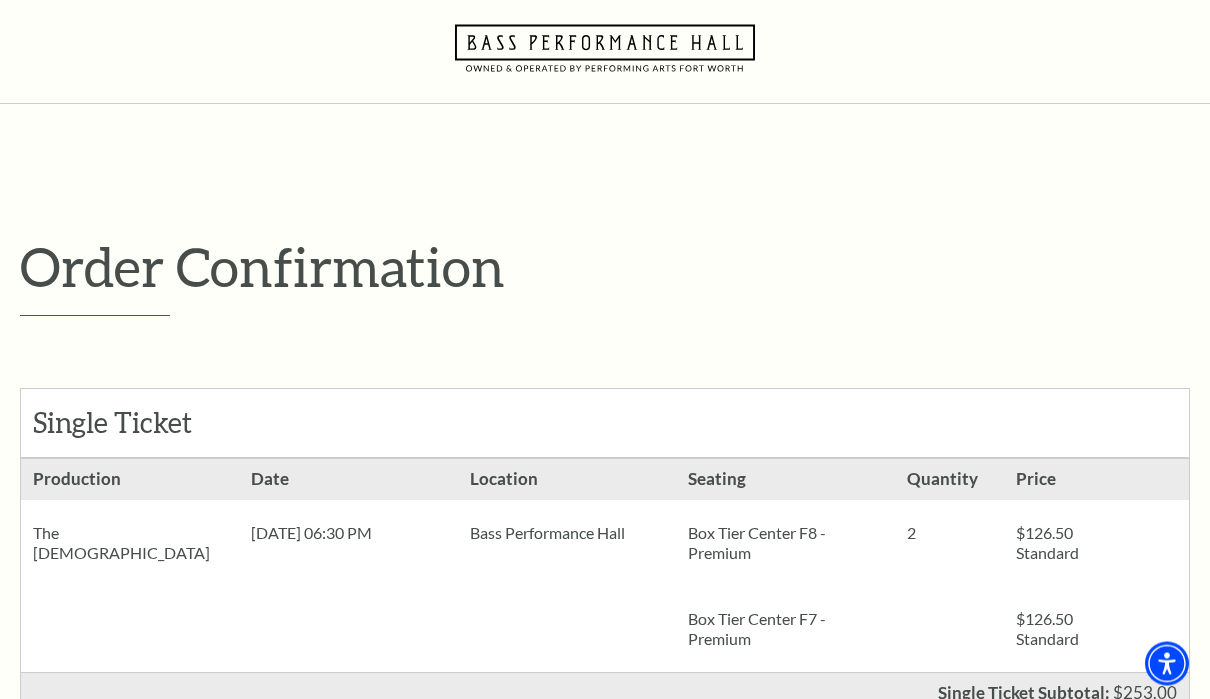 scroll, scrollTop: 0, scrollLeft: 0, axis: both 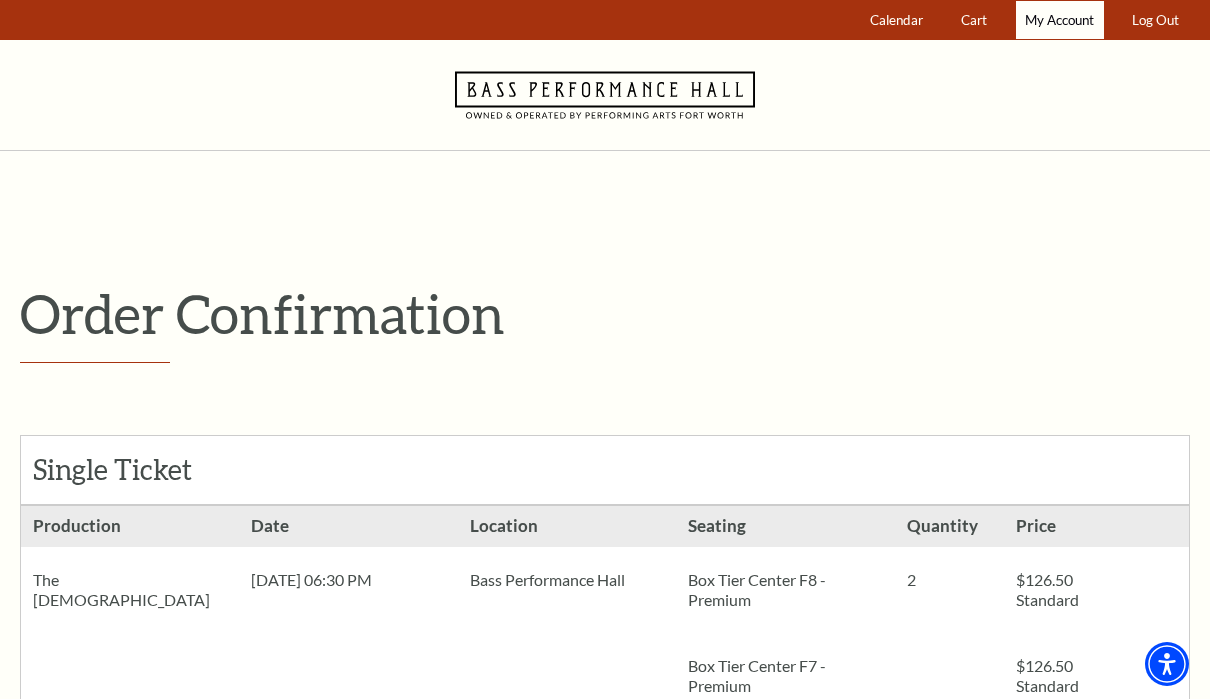 click on "My Account" at bounding box center (1060, 20) 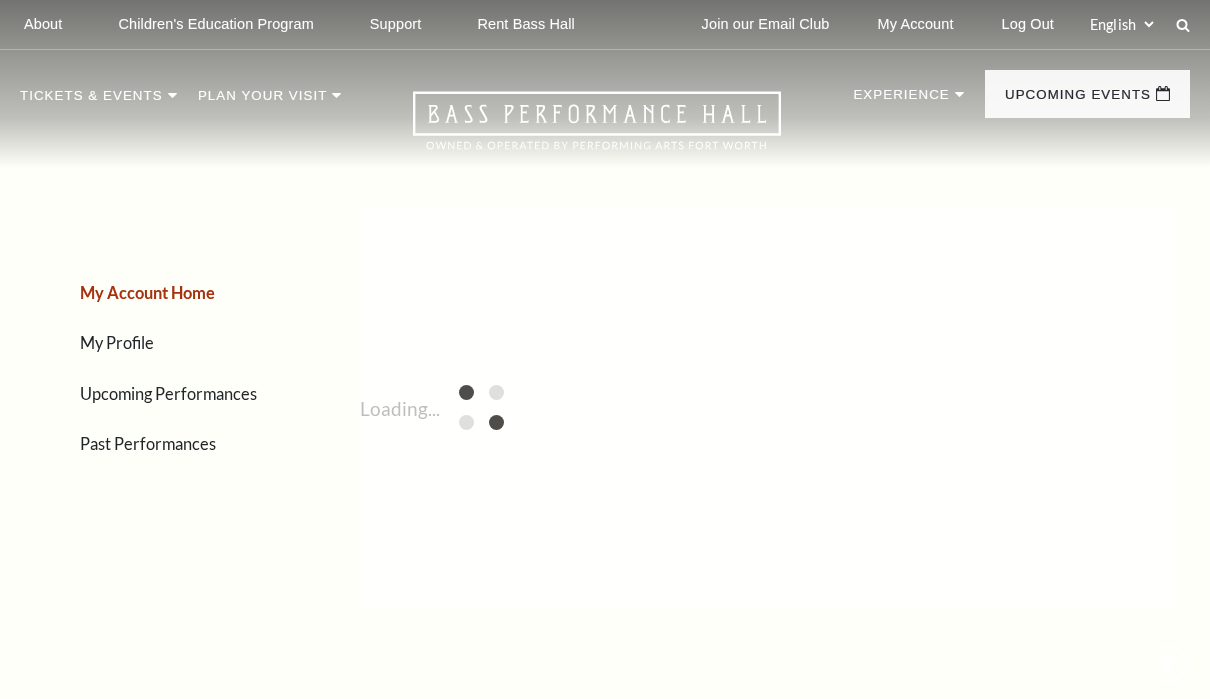 scroll, scrollTop: 0, scrollLeft: 0, axis: both 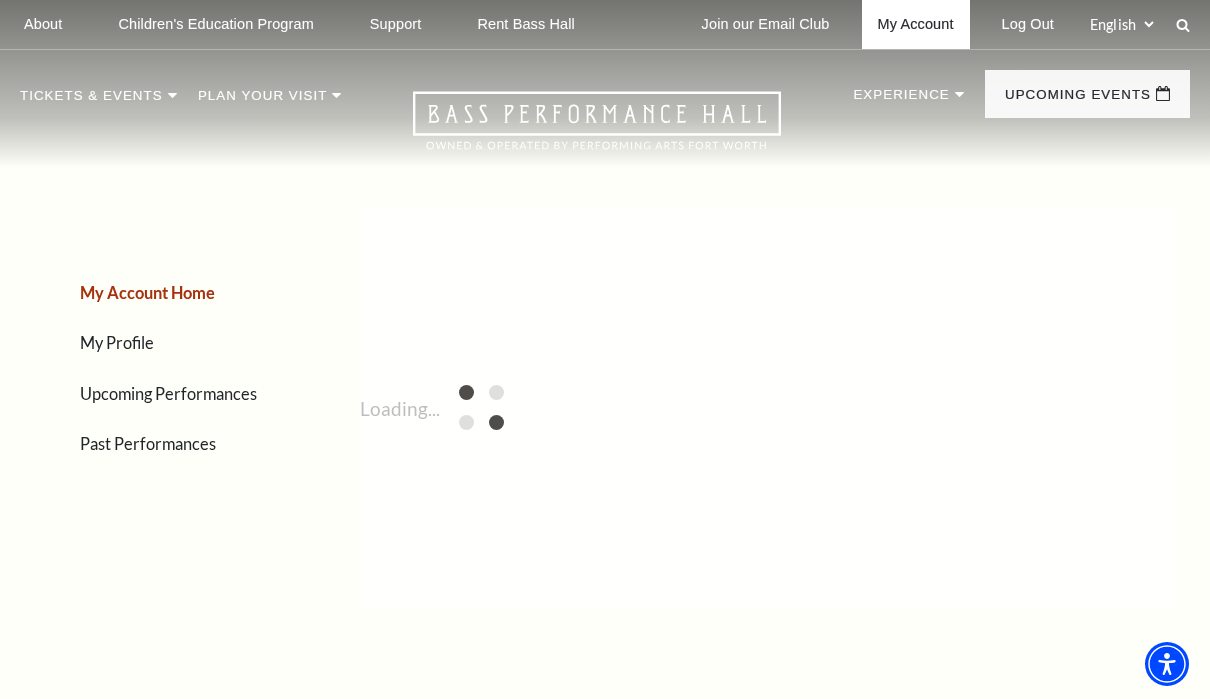 click on "My Account" at bounding box center (916, 24) 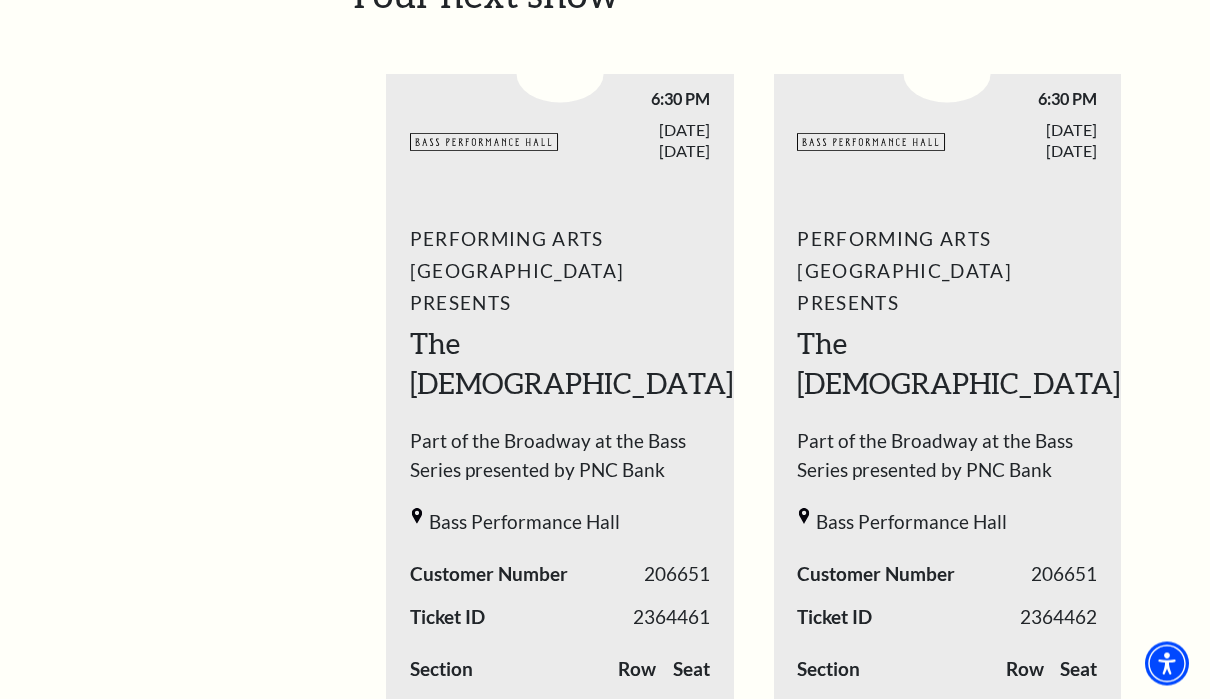 scroll, scrollTop: 814, scrollLeft: 0, axis: vertical 